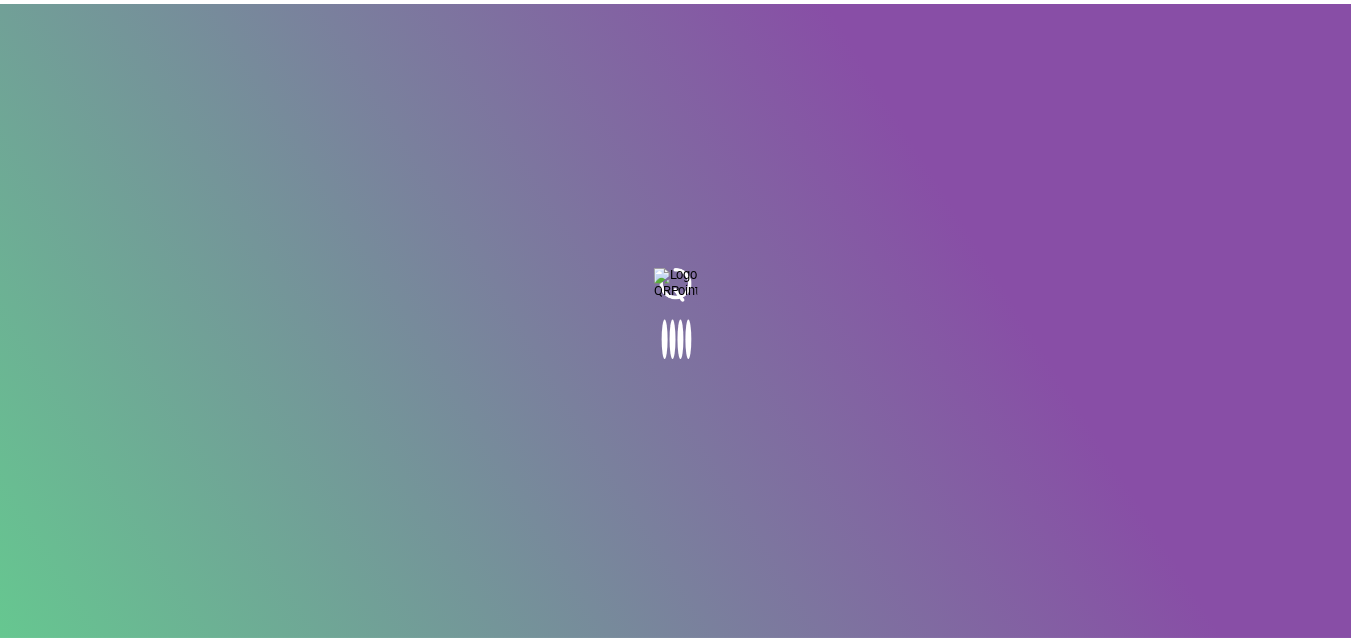 scroll, scrollTop: 0, scrollLeft: 0, axis: both 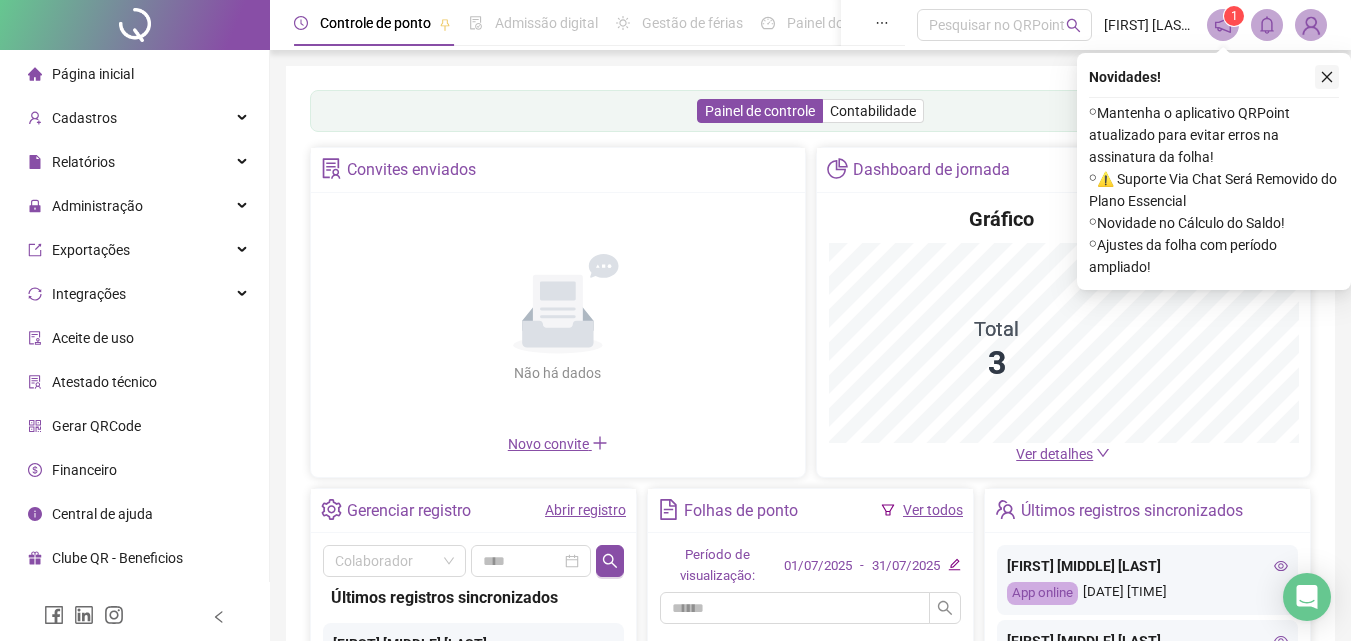 click at bounding box center [1327, 77] 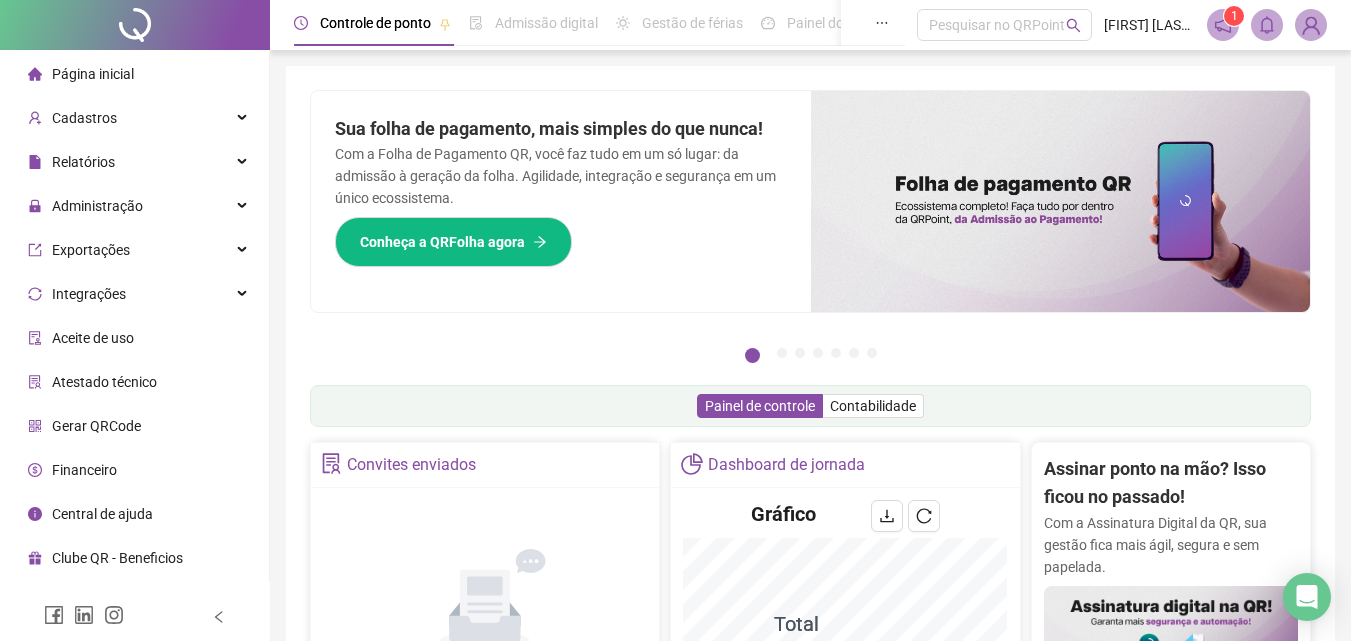 click on "Sua folha de pagamento, mais simples do que nunca! Com a Folha de Pagamento QR, você faz tudo em um só lugar: da admissão à geração da folha. Agilidade, integração e segurança em um único ecossistema. Conheça a QRFolha agora" at bounding box center [561, 201] 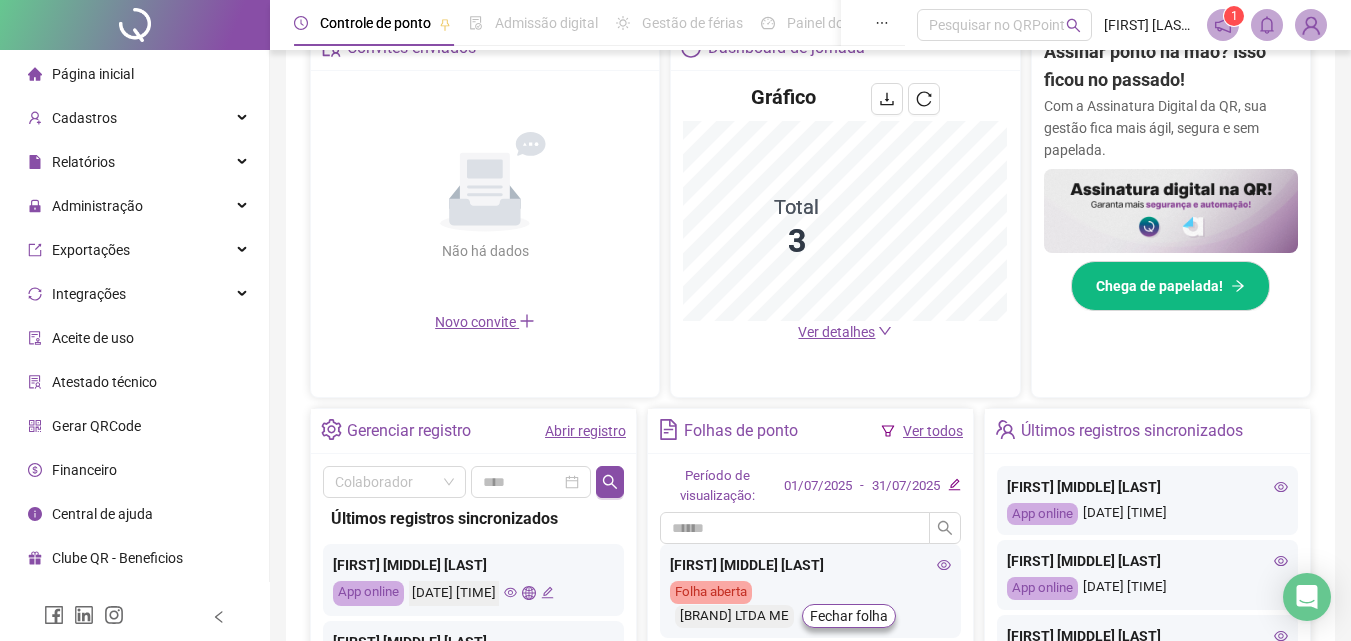 scroll, scrollTop: 281, scrollLeft: 0, axis: vertical 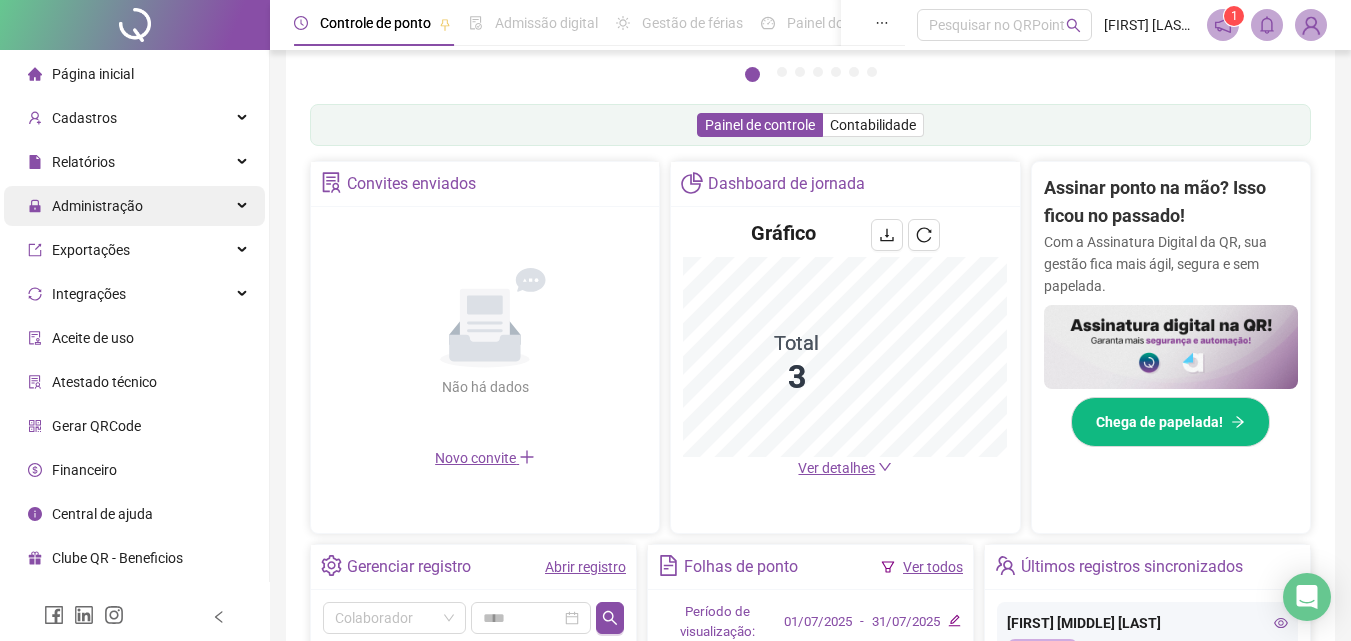 click on "Administração" at bounding box center [97, 206] 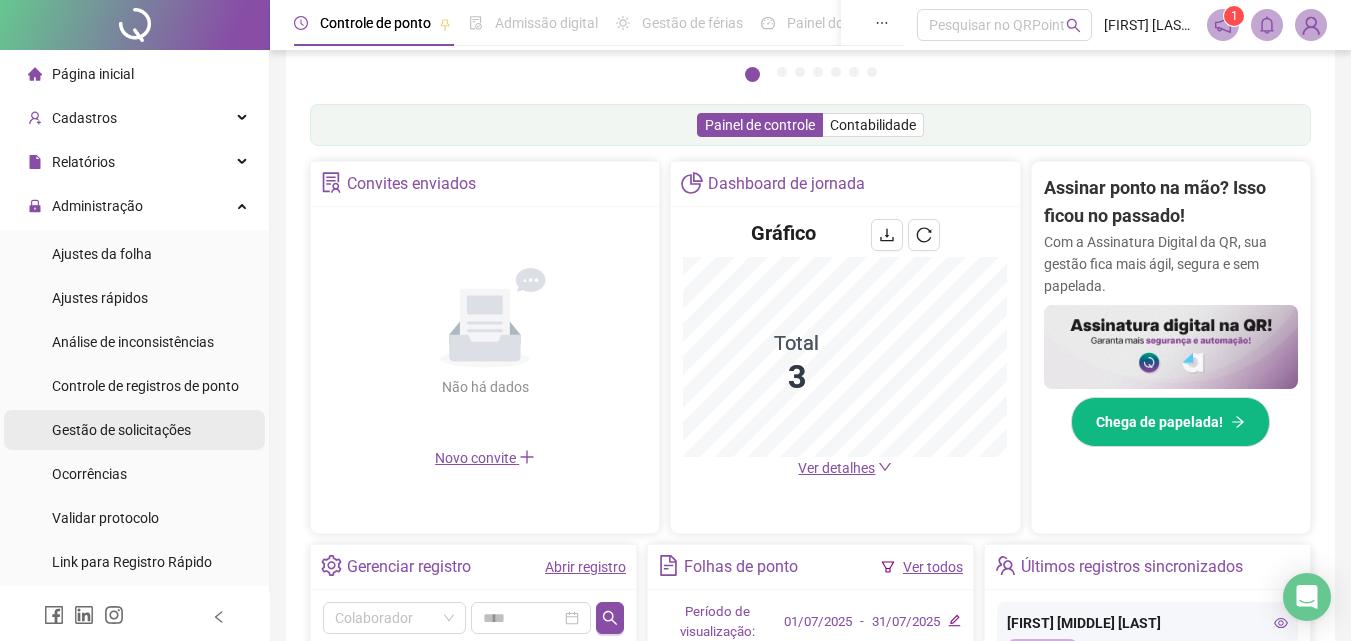 click on "Gestão de solicitações" at bounding box center (121, 430) 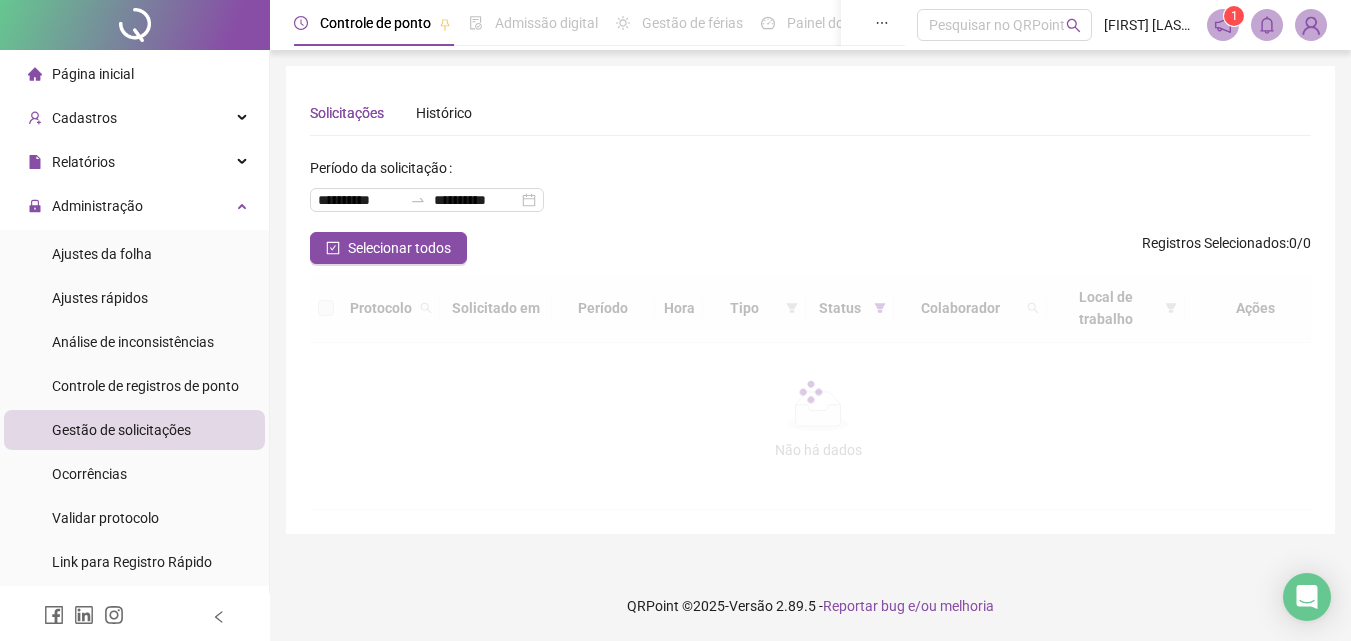 scroll, scrollTop: 0, scrollLeft: 0, axis: both 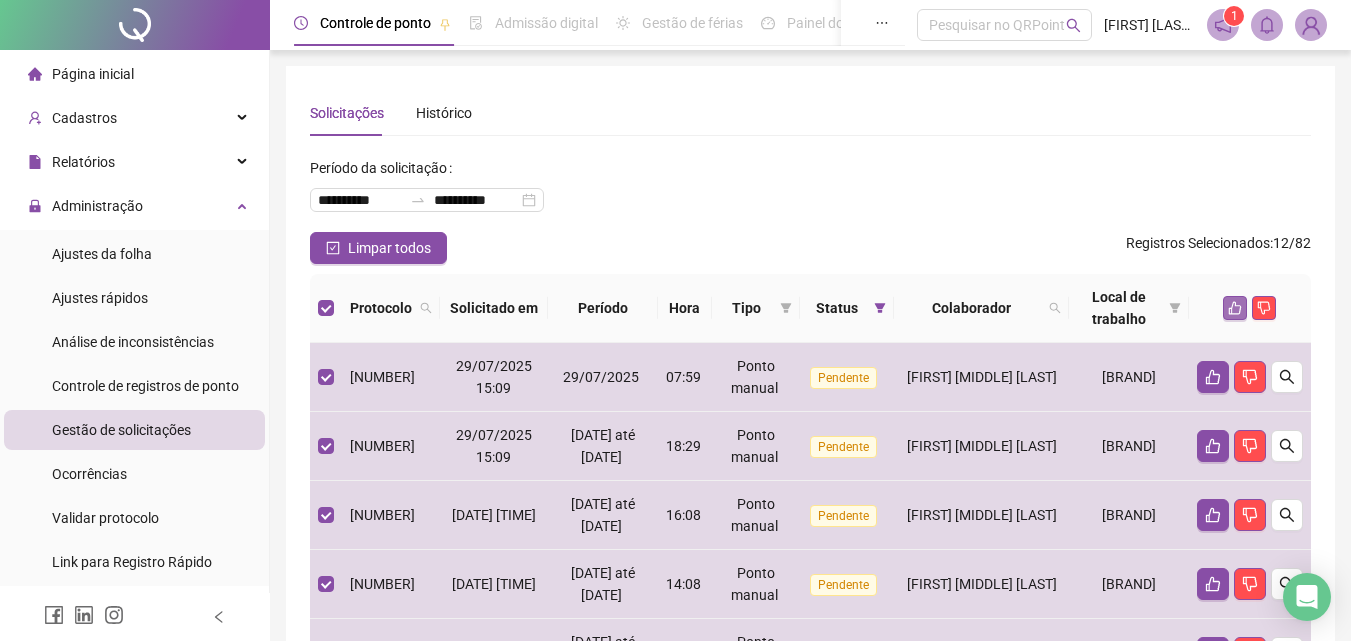 click 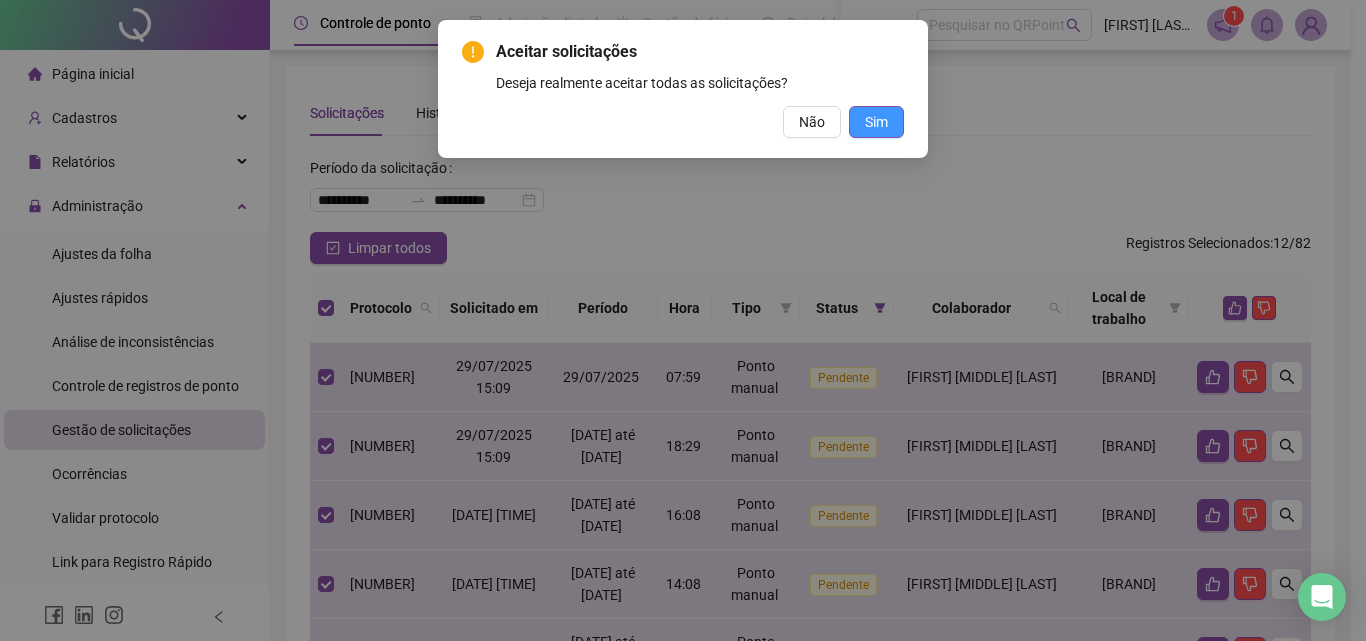 click on "Sim" at bounding box center [876, 122] 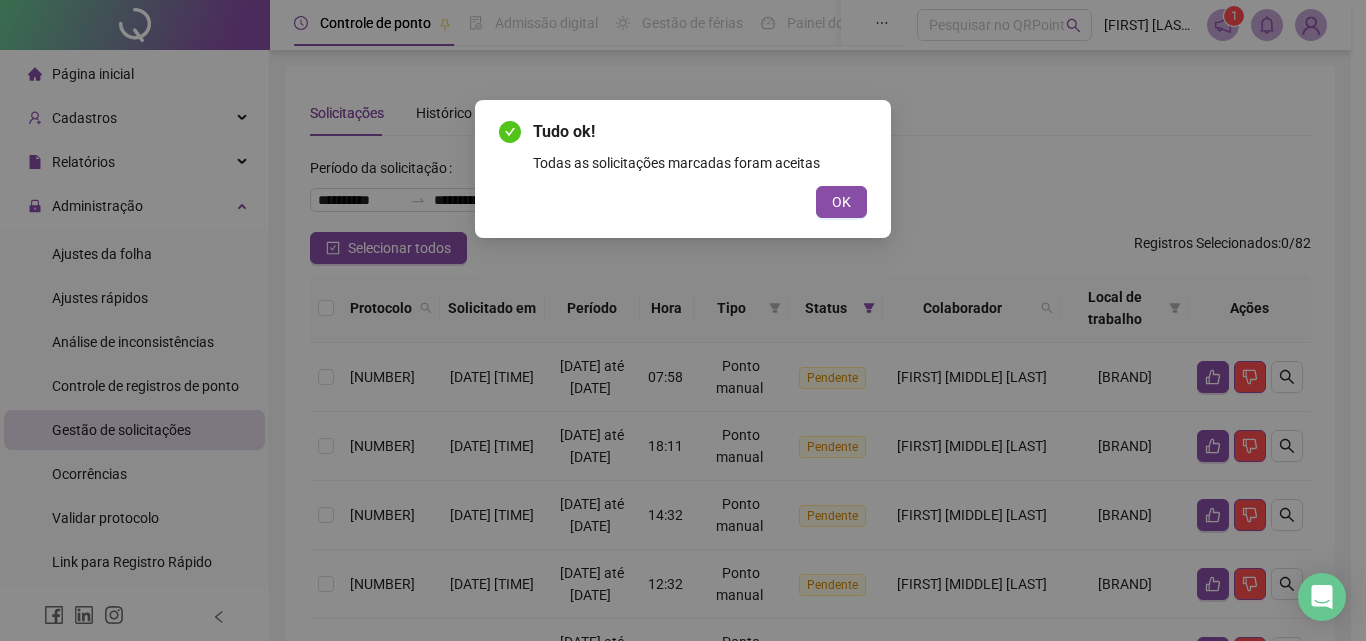 click on "Tudo ok! Todas as solicitações marcadas foram aceitas OK" at bounding box center [683, 320] 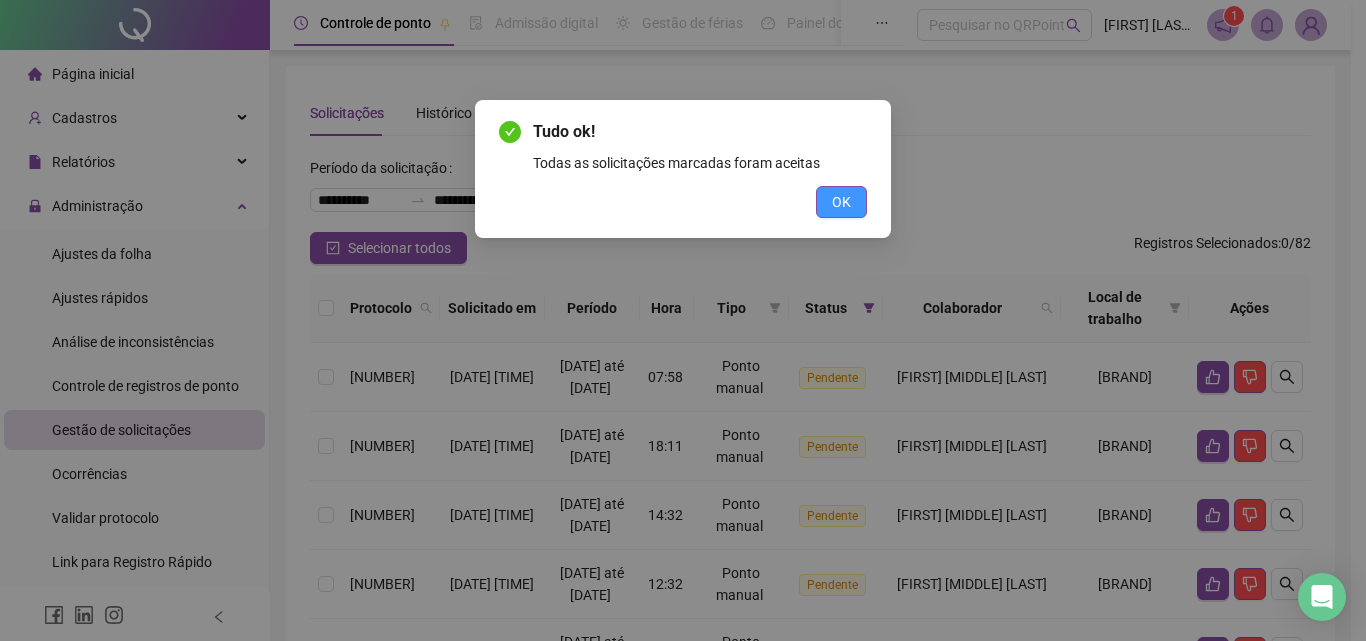 click on "OK" at bounding box center (841, 202) 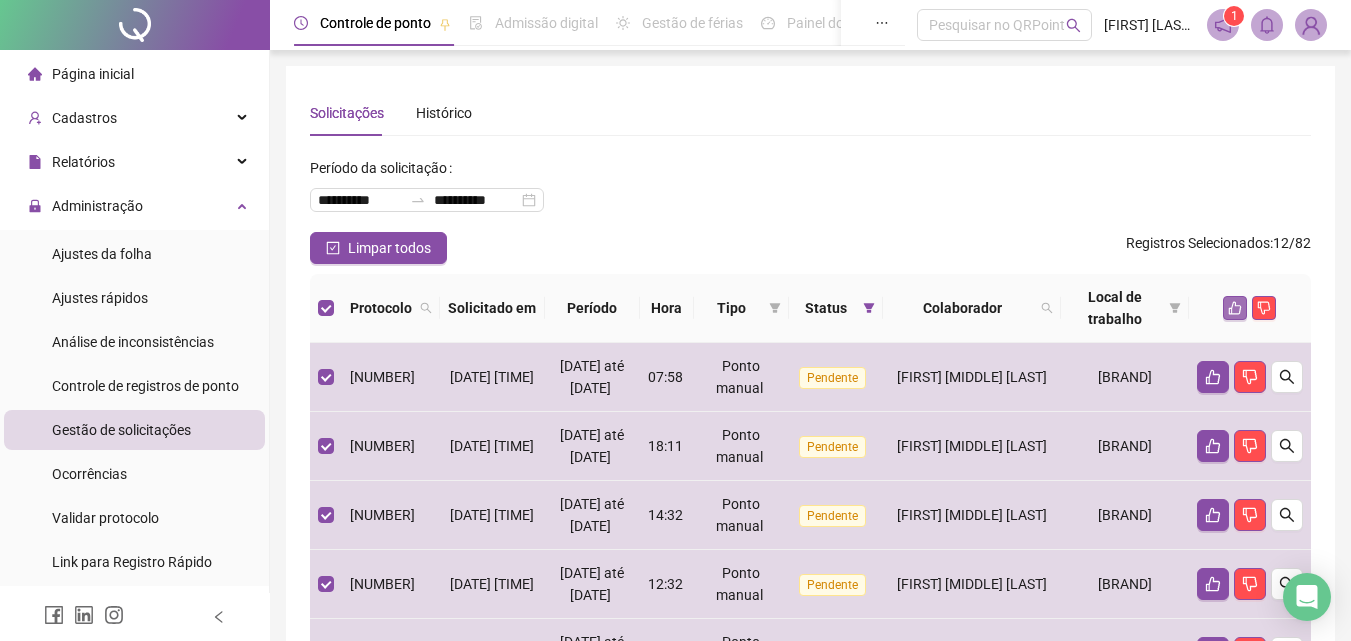 click 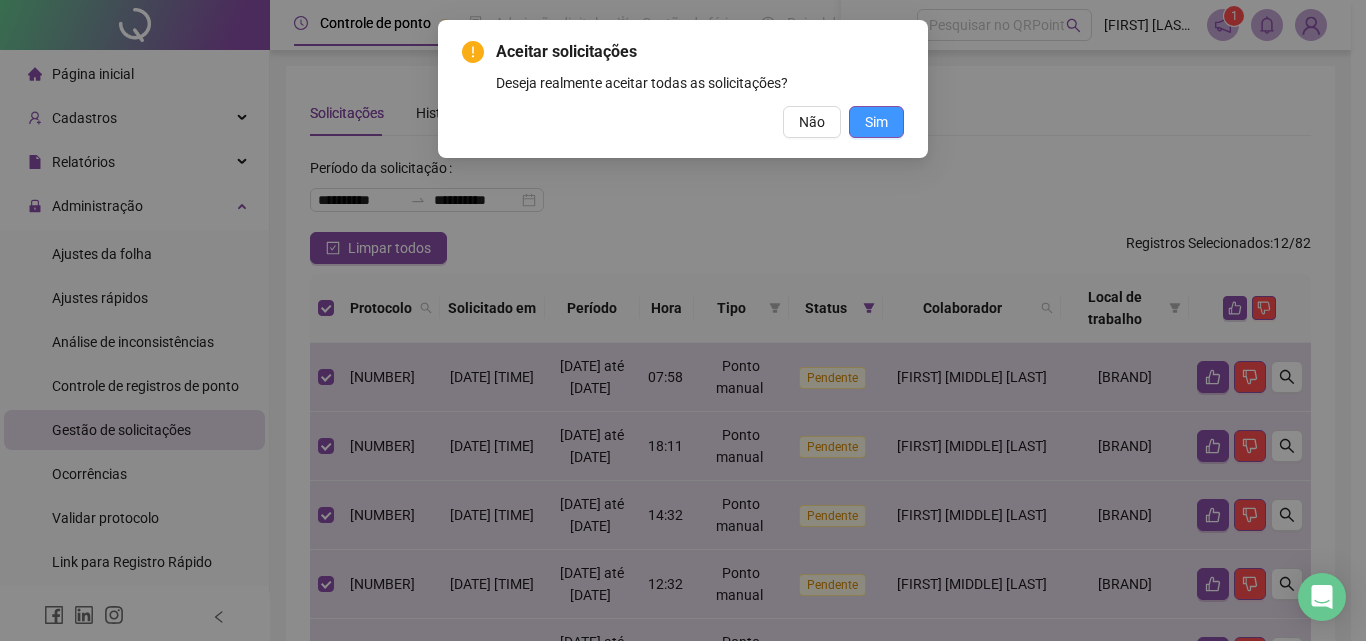 click on "Sim" at bounding box center (876, 122) 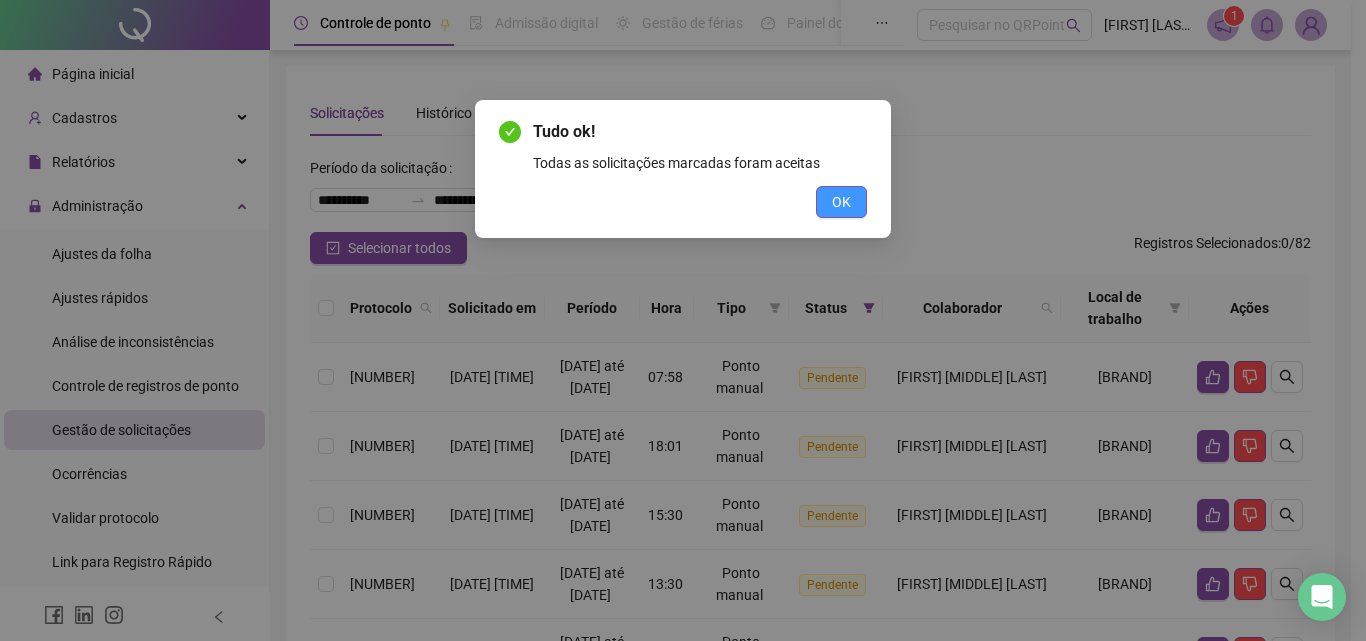 click on "OK" at bounding box center (841, 202) 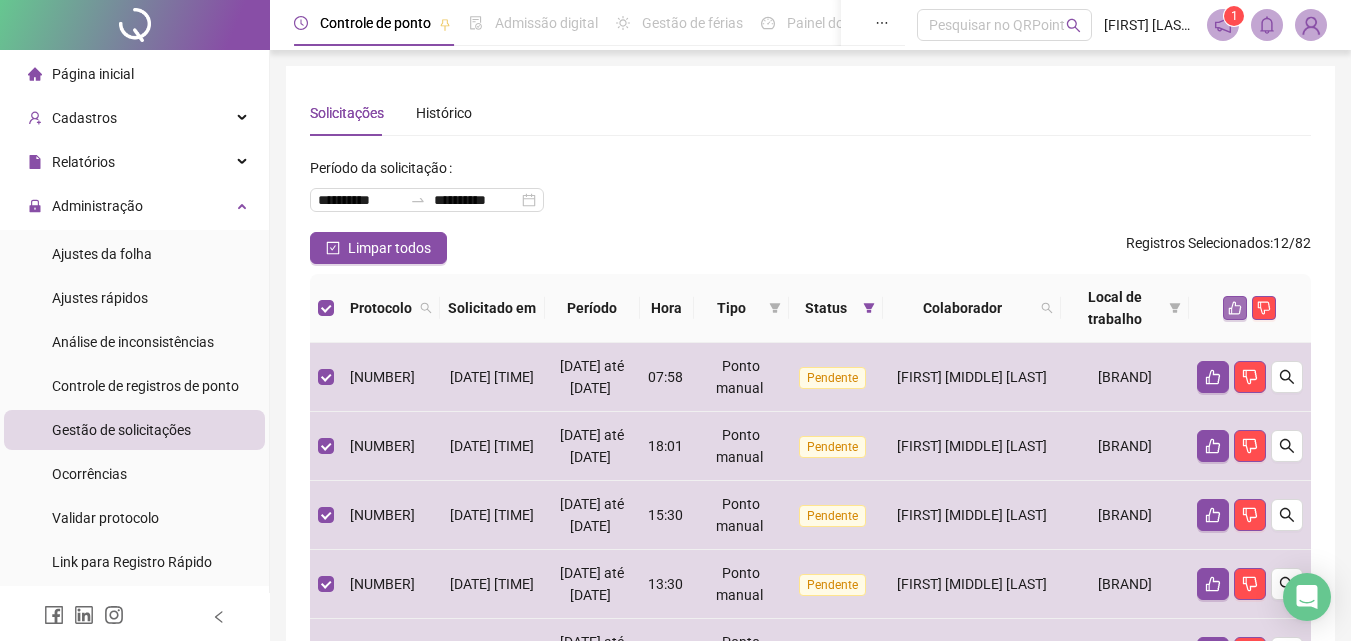 click 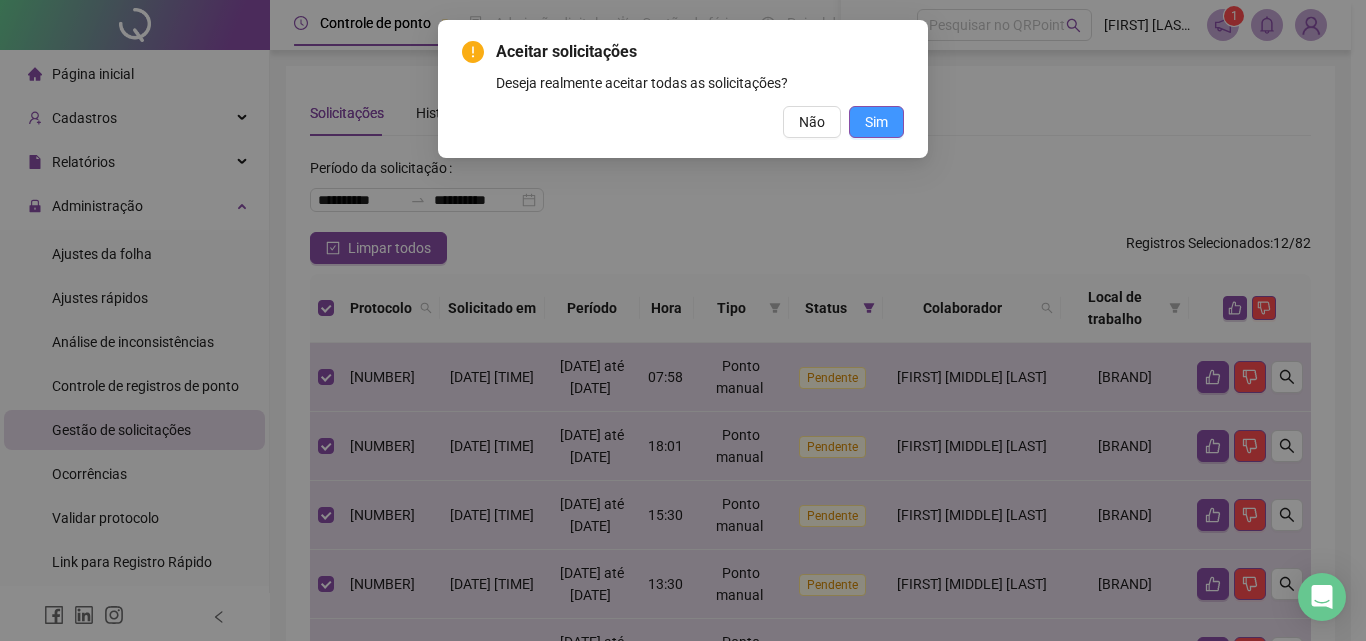 click on "Sim" at bounding box center (876, 122) 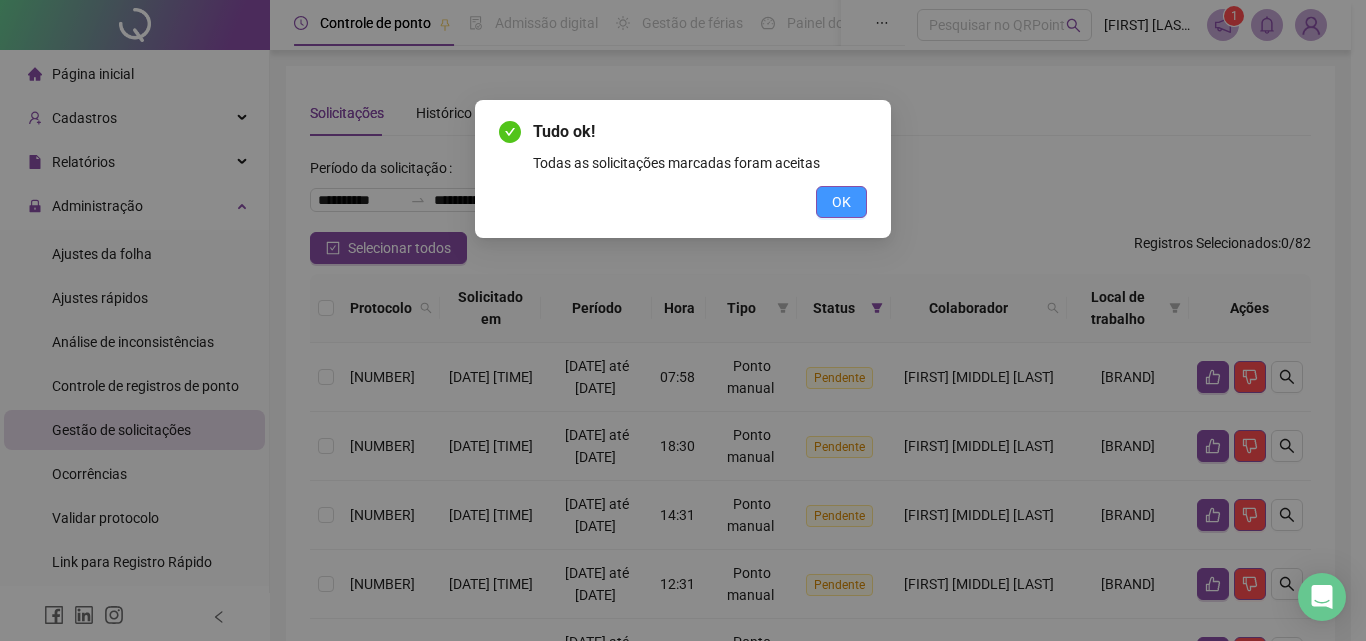 click on "OK" at bounding box center (841, 202) 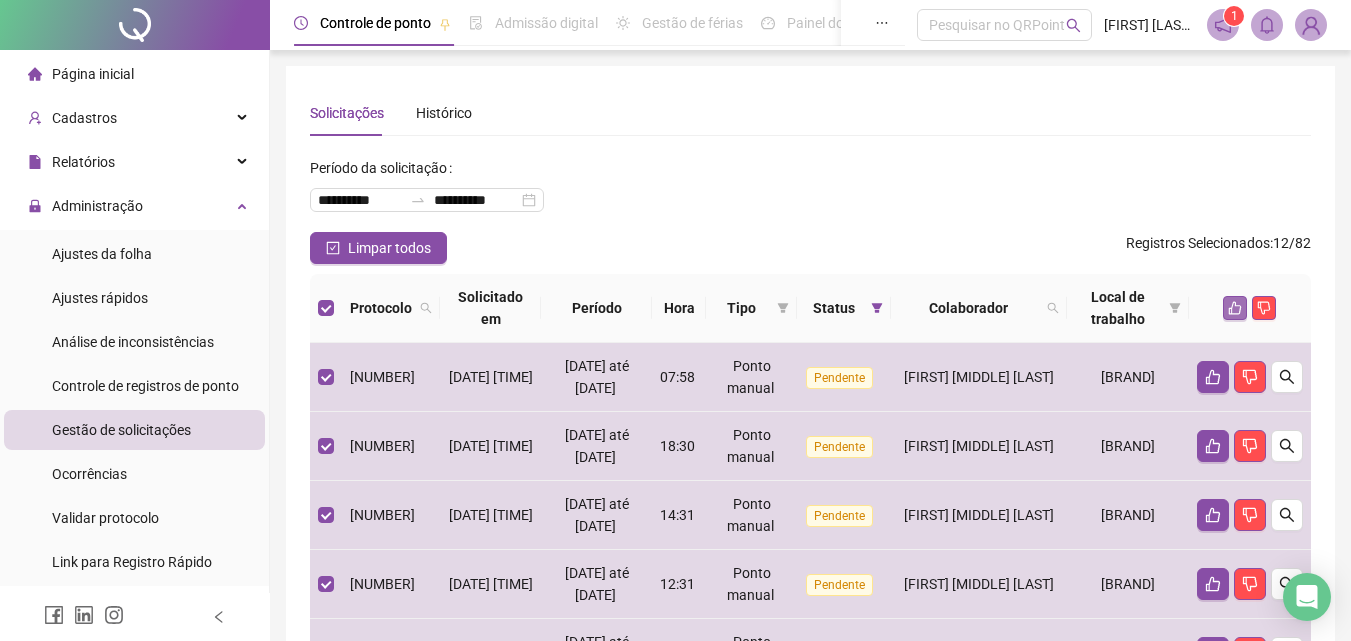 click at bounding box center [1235, 308] 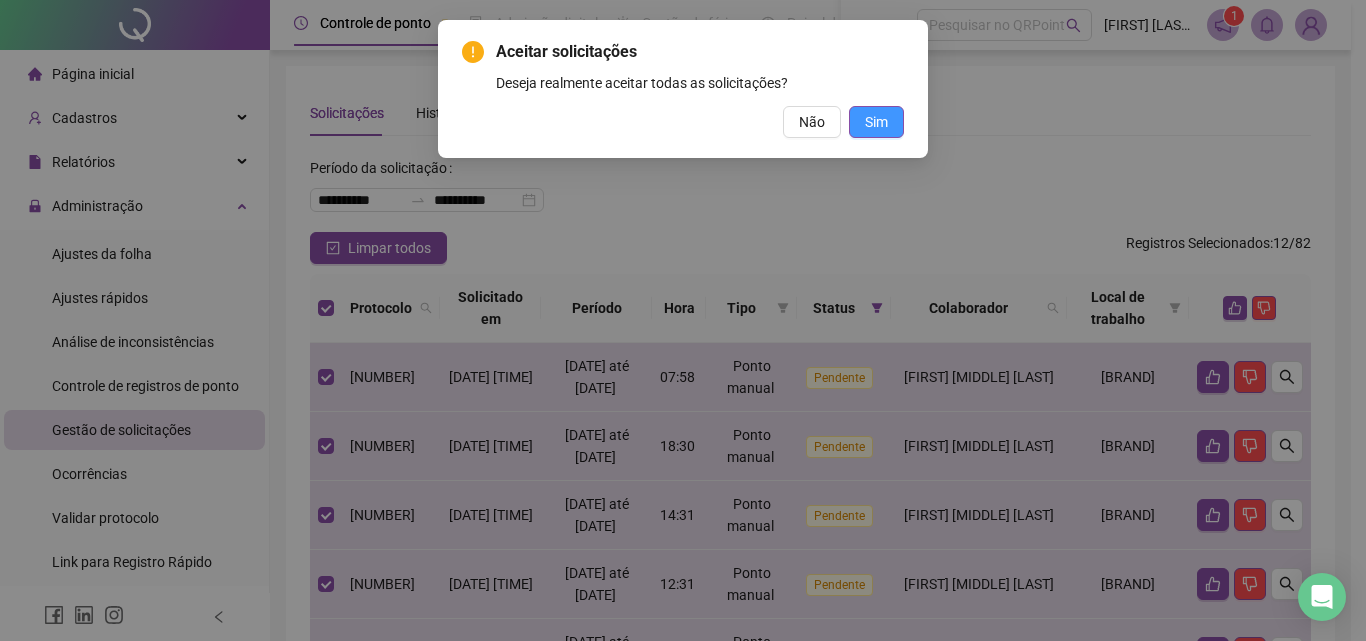 click on "Sim" at bounding box center (876, 122) 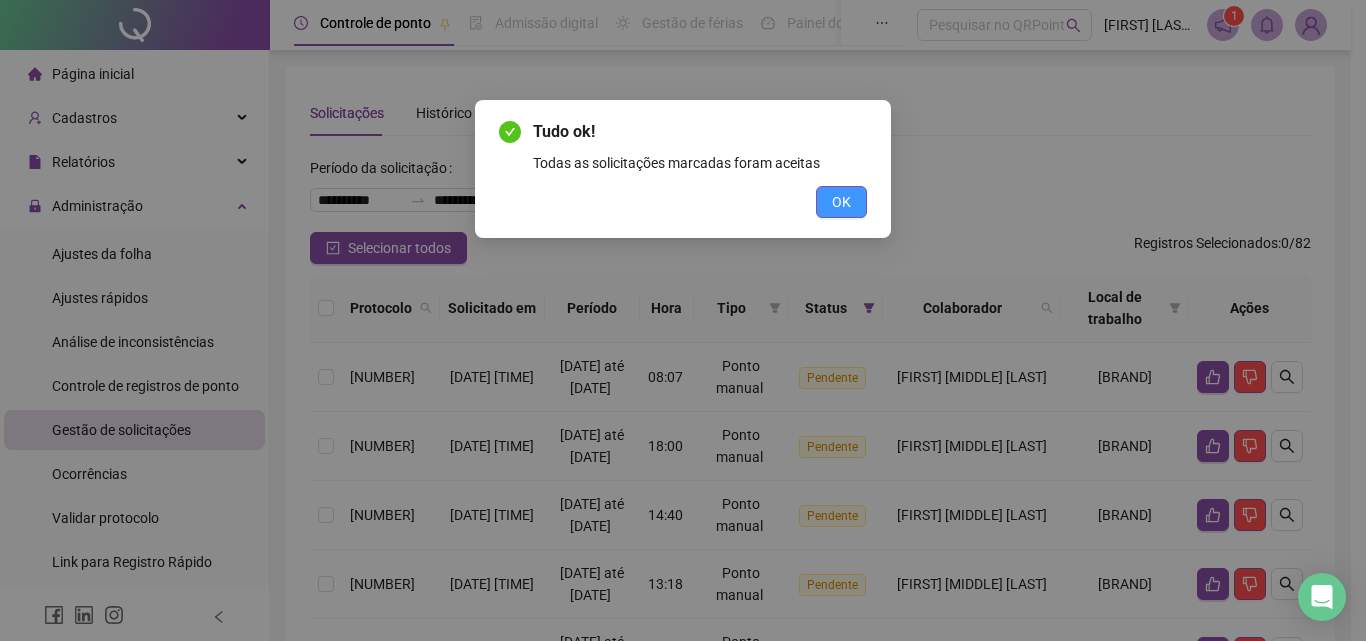 click on "OK" at bounding box center [841, 202] 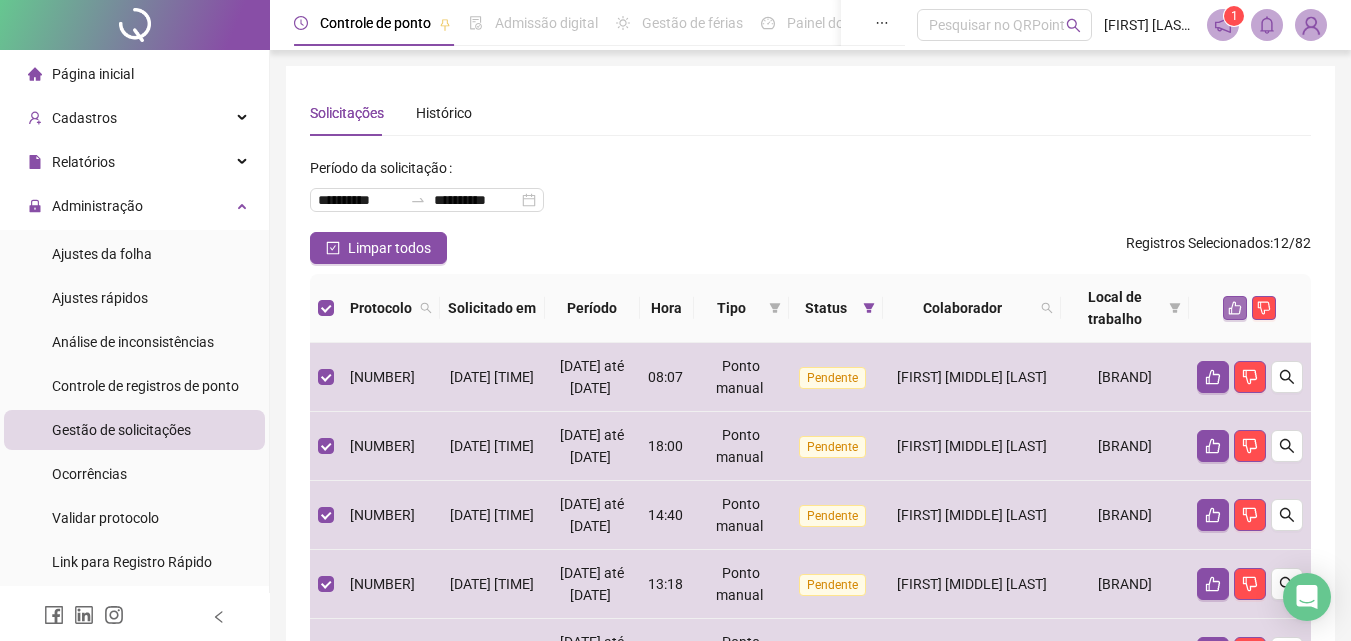 click 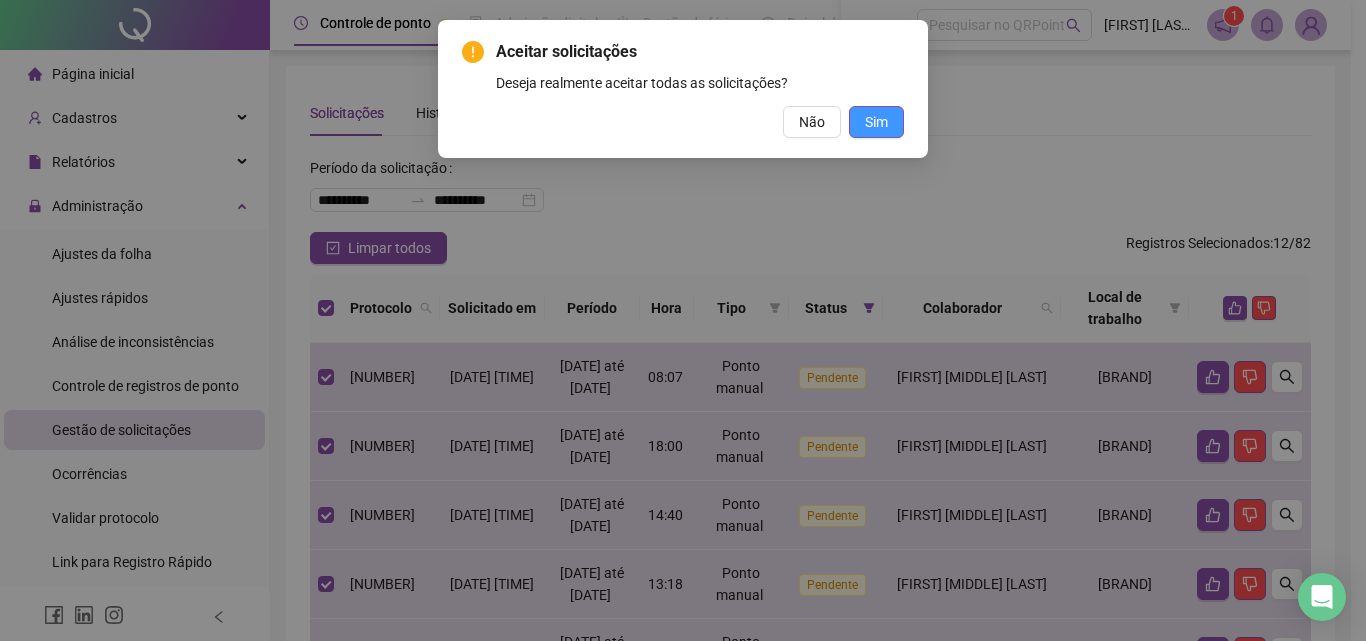 click on "Sim" at bounding box center [876, 122] 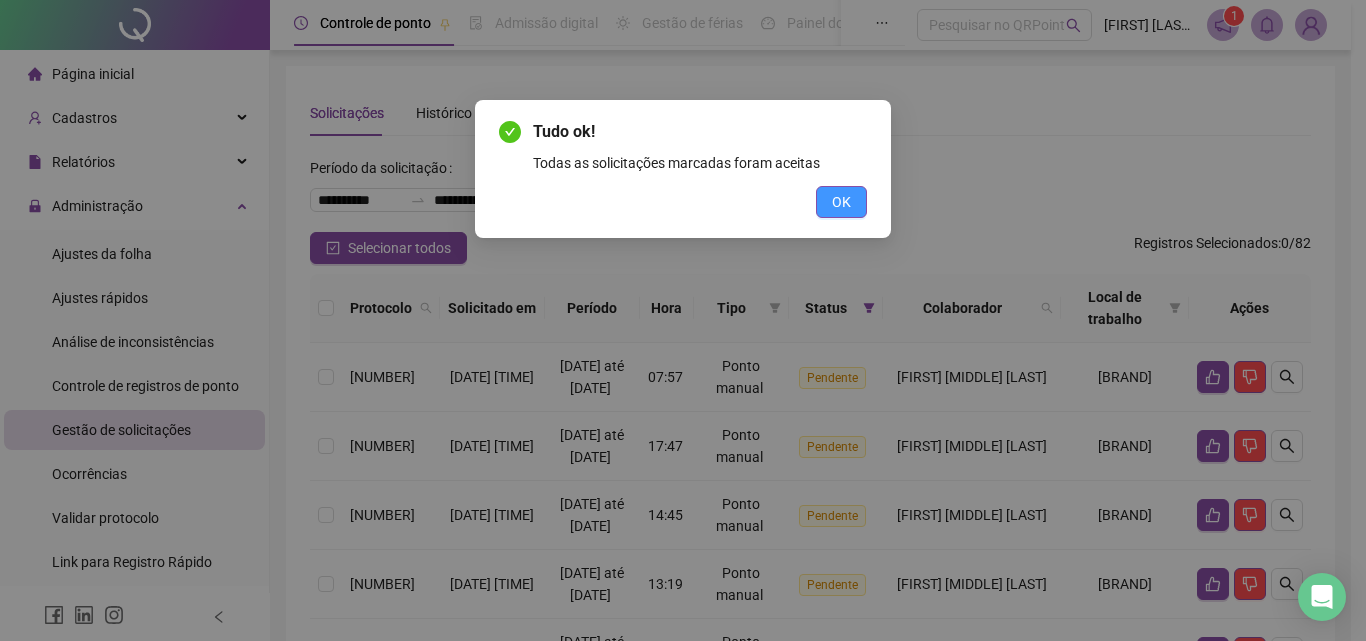 drag, startPoint x: 844, startPoint y: 204, endPoint x: 822, endPoint y: 222, distance: 28.42534 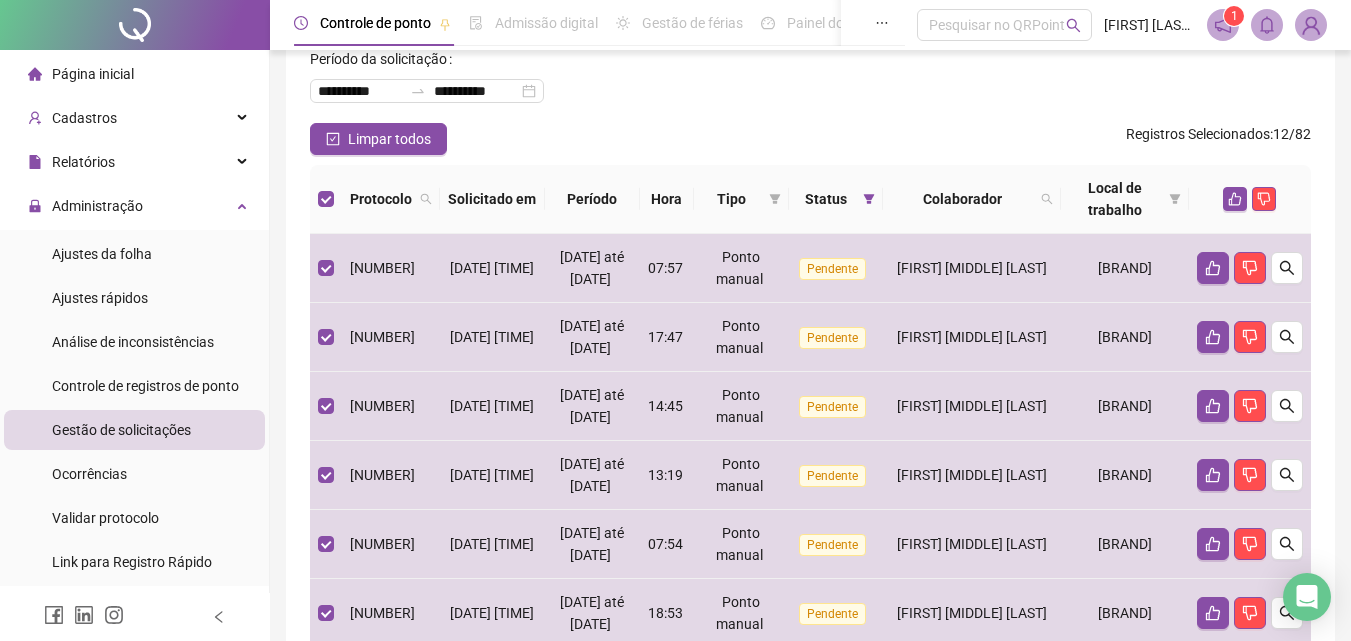 scroll, scrollTop: 0, scrollLeft: 0, axis: both 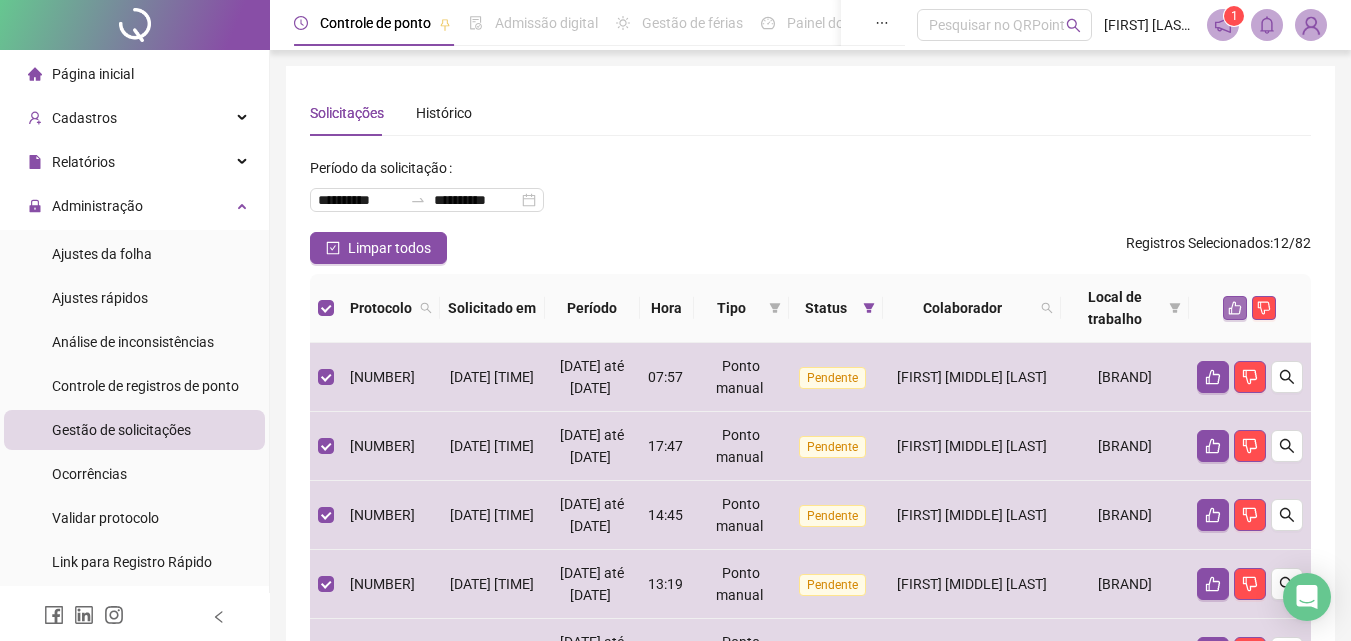 click 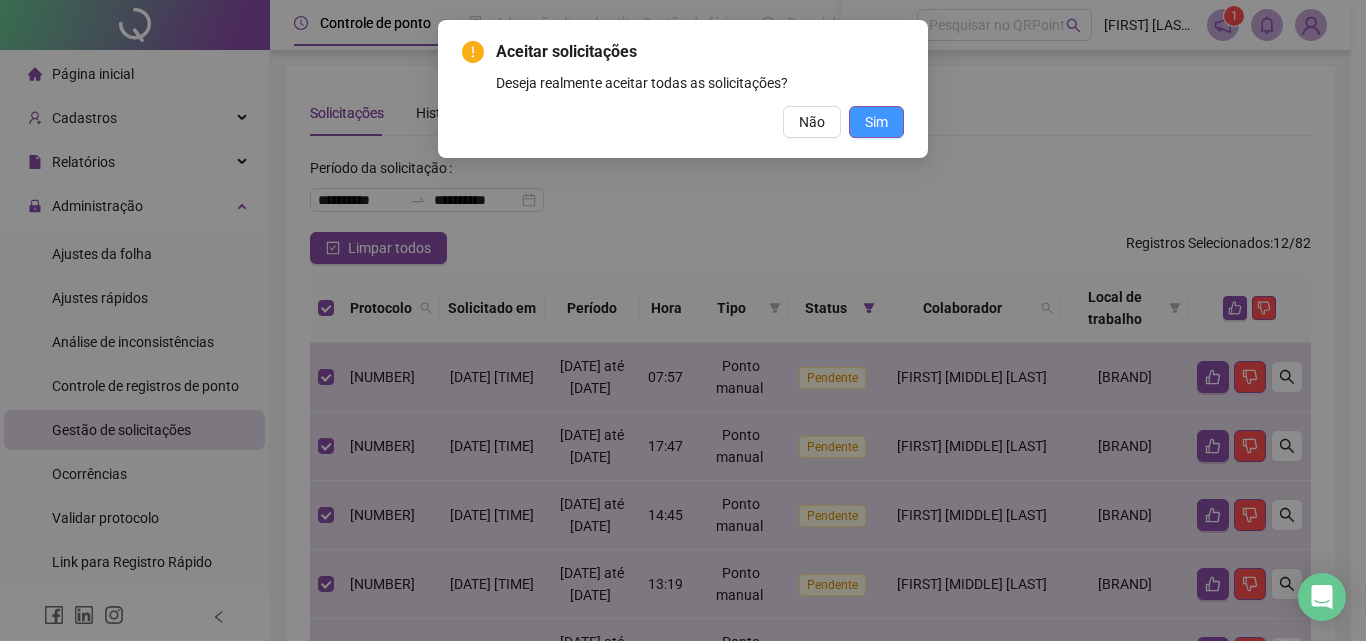 click on "Sim" at bounding box center [876, 122] 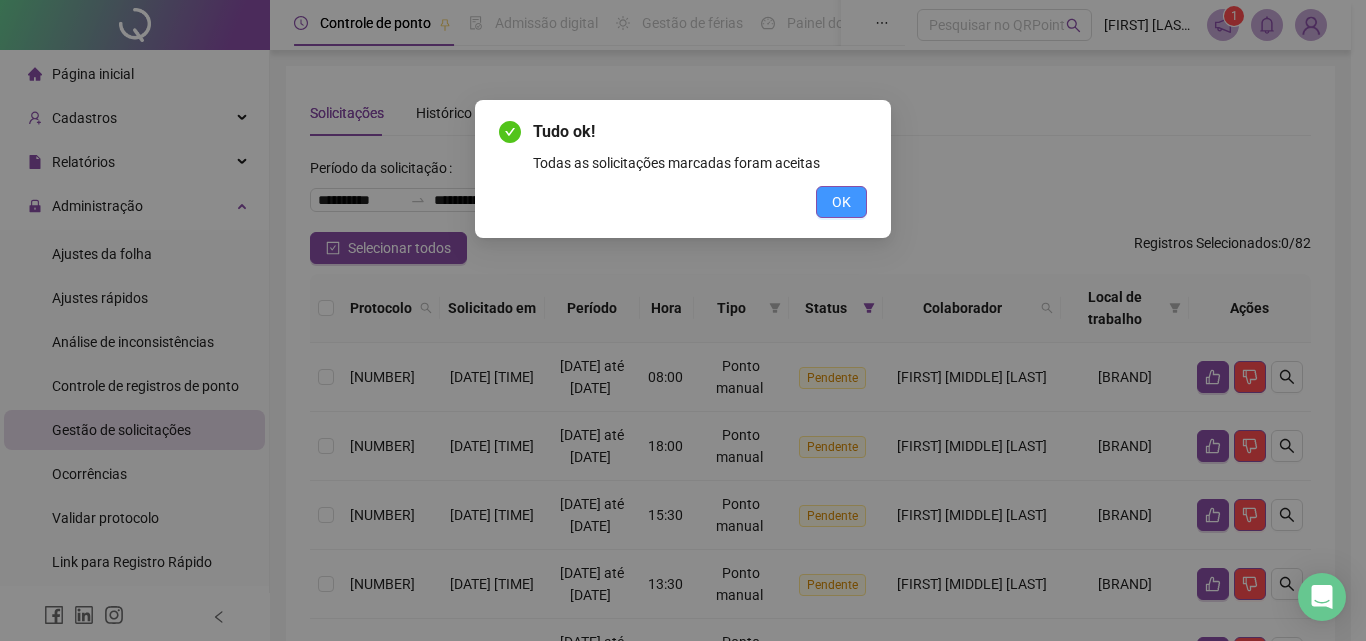 click on "OK" at bounding box center [841, 202] 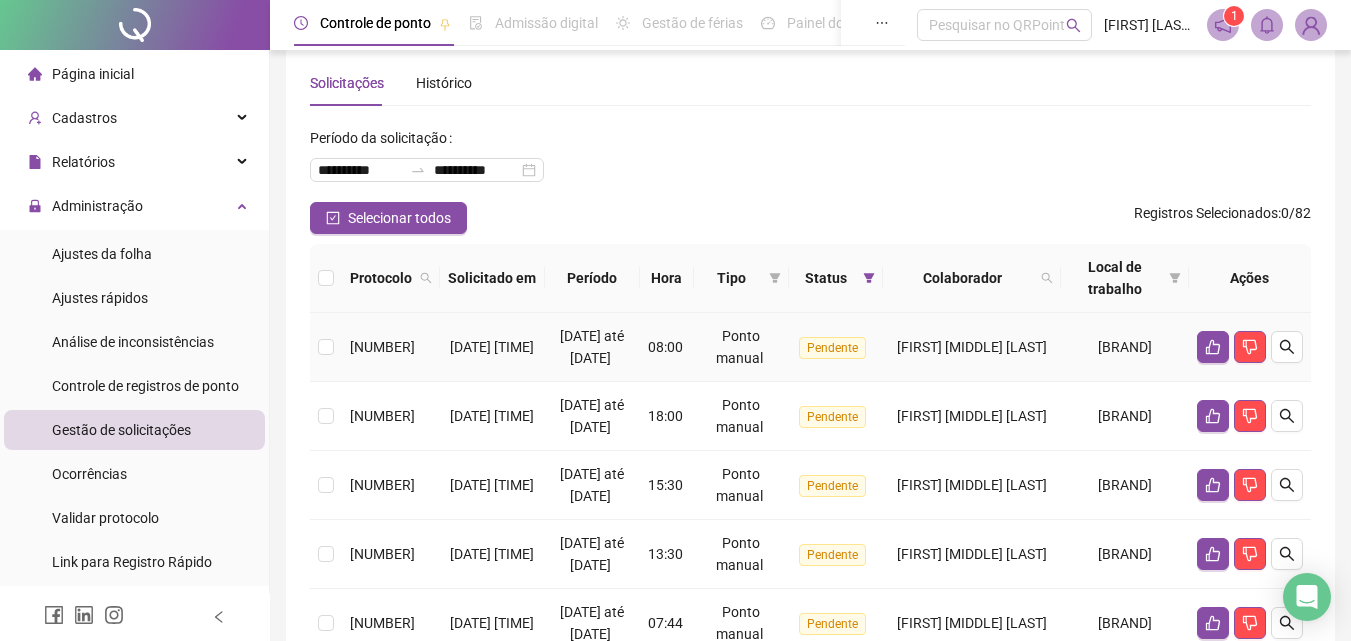 scroll, scrollTop: 0, scrollLeft: 0, axis: both 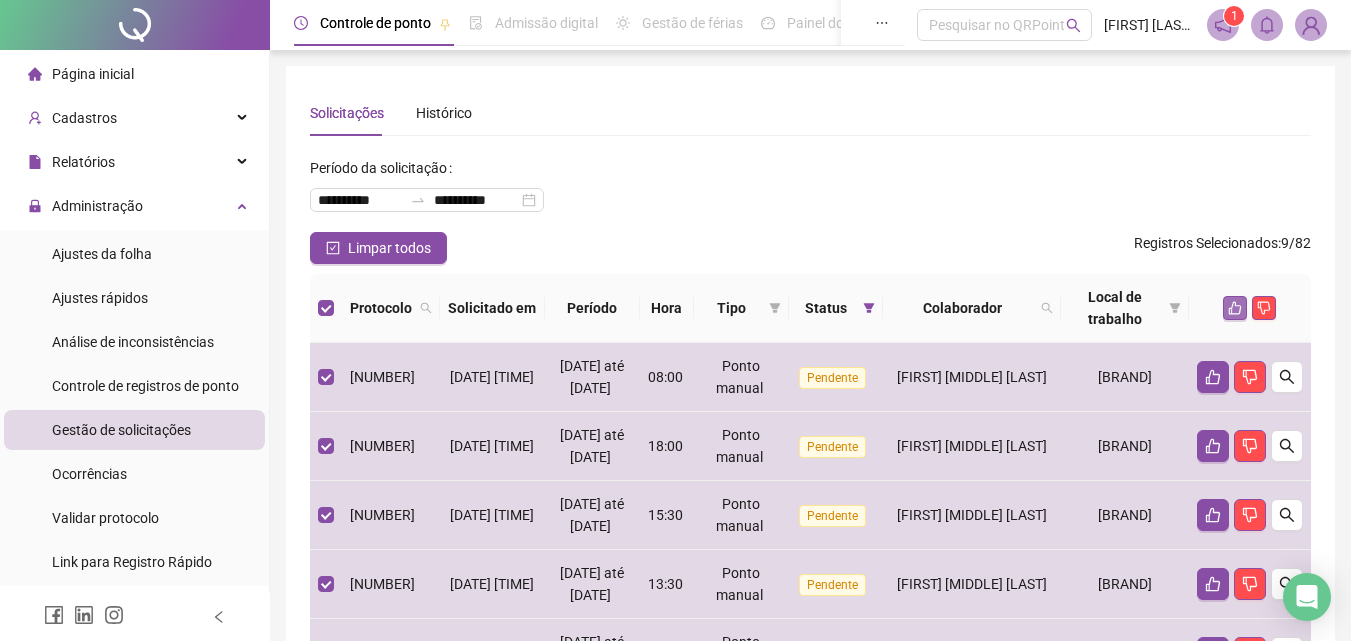 click at bounding box center (1235, 308) 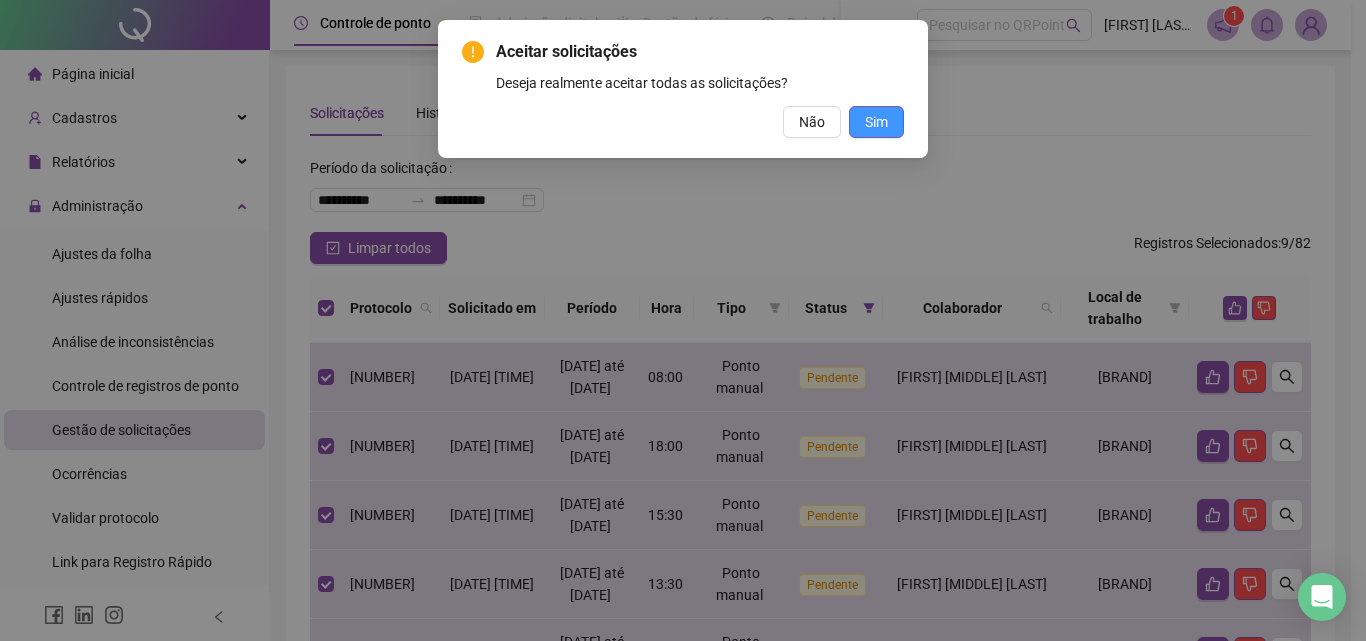 click on "Sim" at bounding box center [876, 122] 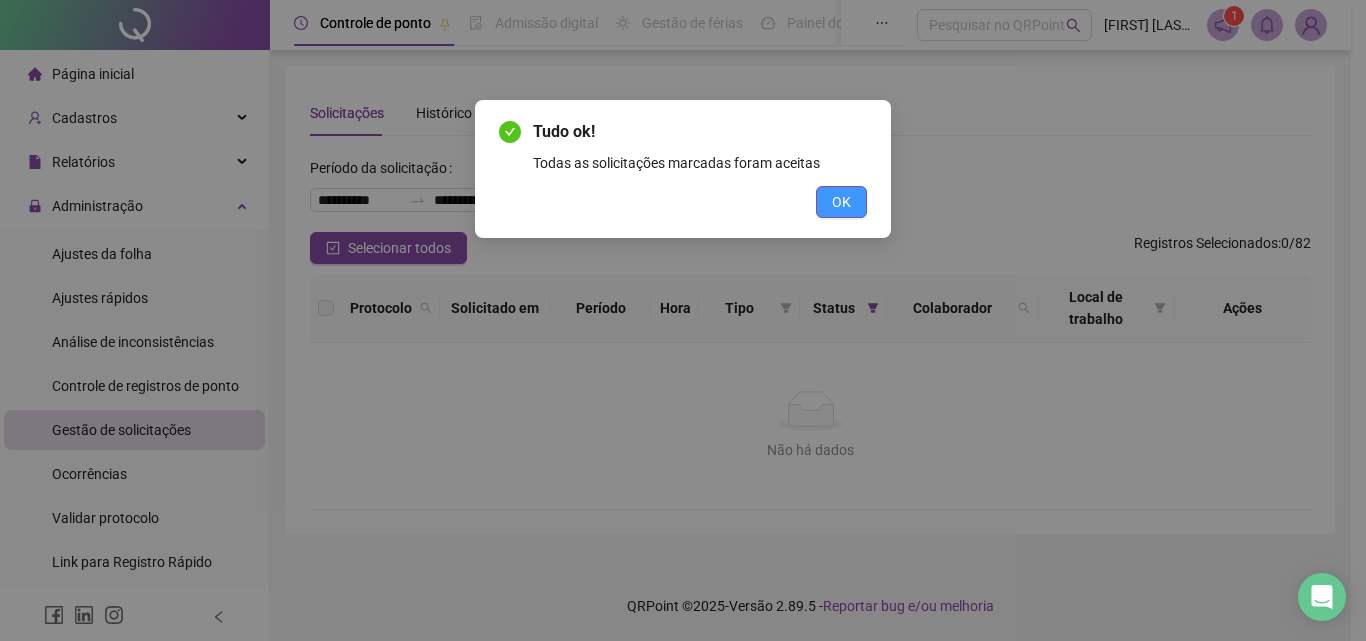click on "OK" at bounding box center [841, 202] 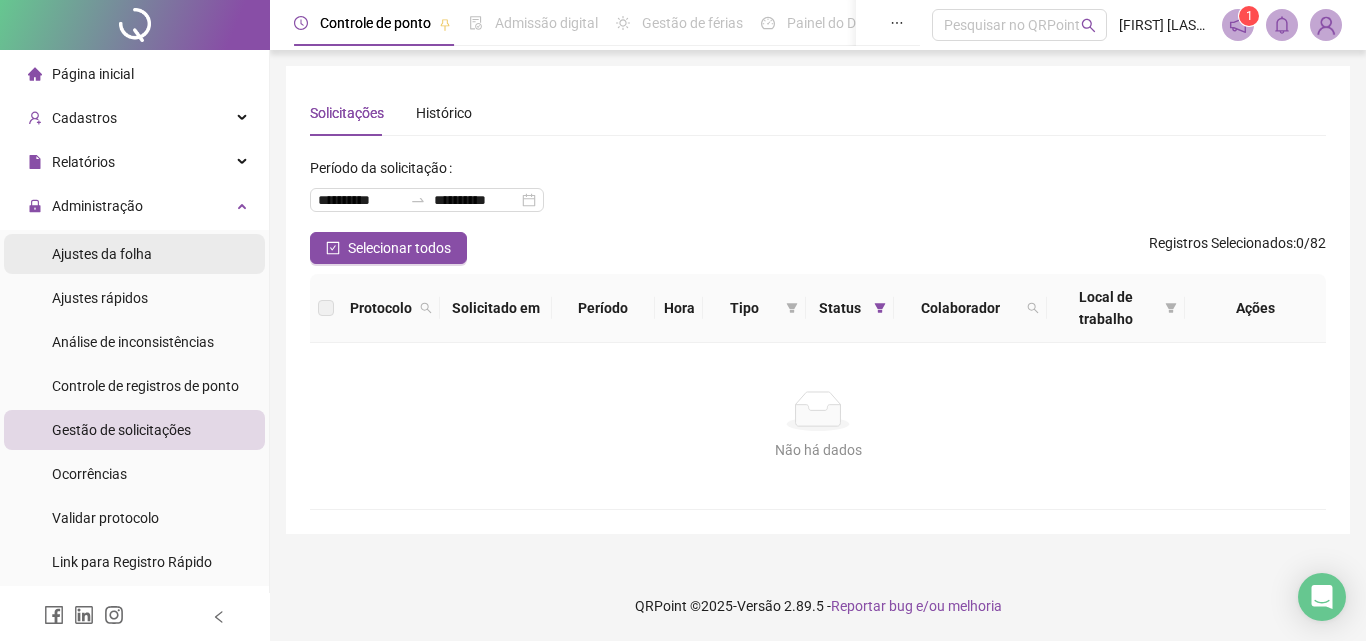 click on "Ajustes da folha" at bounding box center (134, 254) 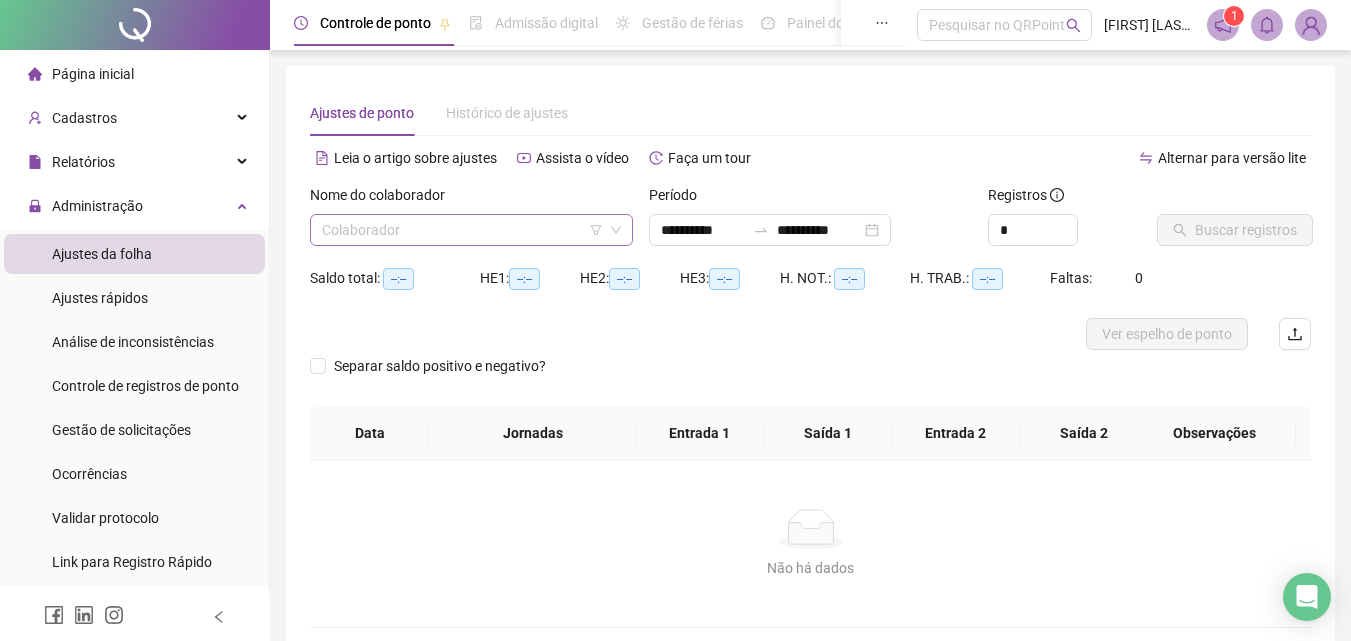 click at bounding box center (462, 230) 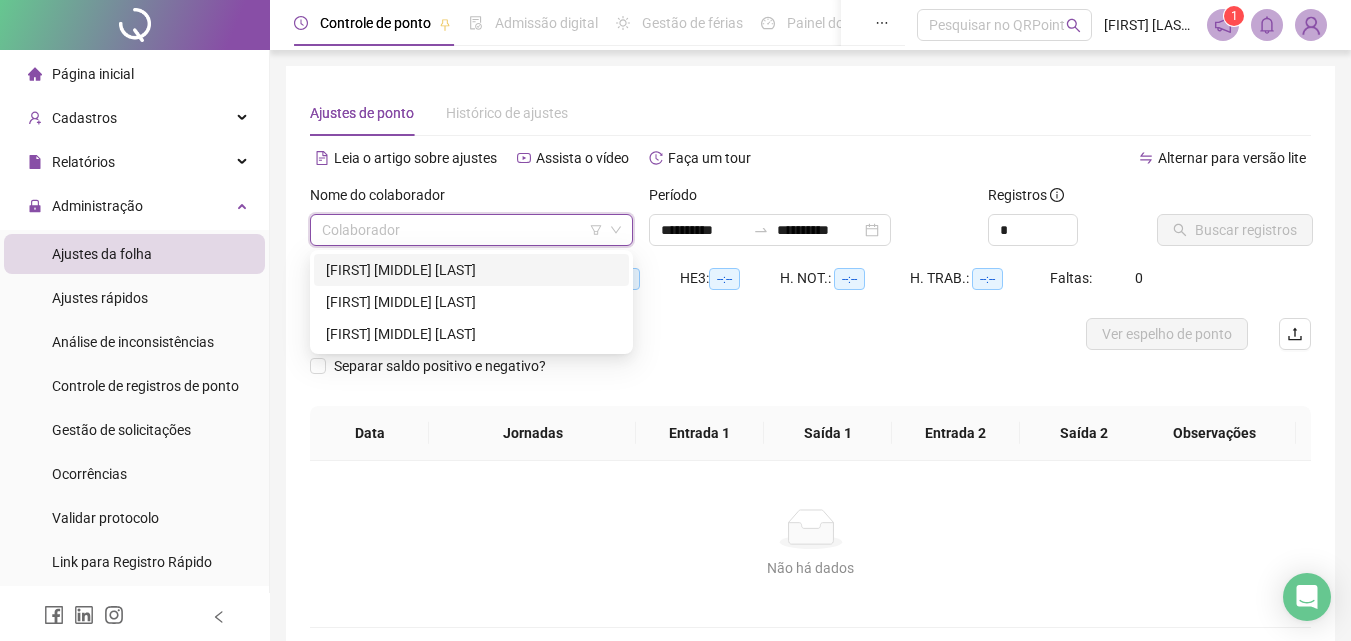 click on "[FIRST] [MIDDLE] [LAST]" at bounding box center [471, 270] 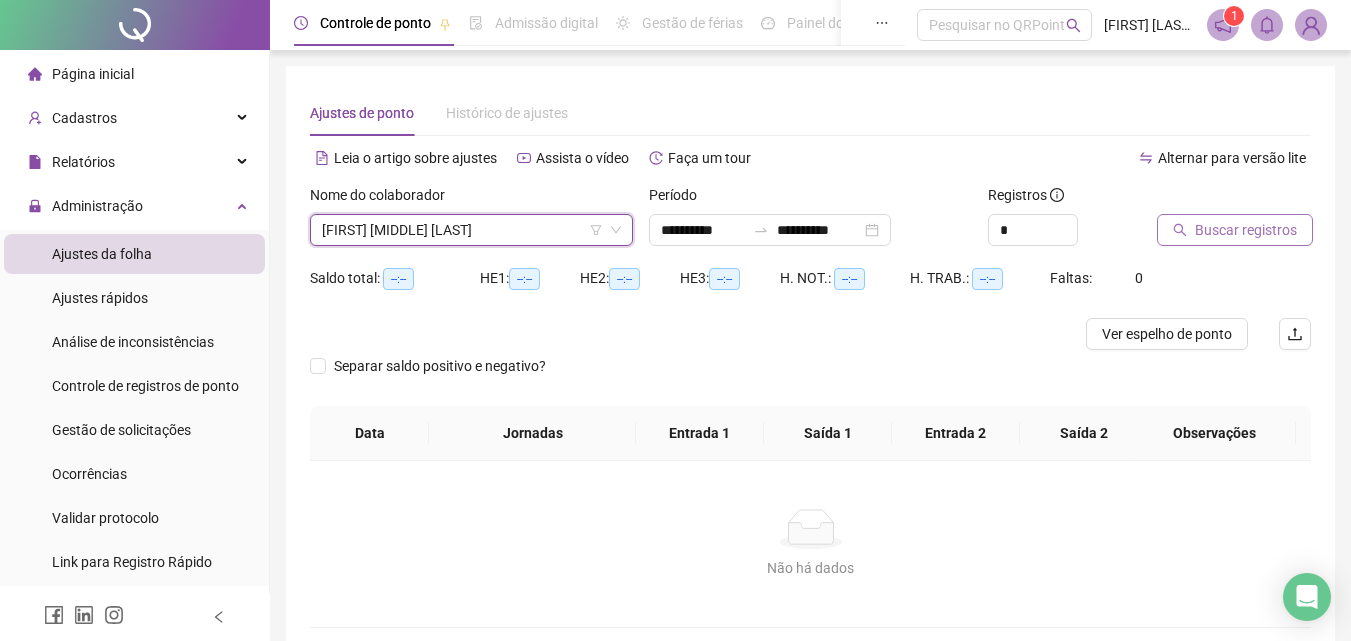 click on "Buscar registros" at bounding box center (1246, 230) 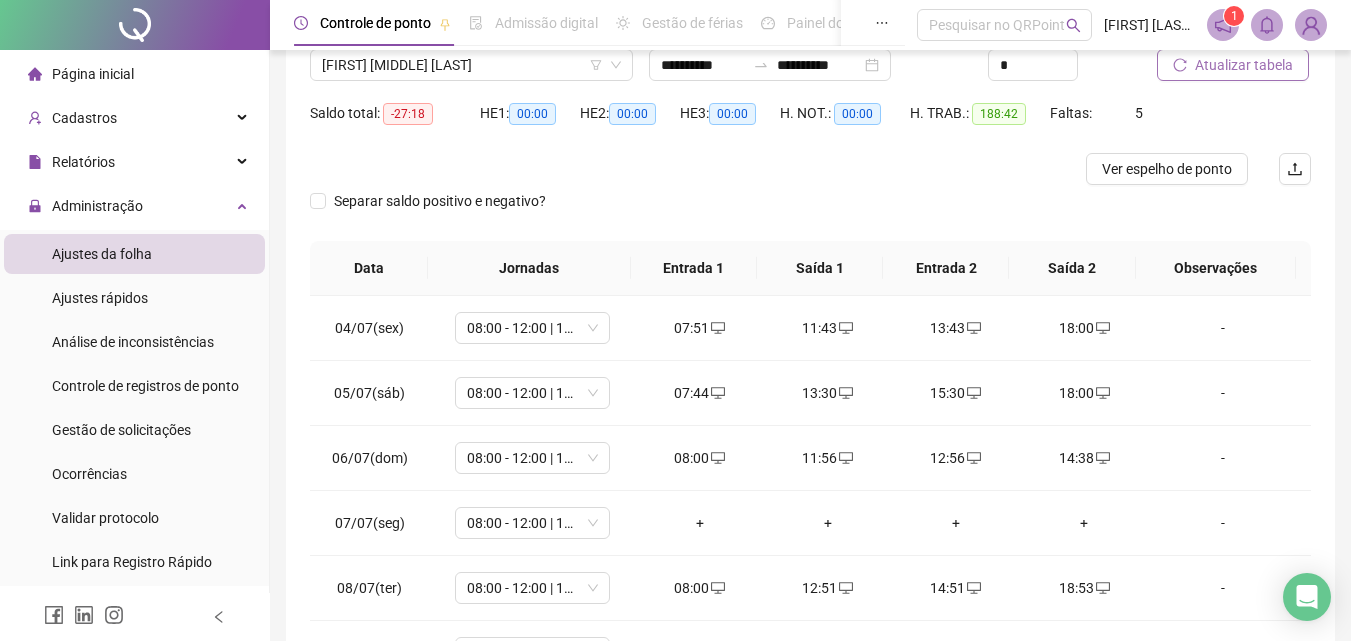 scroll, scrollTop: 200, scrollLeft: 0, axis: vertical 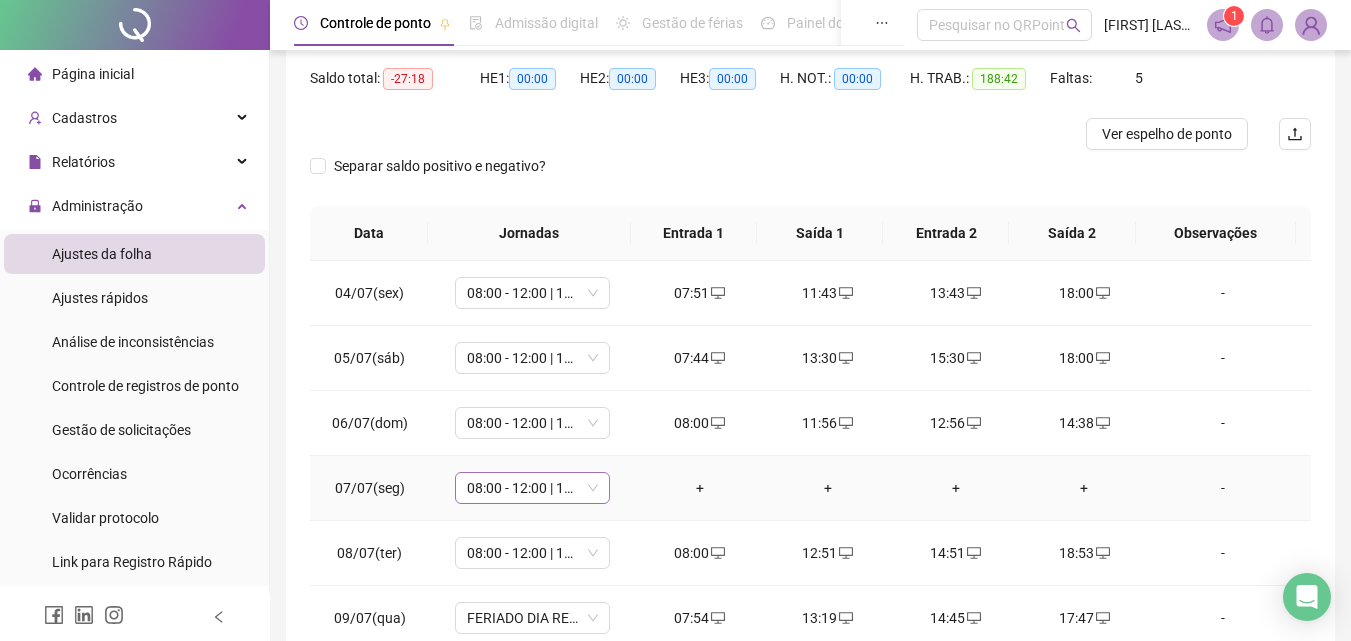 click on "08:00 - 12:00 | 14:00 - 18:00" at bounding box center (532, 488) 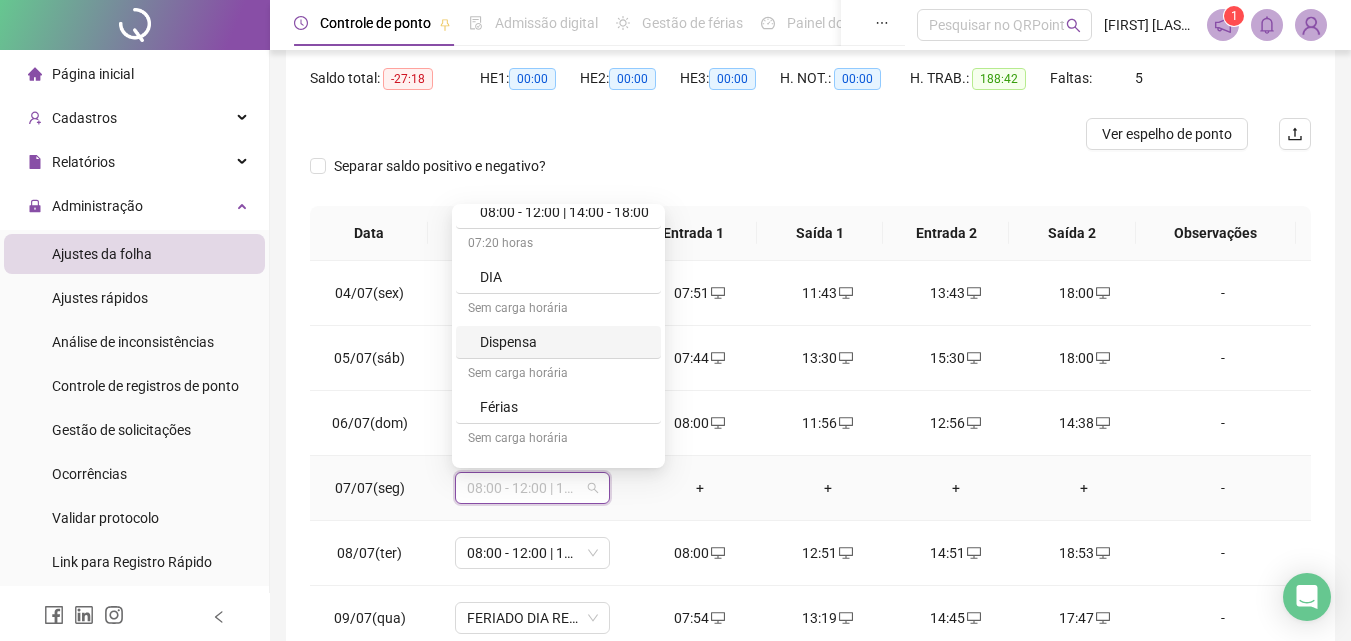 scroll, scrollTop: 264, scrollLeft: 0, axis: vertical 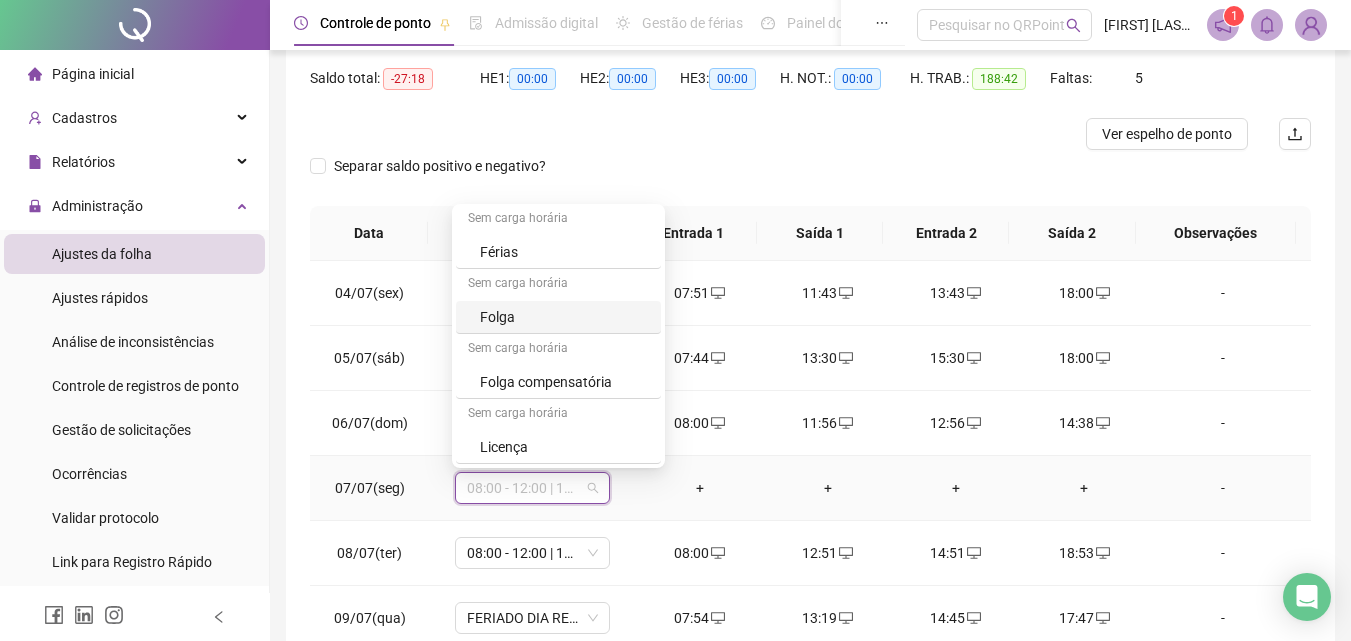 click on "Folga" at bounding box center [564, 317] 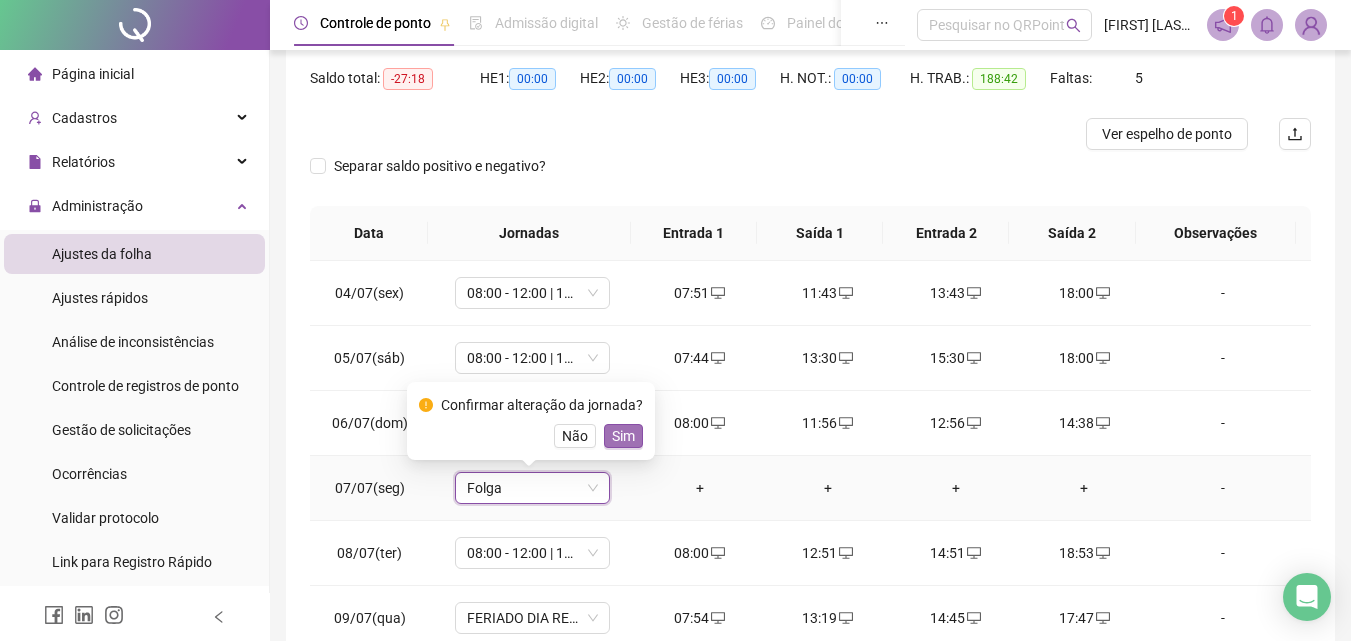 click on "Sim" at bounding box center (623, 436) 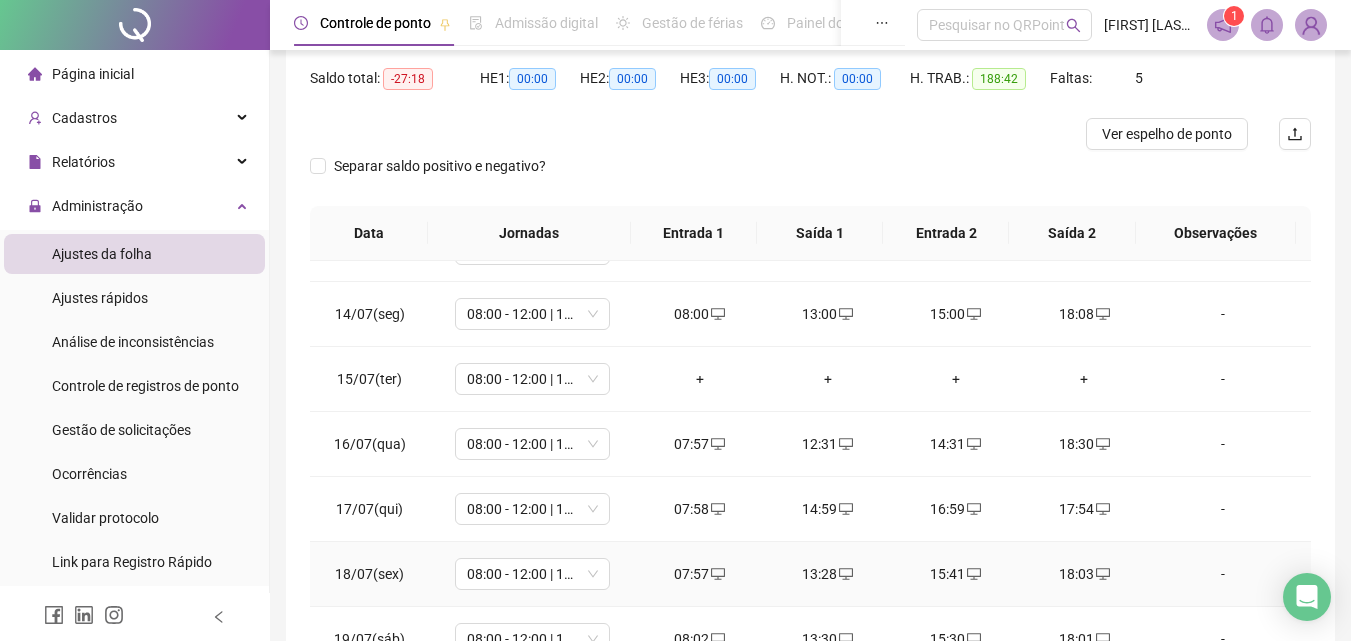 scroll, scrollTop: 600, scrollLeft: 0, axis: vertical 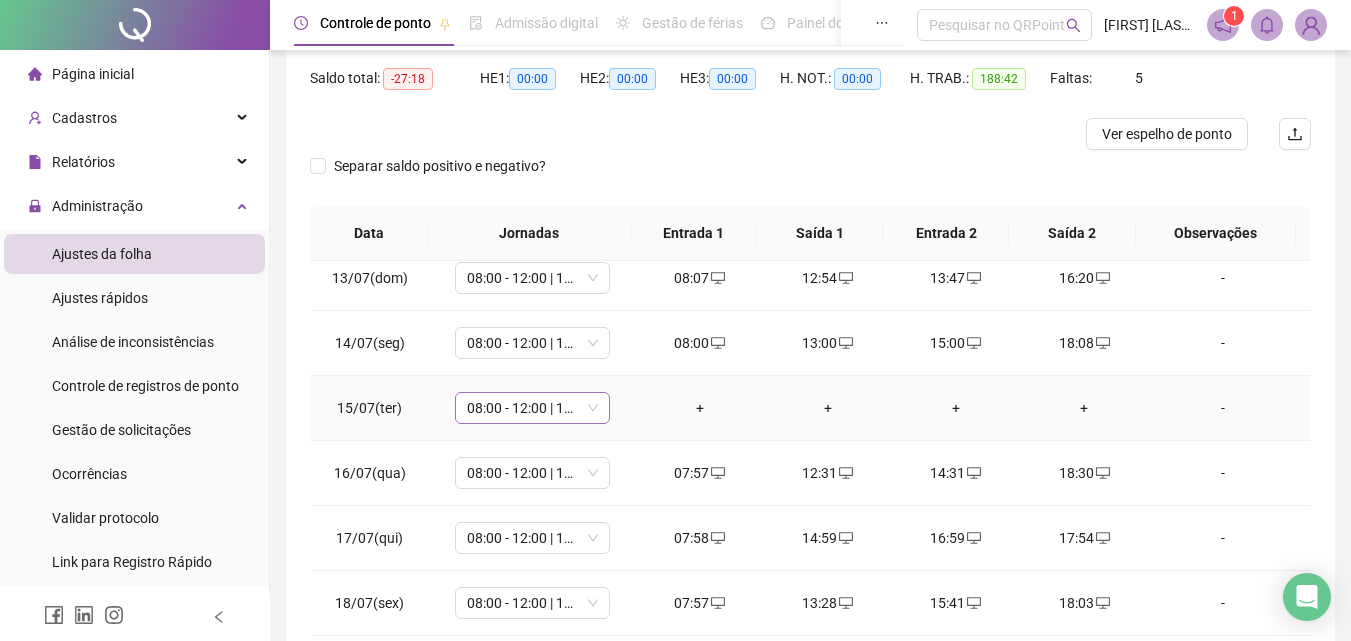click on "08:00 - 12:00 | 14:00 - 18:00" at bounding box center [532, 408] 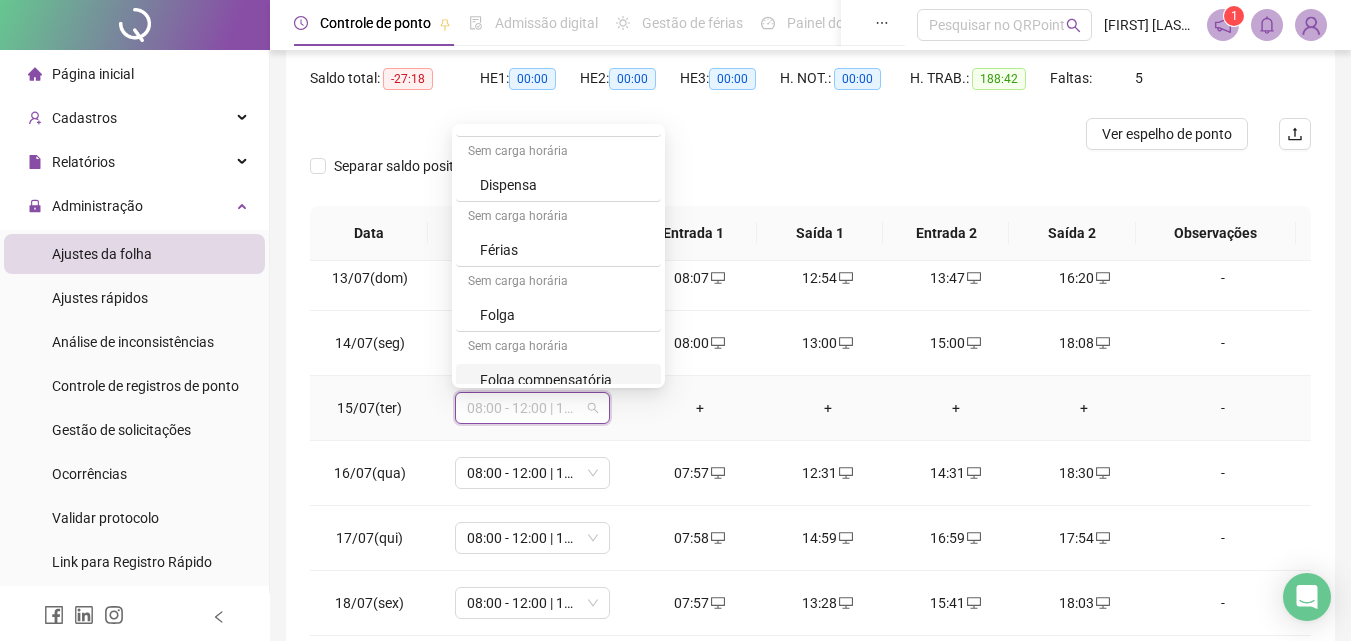 scroll, scrollTop: 200, scrollLeft: 0, axis: vertical 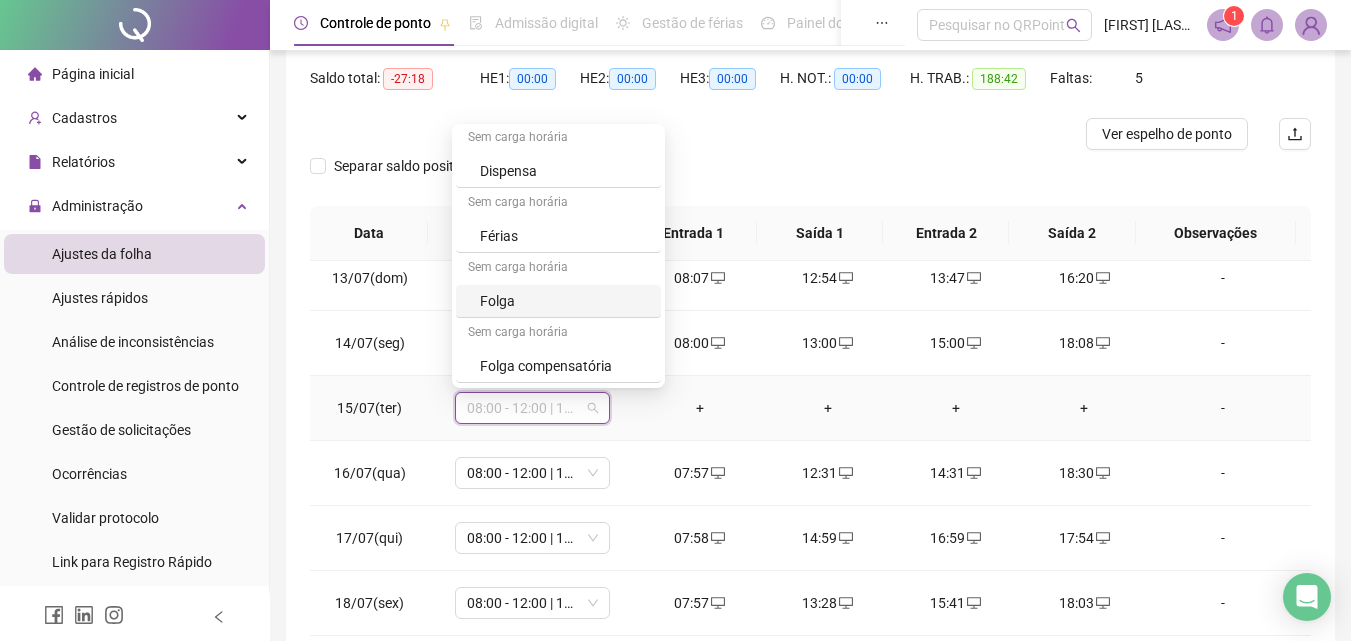 click on "Folga" at bounding box center [564, 301] 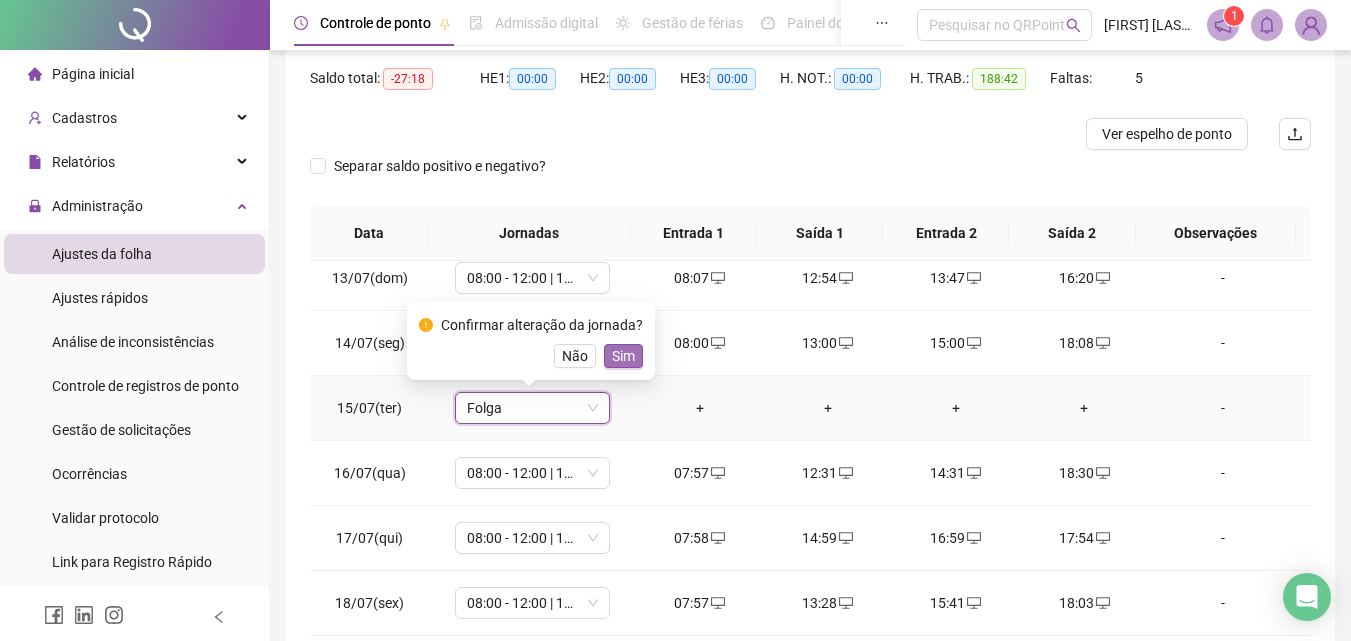 click on "Sim" at bounding box center (623, 356) 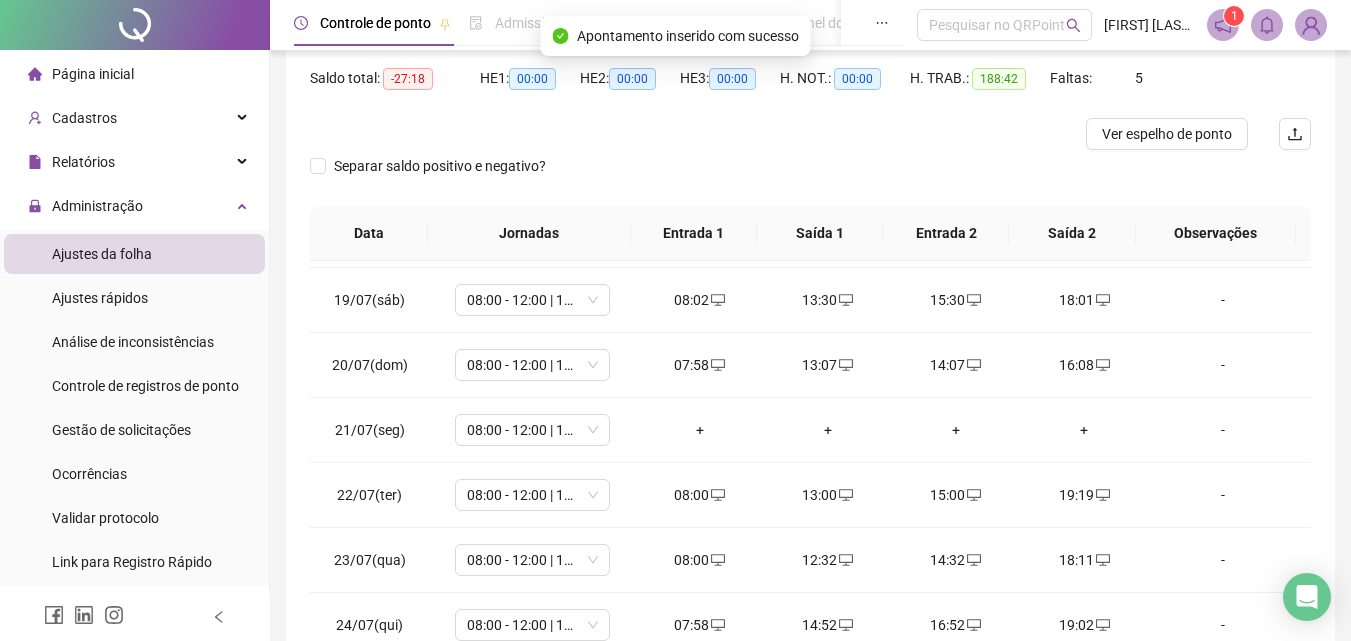 scroll, scrollTop: 1000, scrollLeft: 0, axis: vertical 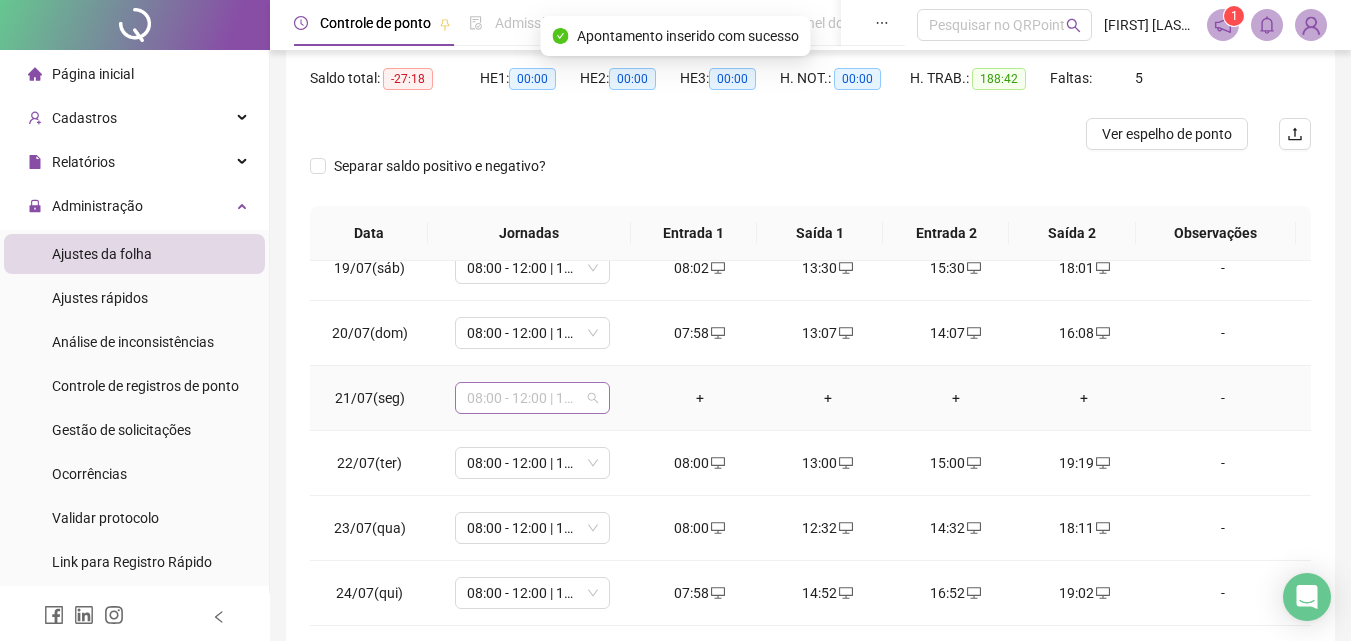 click on "08:00 - 12:00 | 14:00 - 18:00" at bounding box center [532, 398] 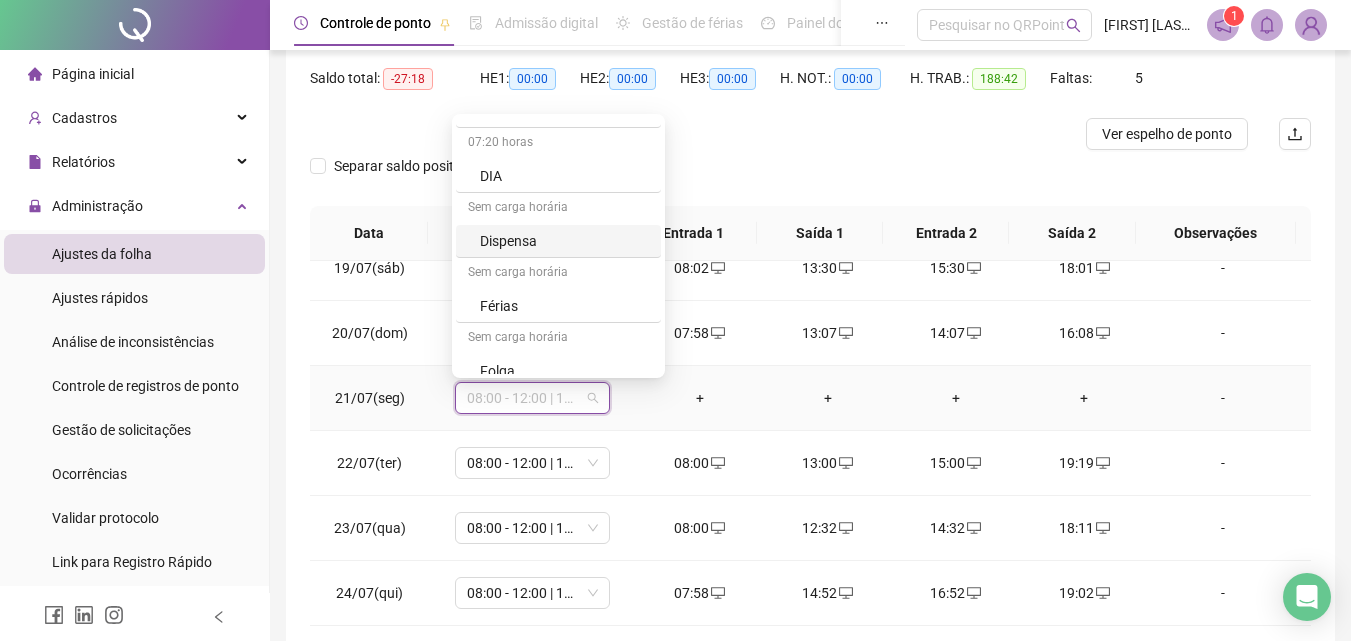 scroll, scrollTop: 160, scrollLeft: 0, axis: vertical 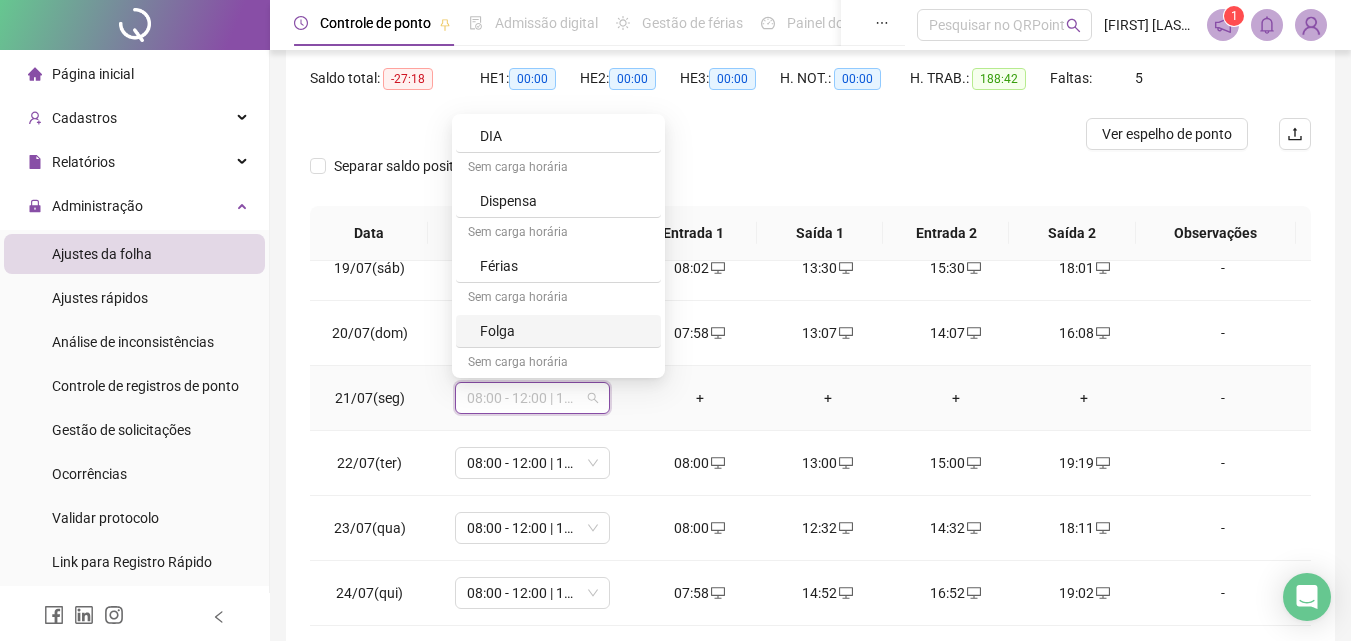 click on "Folga" at bounding box center (564, 331) 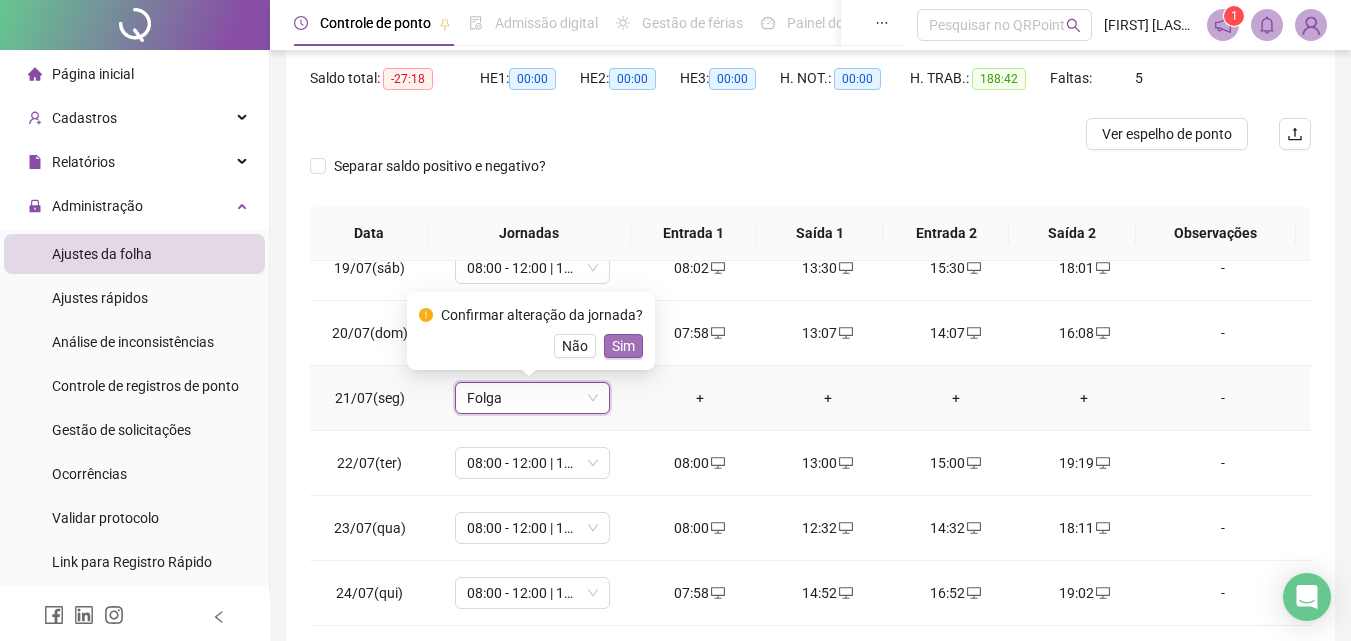 click on "Sim" at bounding box center [623, 346] 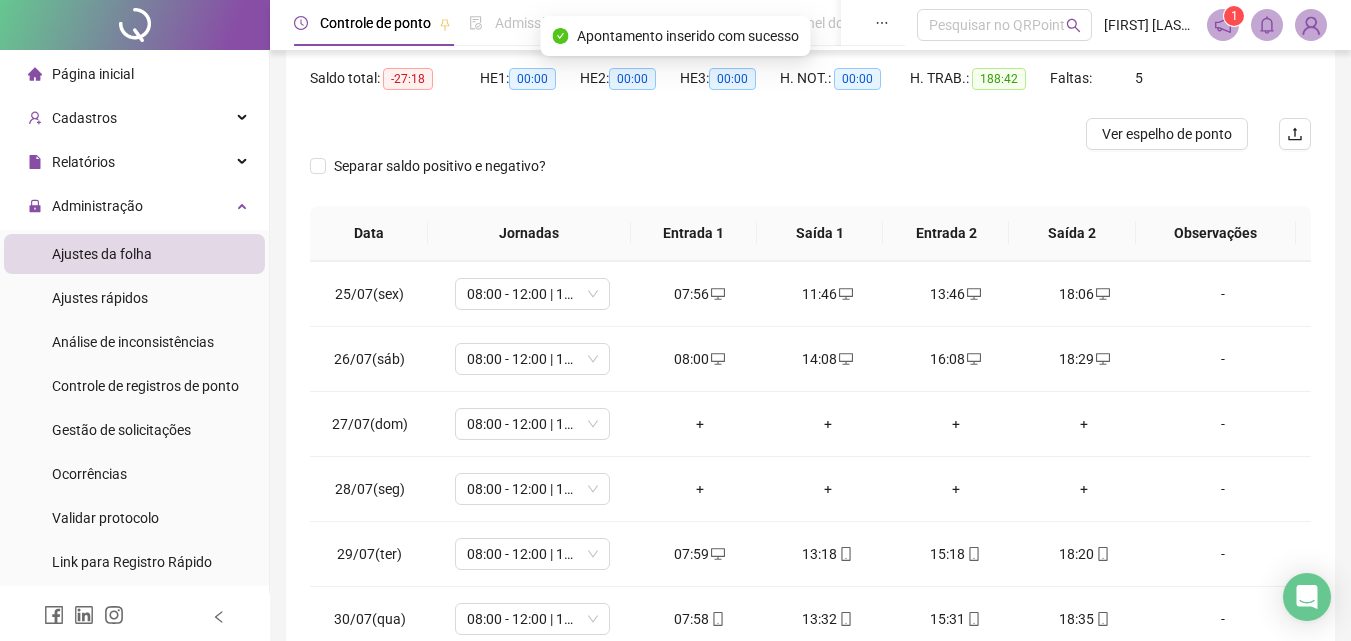 scroll, scrollTop: 1393, scrollLeft: 0, axis: vertical 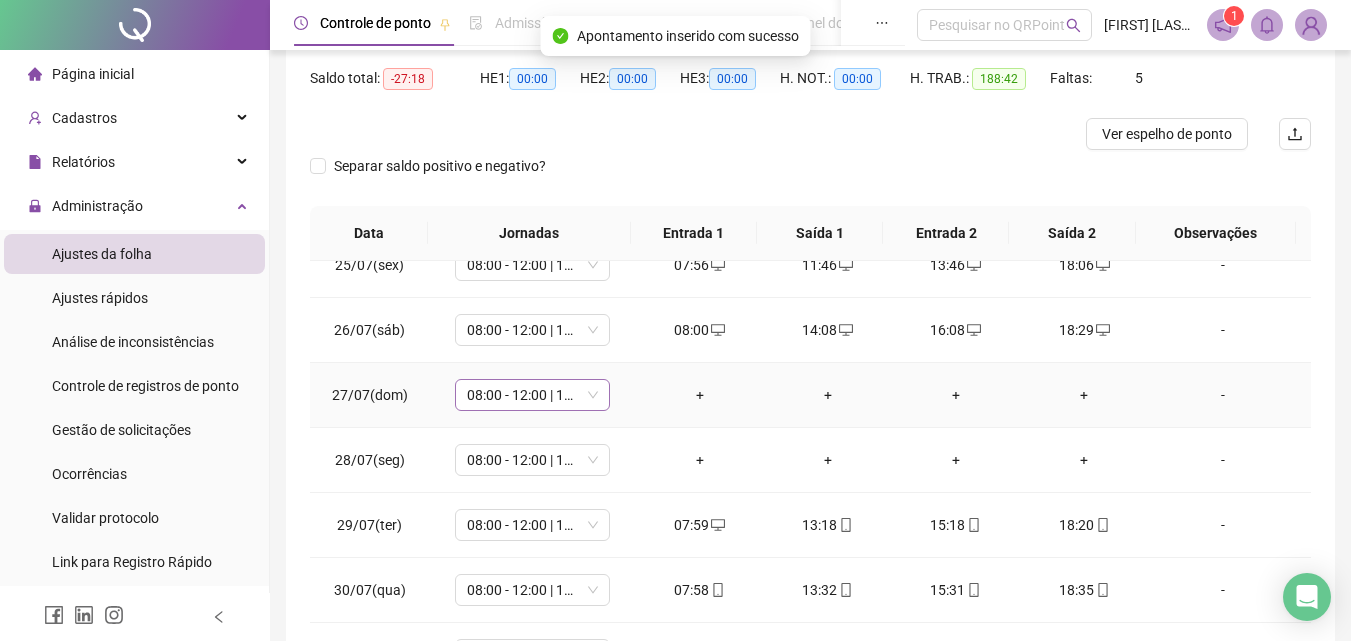 click on "08:00 - 12:00 | 14:00 - 18:00" at bounding box center [532, 395] 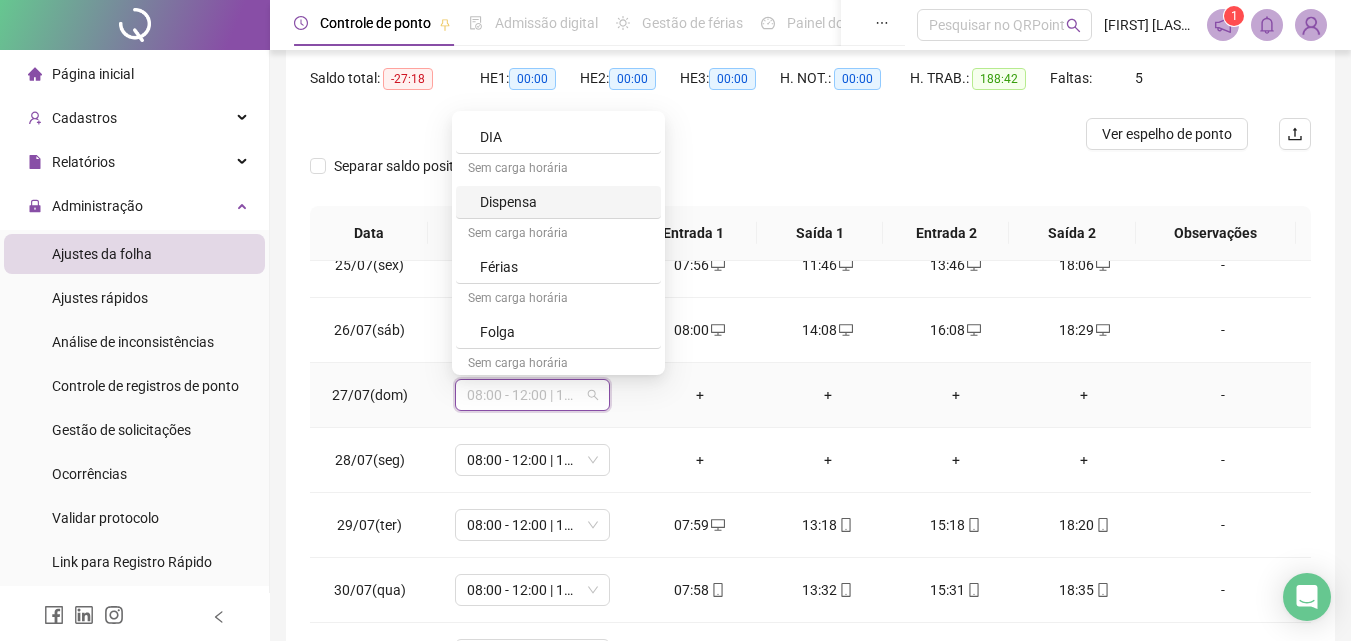 scroll, scrollTop: 160, scrollLeft: 0, axis: vertical 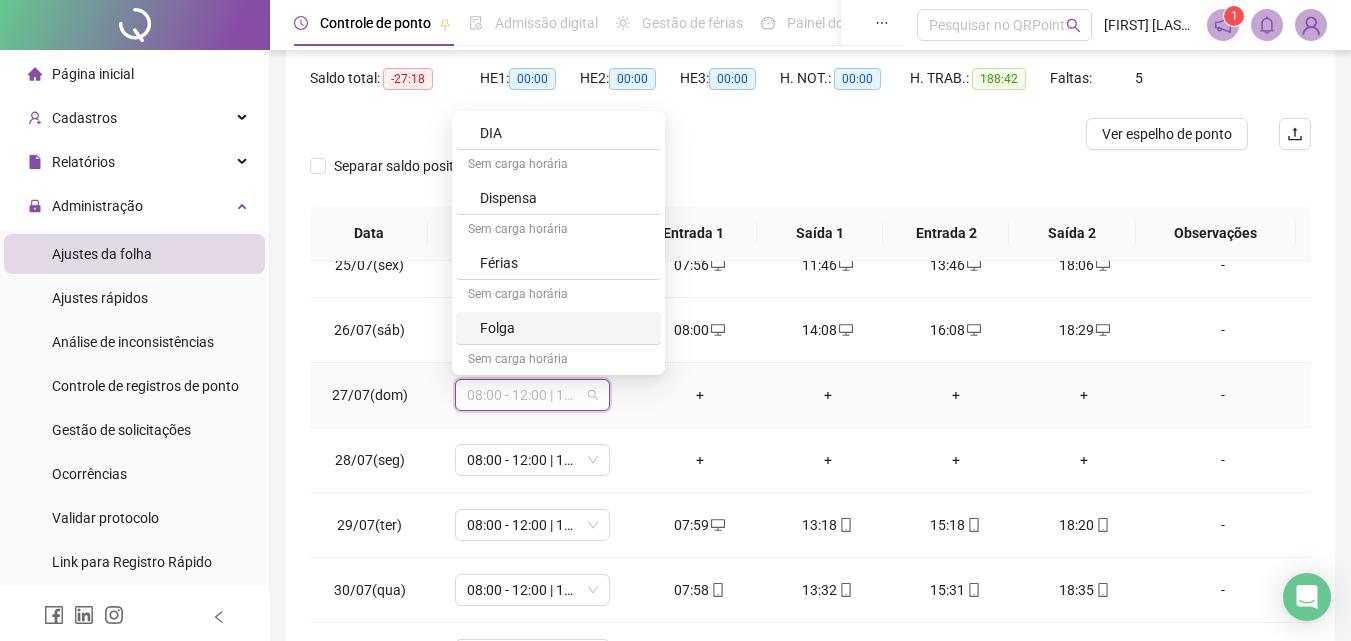 click on "Folga" at bounding box center (564, 328) 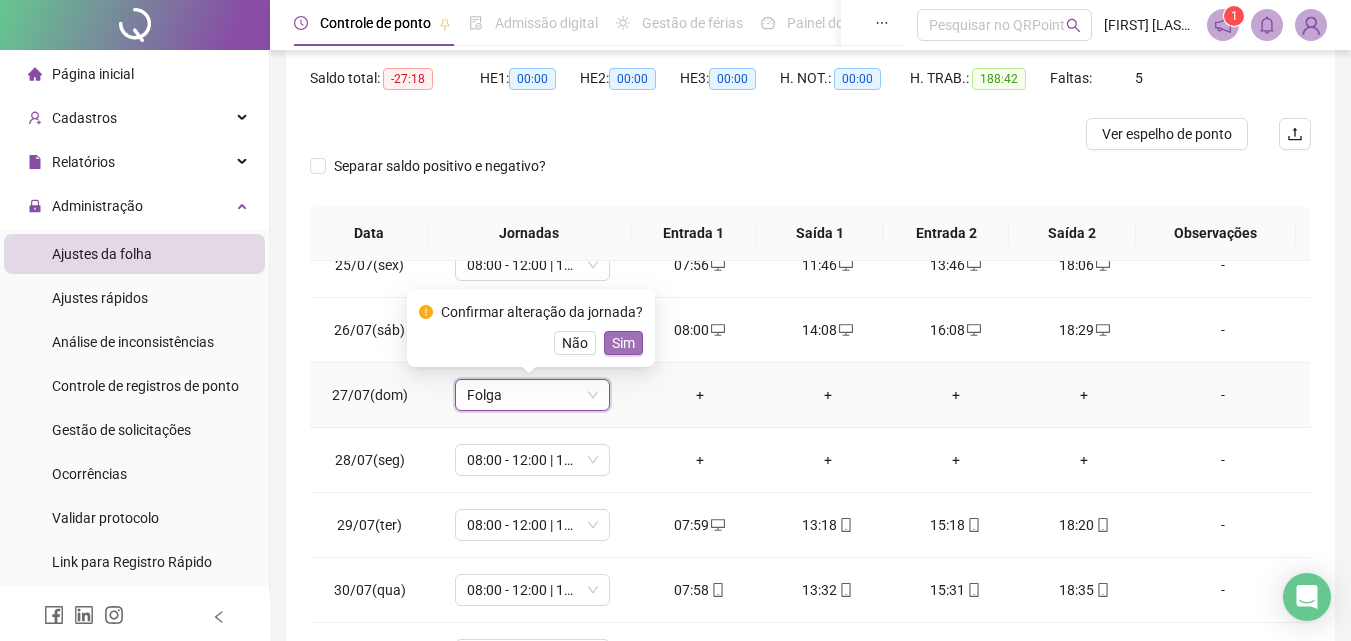 click on "Sim" at bounding box center (623, 343) 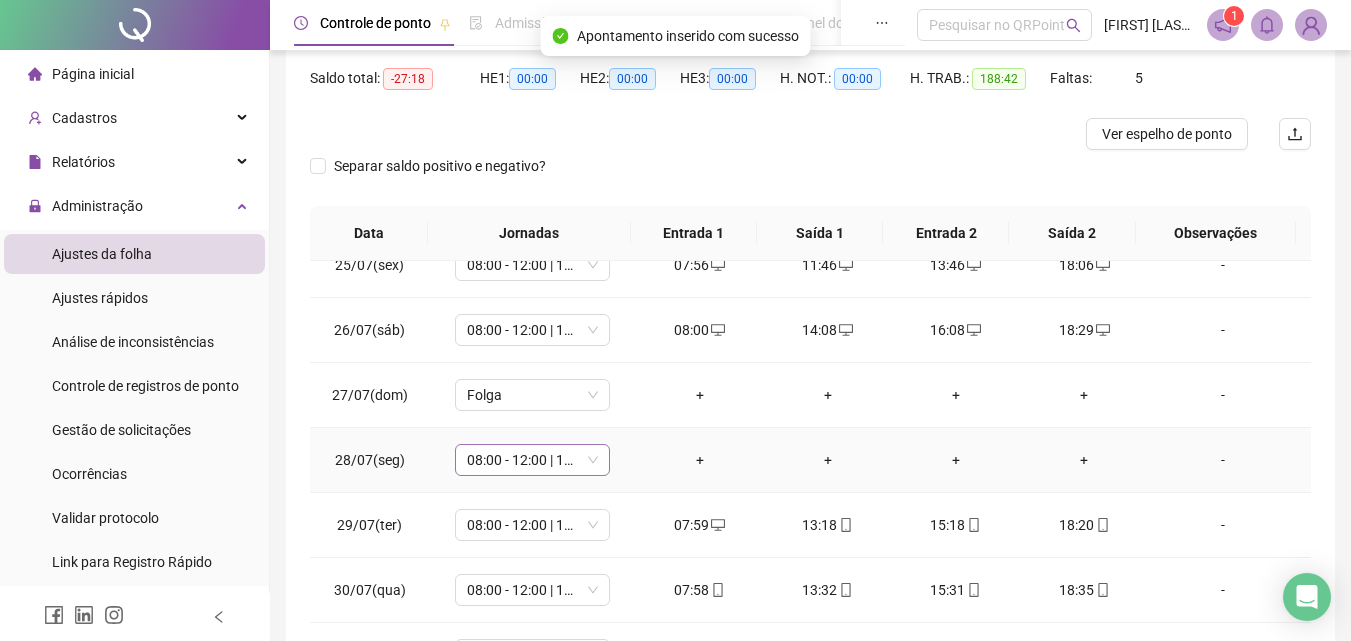 click on "08:00 - 12:00 | 14:00 - 18:00" at bounding box center [532, 460] 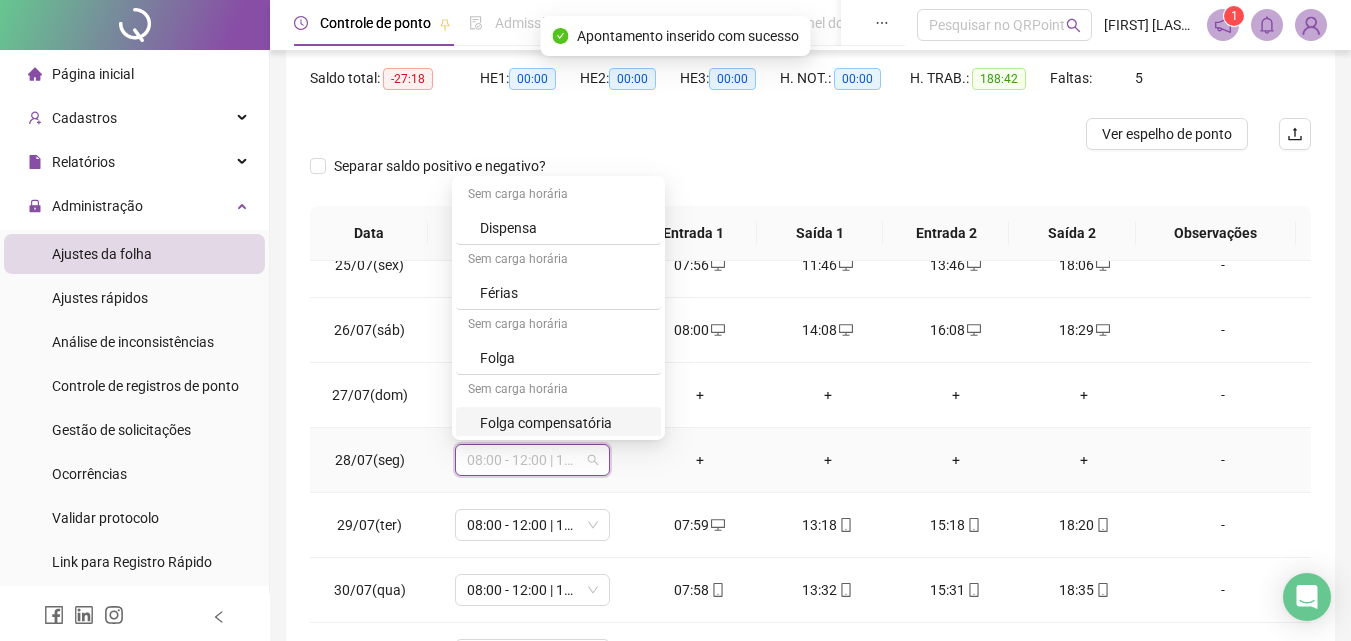 scroll, scrollTop: 200, scrollLeft: 0, axis: vertical 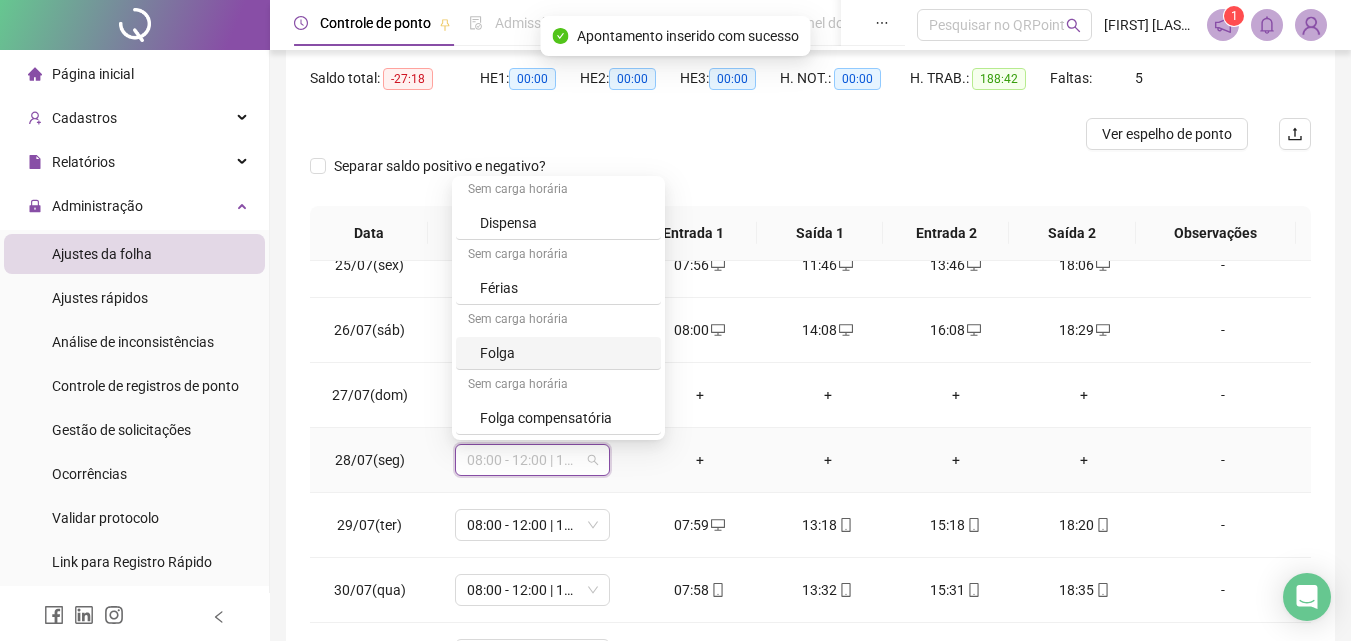 click on "Folga" at bounding box center (564, 353) 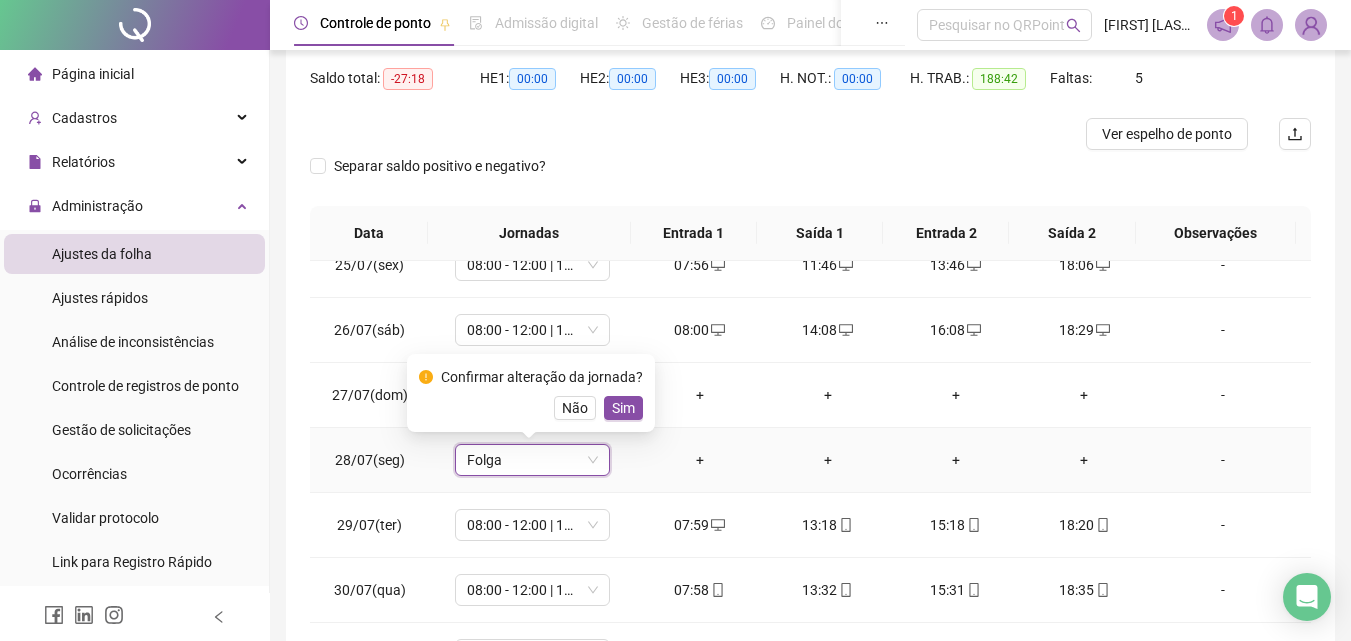 click on "Sim" at bounding box center [623, 408] 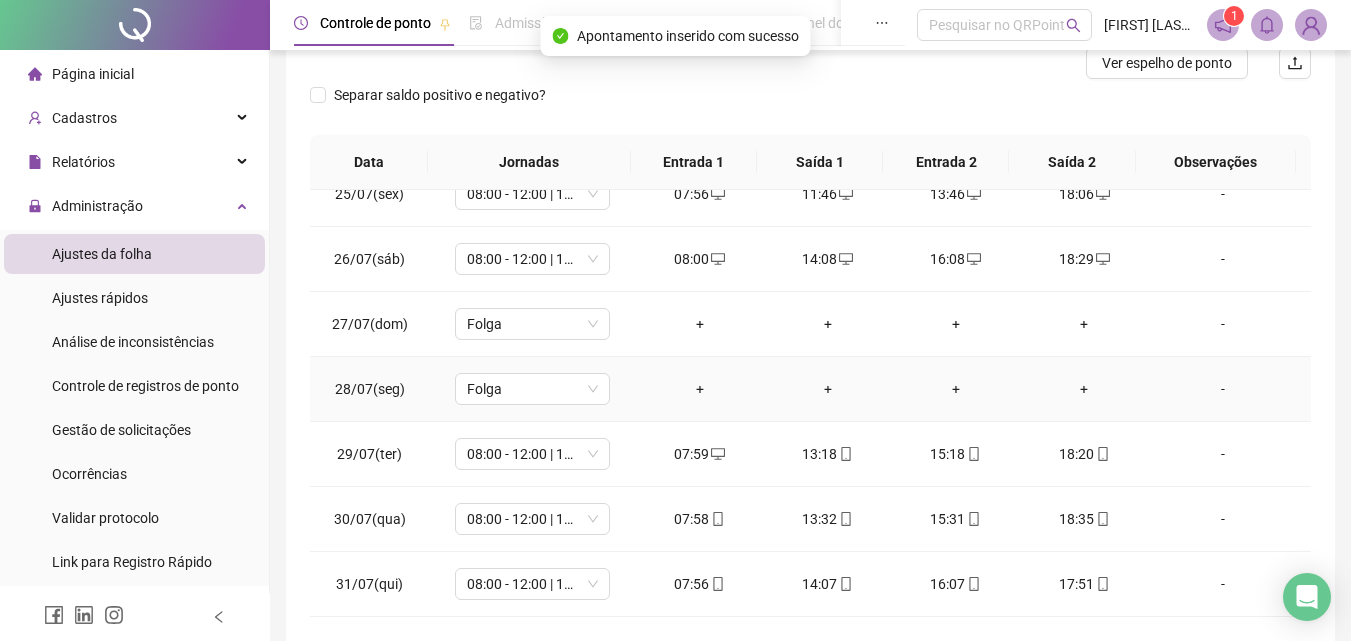 scroll, scrollTop: 357, scrollLeft: 0, axis: vertical 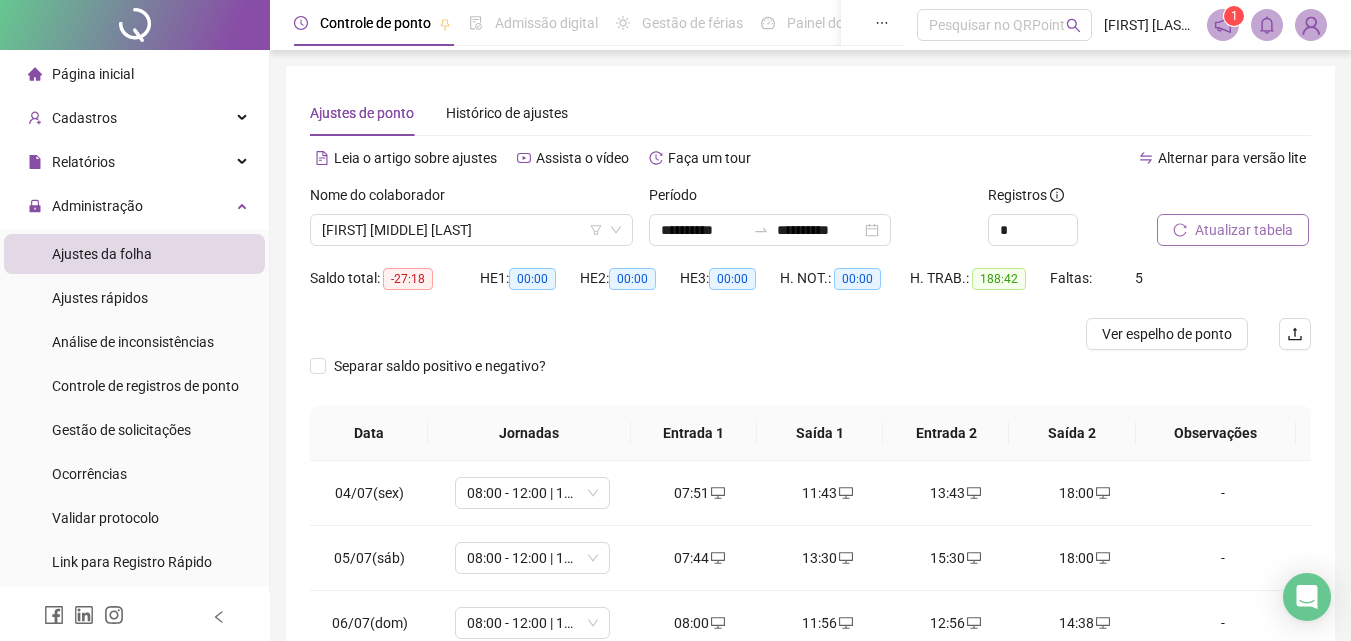 click on "Atualizar tabela" at bounding box center [1244, 230] 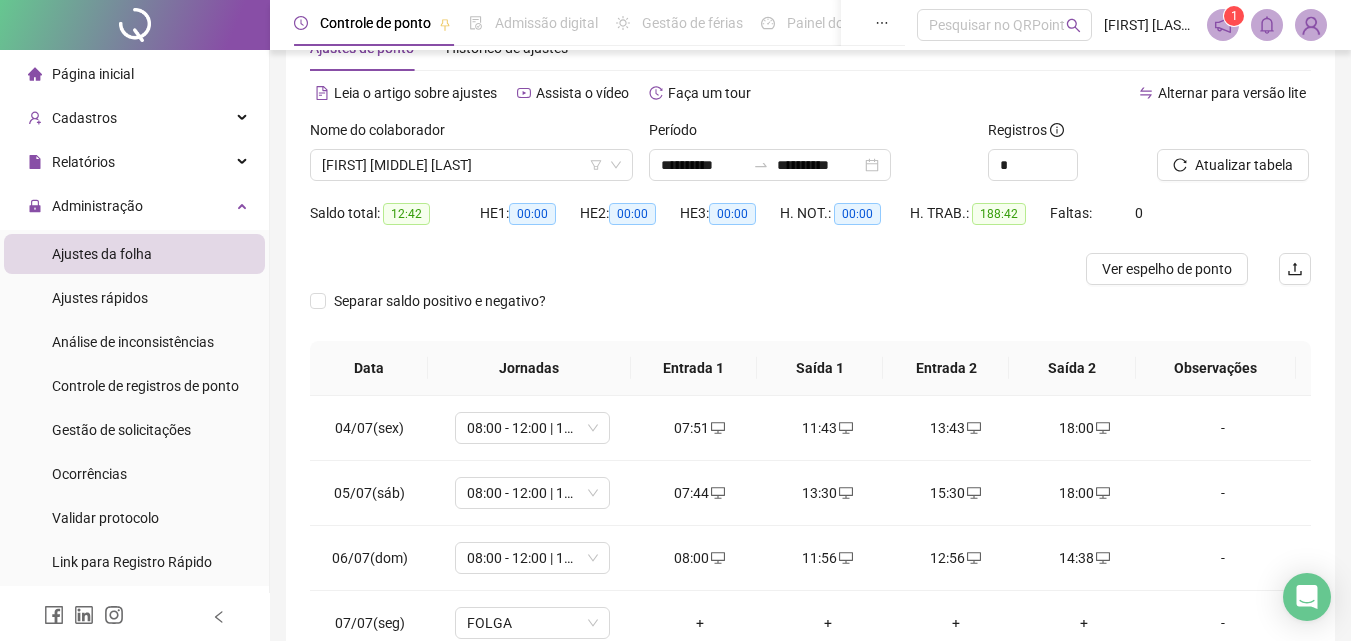 scroll, scrollTop: 100, scrollLeft: 0, axis: vertical 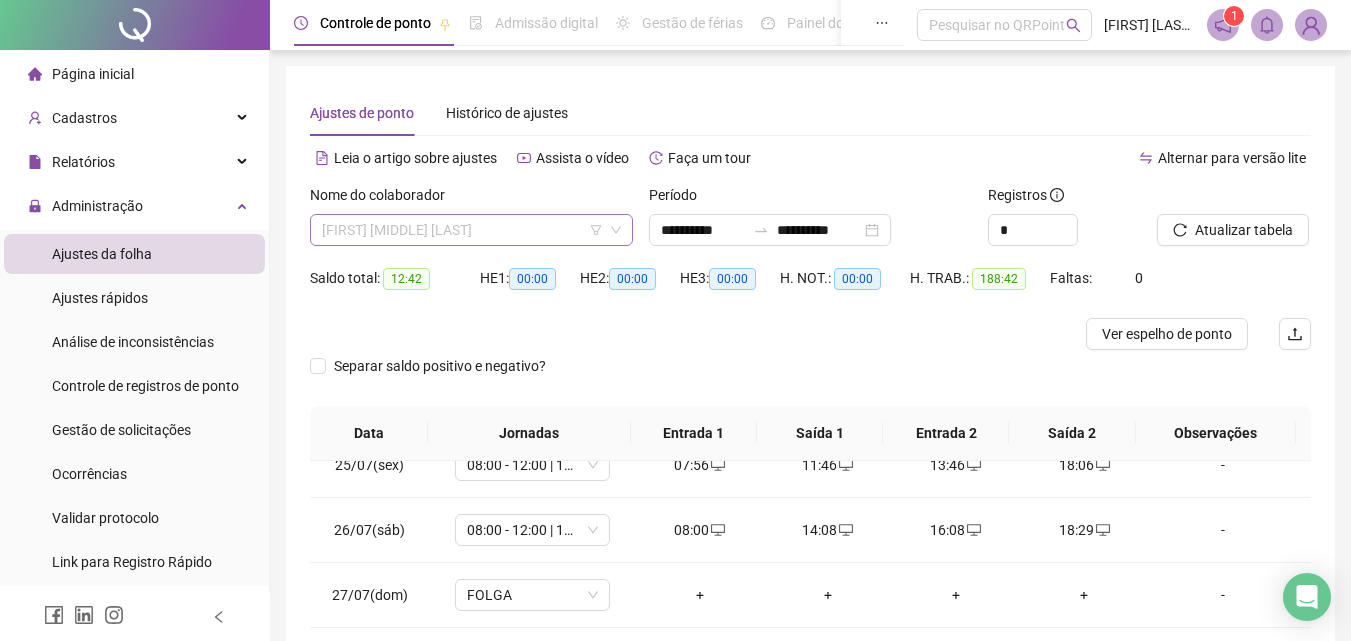 click on "[FIRST] [MIDDLE] [LAST]" at bounding box center [471, 230] 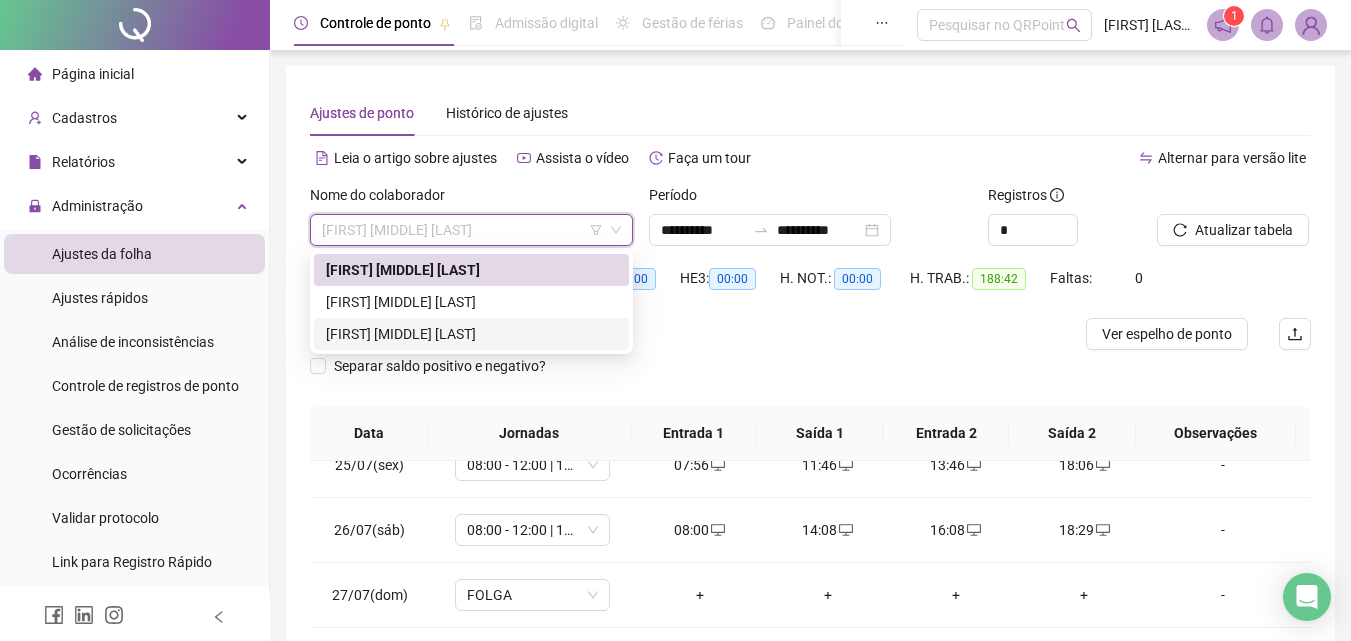click on "[FIRST] [MIDDLE] [LAST]" at bounding box center (471, 334) 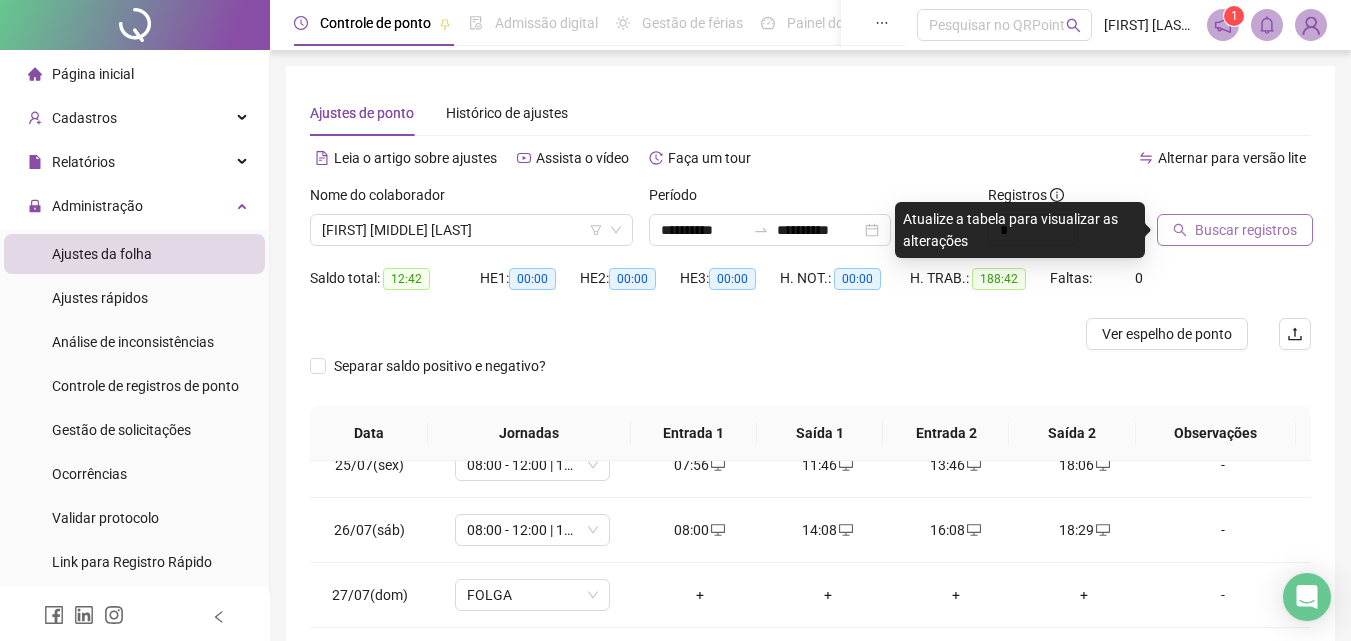 click on "Buscar registros" at bounding box center [1246, 230] 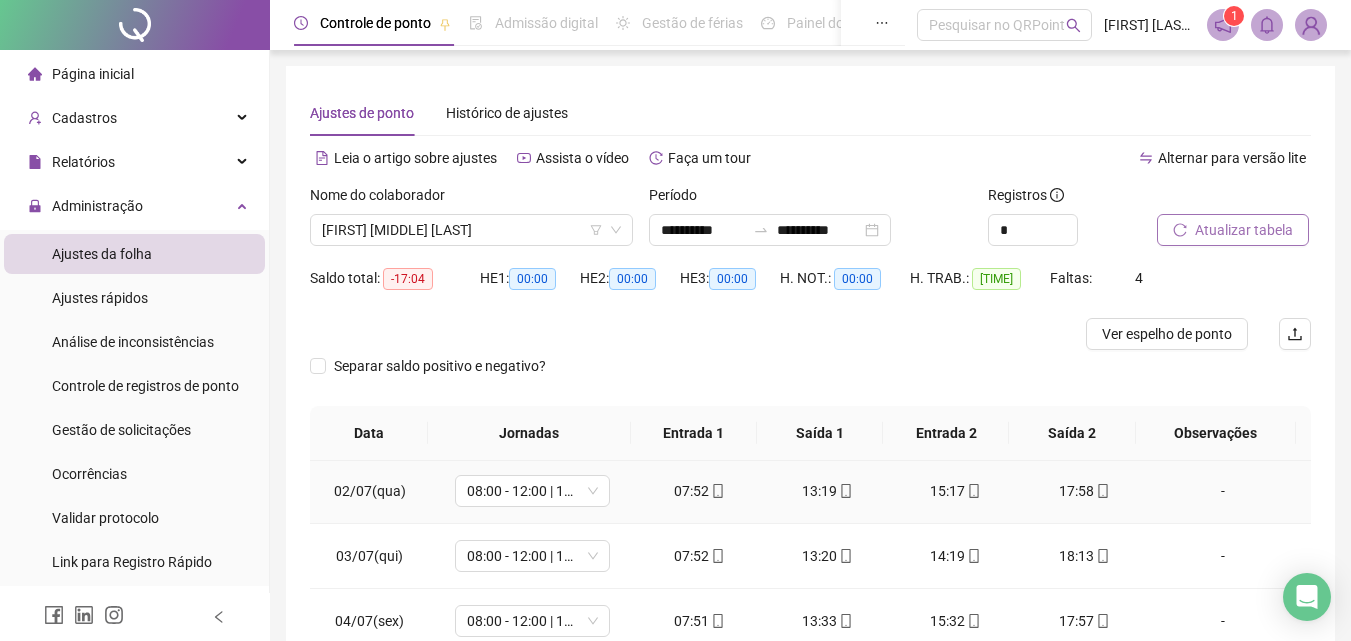 scroll, scrollTop: 0, scrollLeft: 0, axis: both 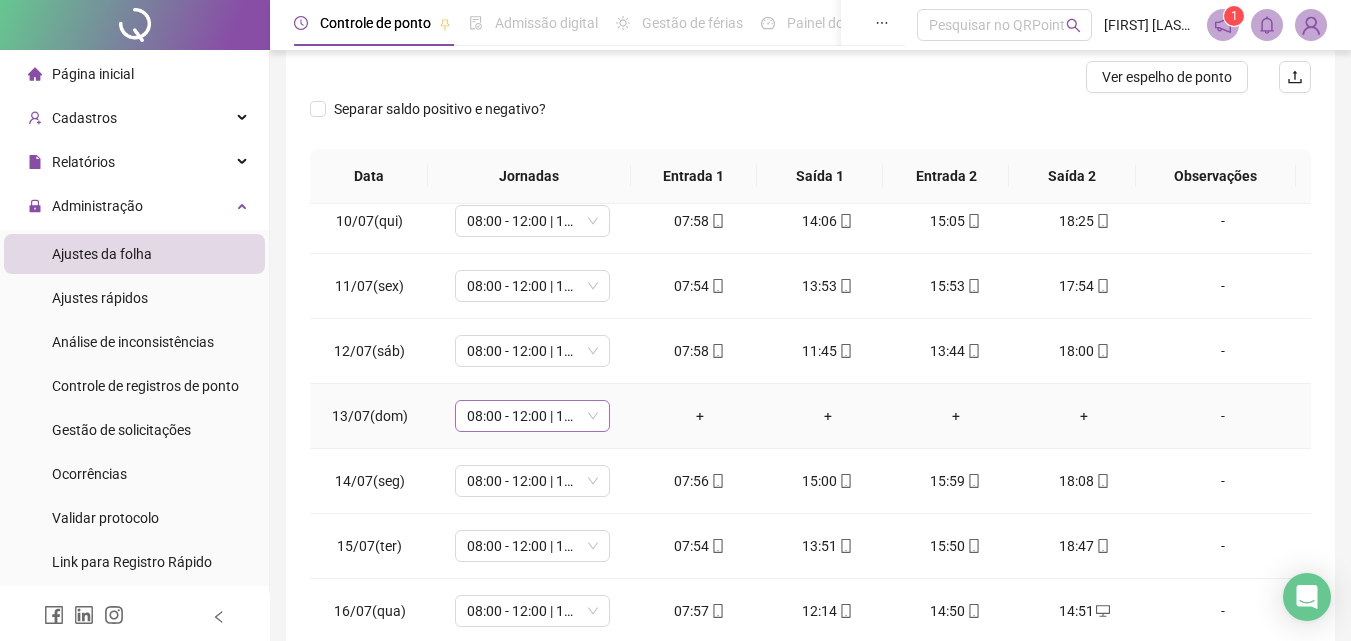 click on "08:00 - 12:00 | 14:00 - 18:00" at bounding box center [532, 416] 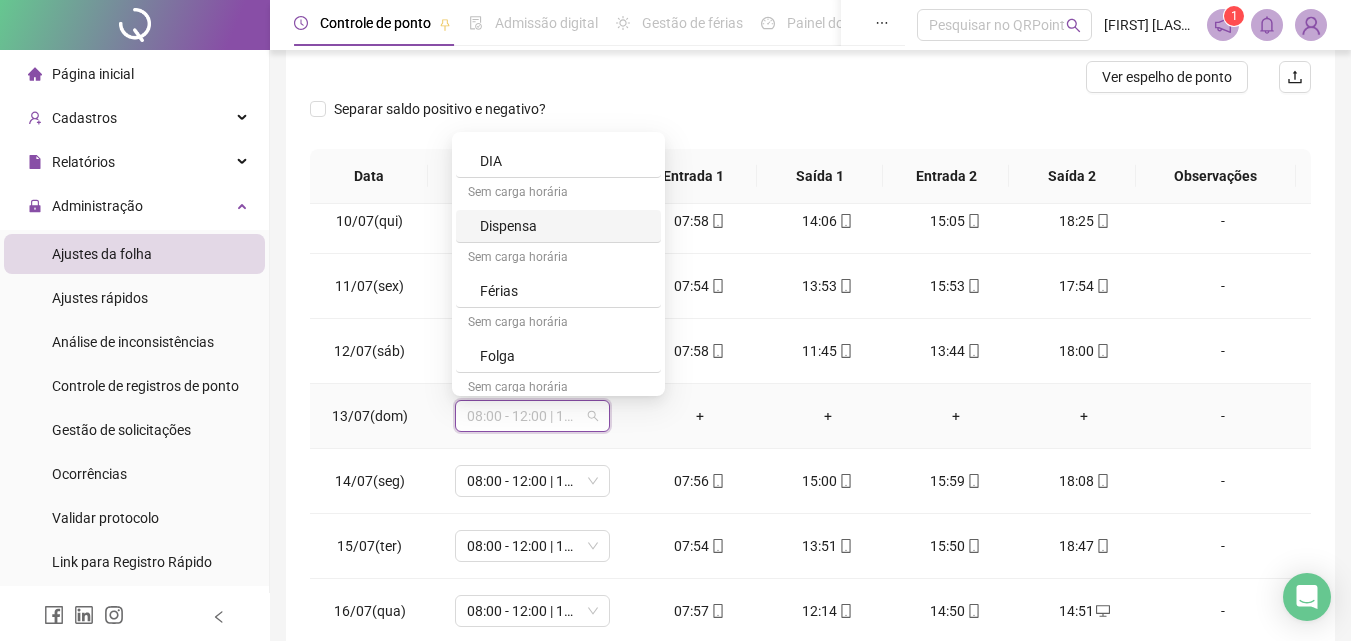 scroll, scrollTop: 160, scrollLeft: 0, axis: vertical 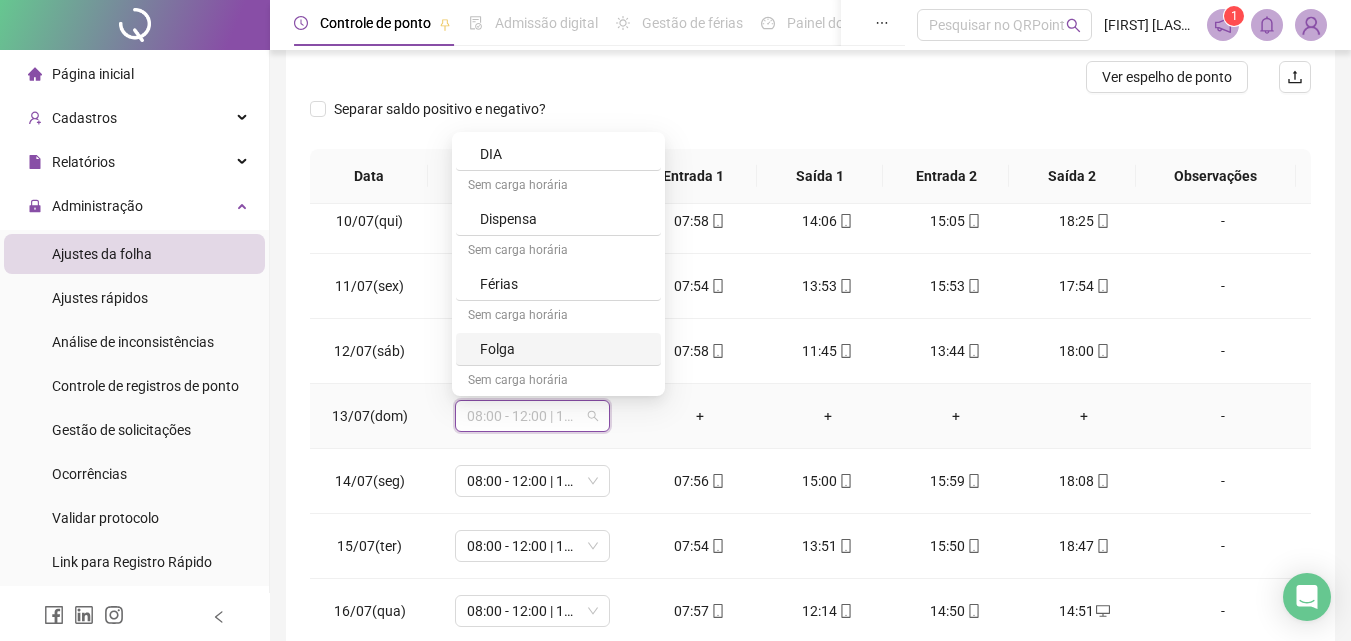 click on "Folga" at bounding box center [564, 349] 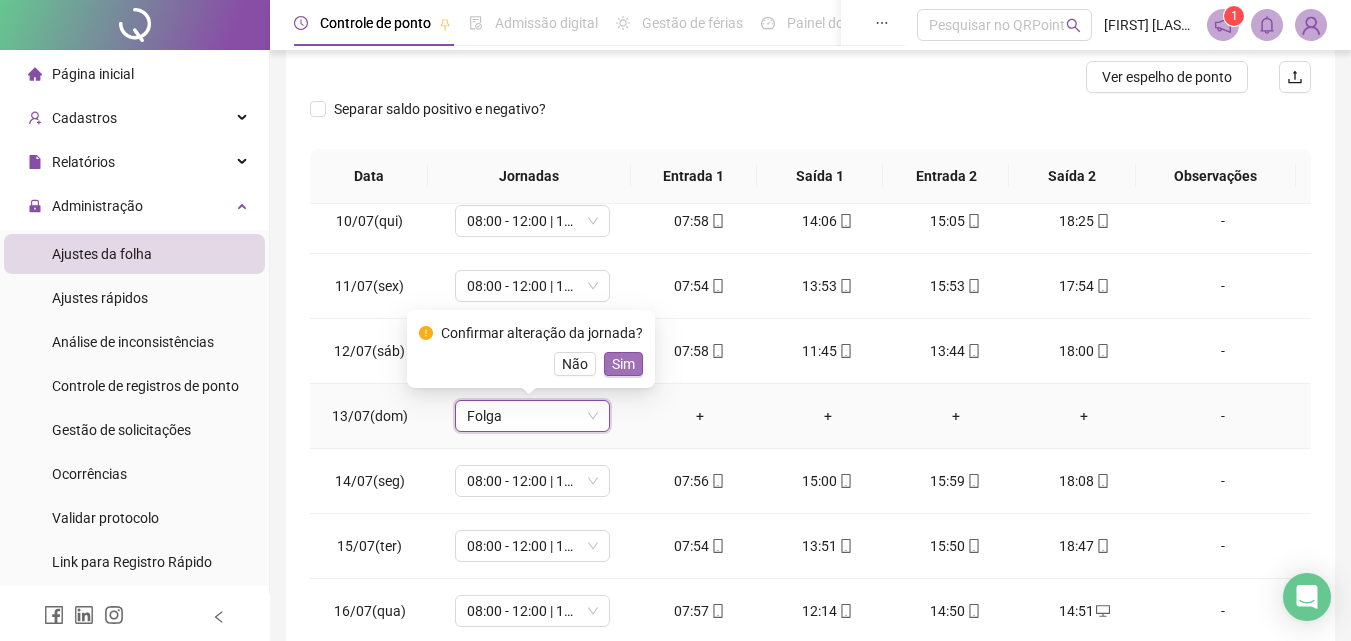 click on "Sim" at bounding box center [623, 364] 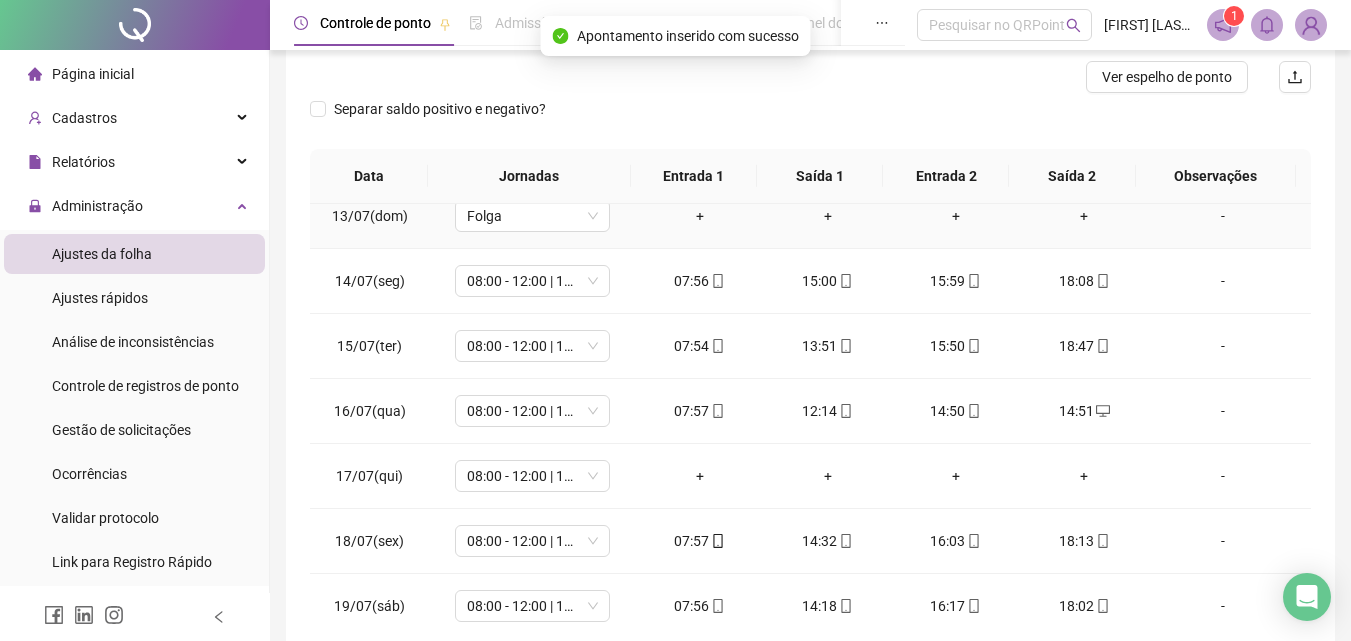 scroll, scrollTop: 900, scrollLeft: 0, axis: vertical 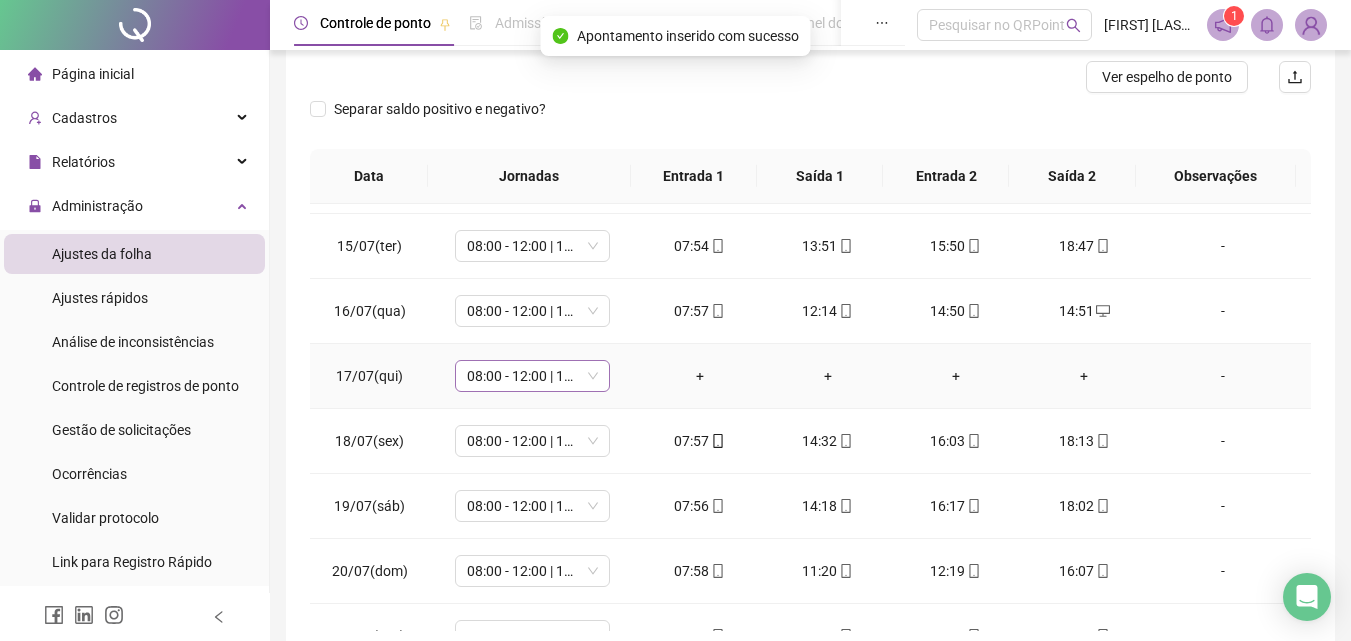 click on "08:00 - 12:00 | 14:00 - 18:00" at bounding box center (532, 376) 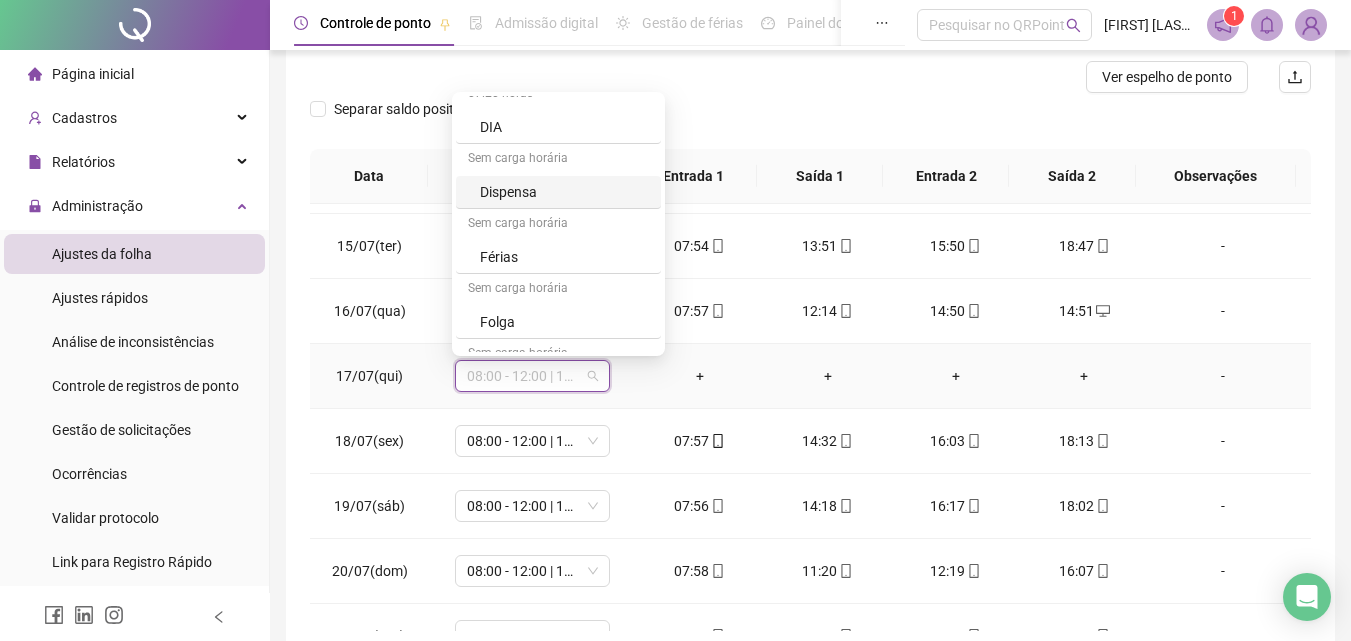 scroll, scrollTop: 160, scrollLeft: 0, axis: vertical 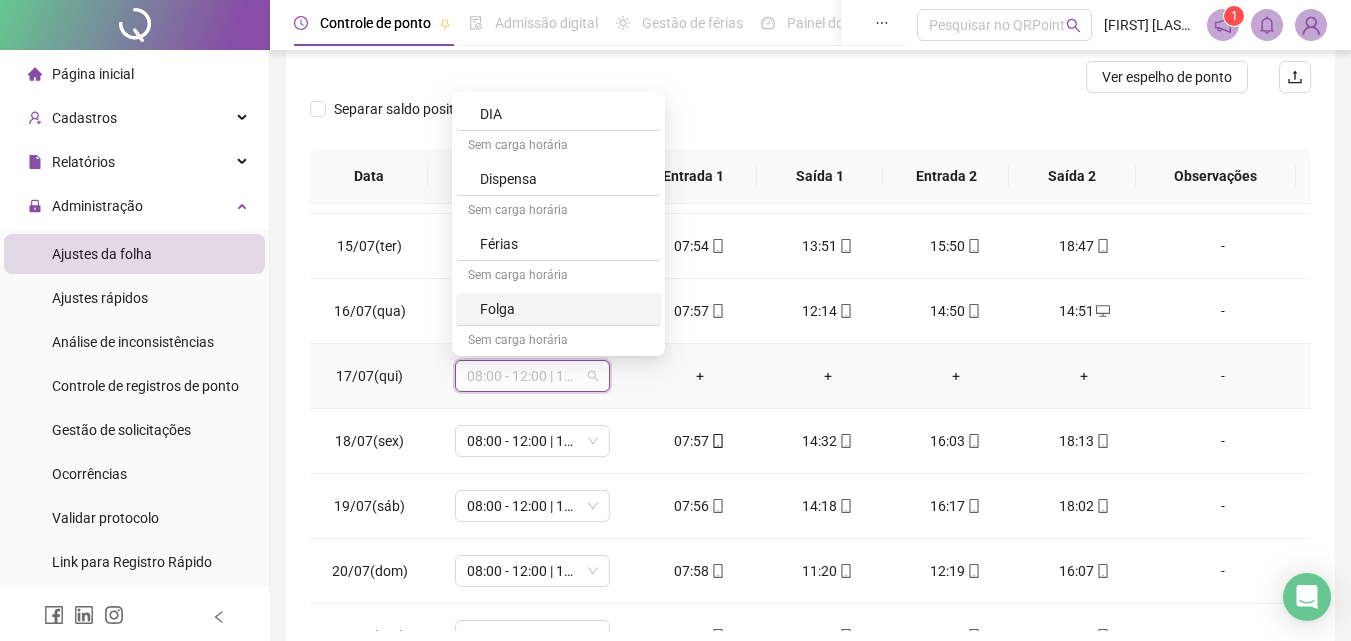 click on "Folga" at bounding box center (564, 309) 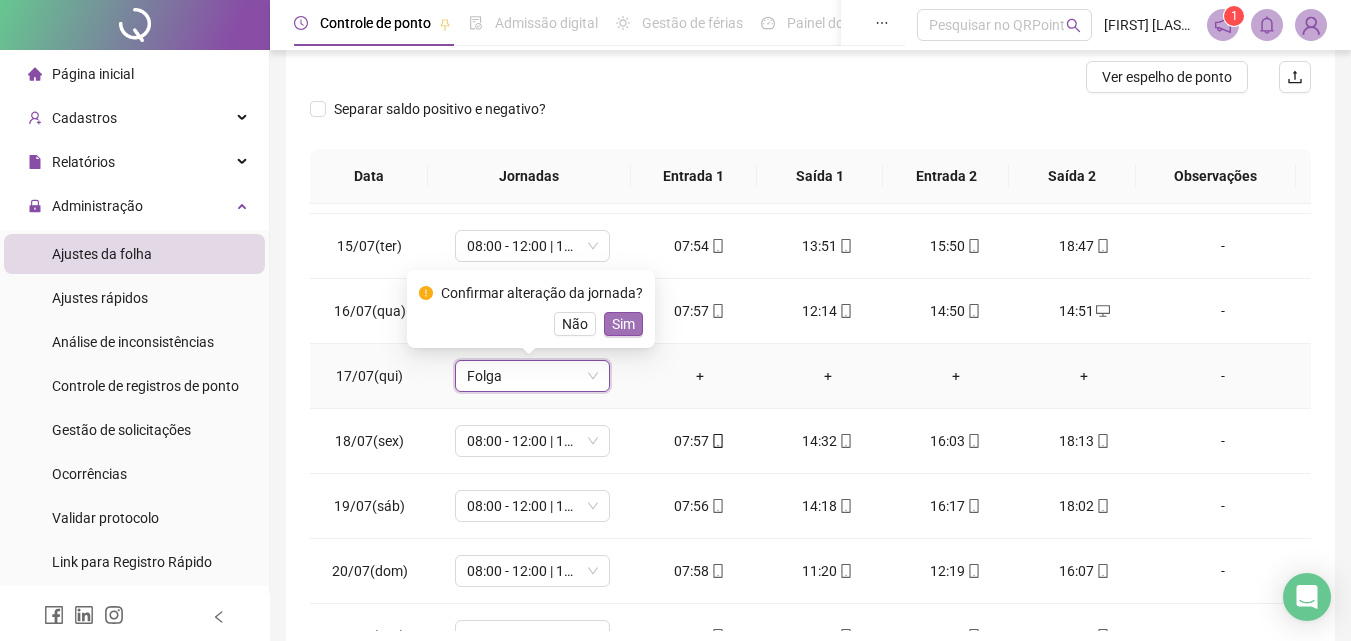 click on "Sim" at bounding box center (623, 324) 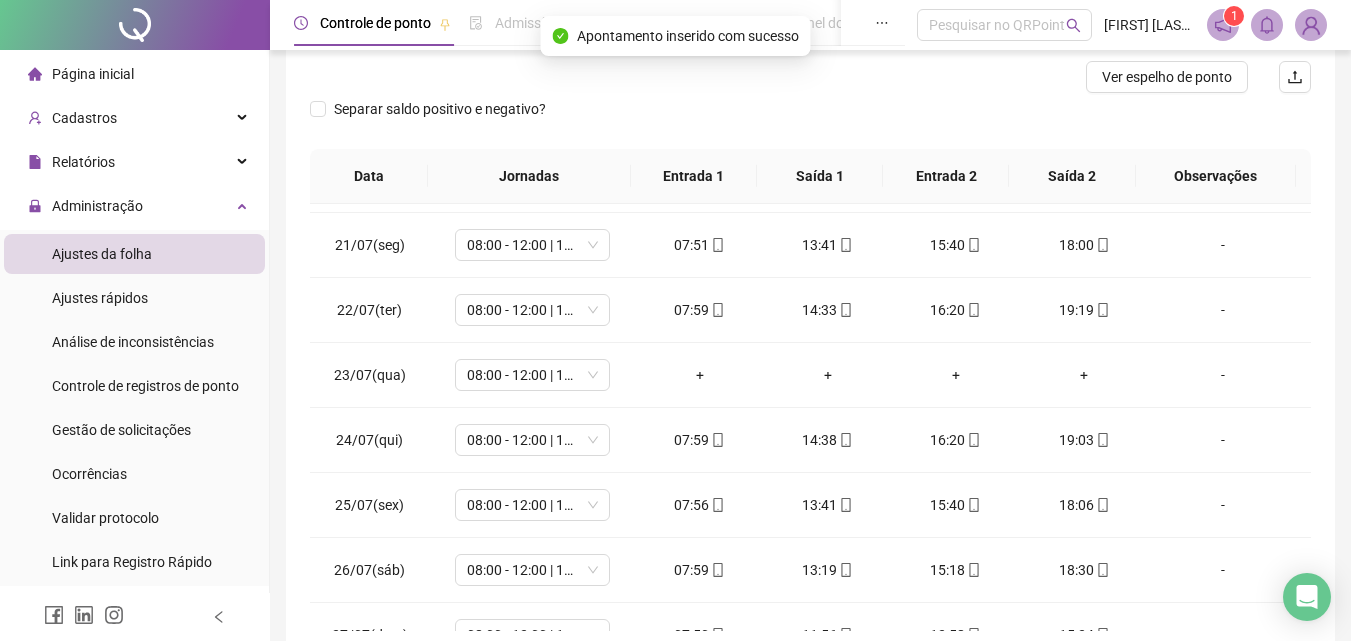 scroll, scrollTop: 1300, scrollLeft: 0, axis: vertical 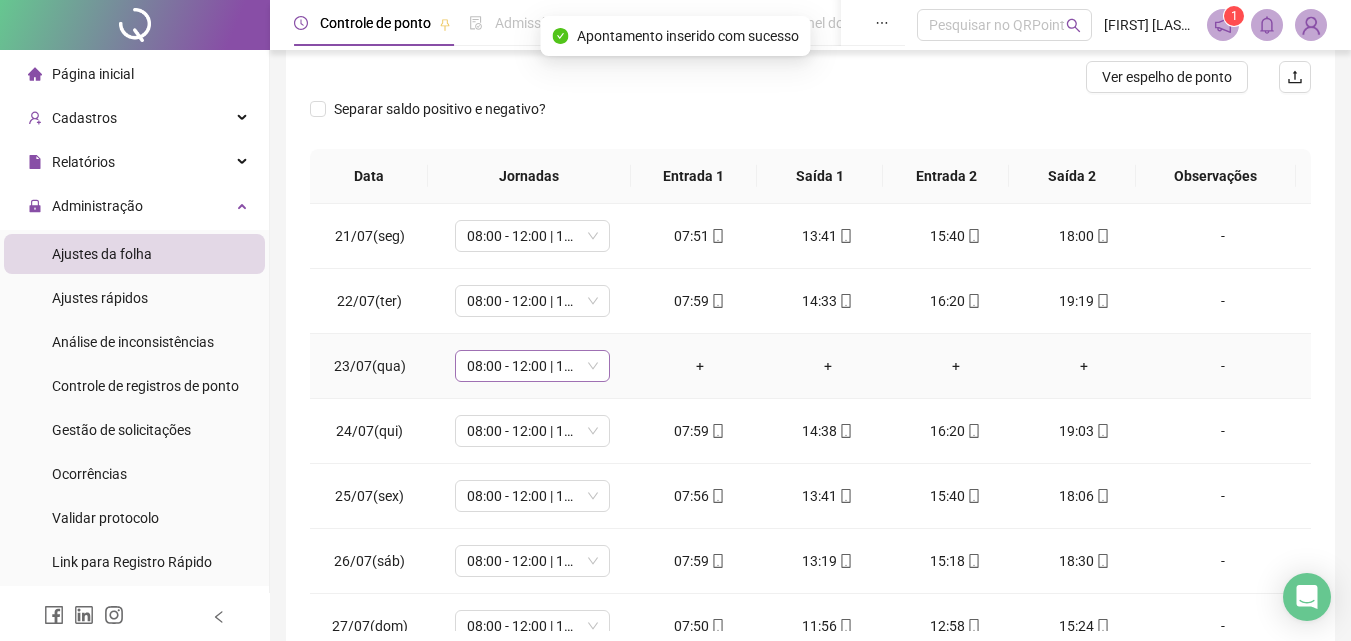 click on "08:00 - 12:00 | 14:00 - 18:00" at bounding box center (532, 366) 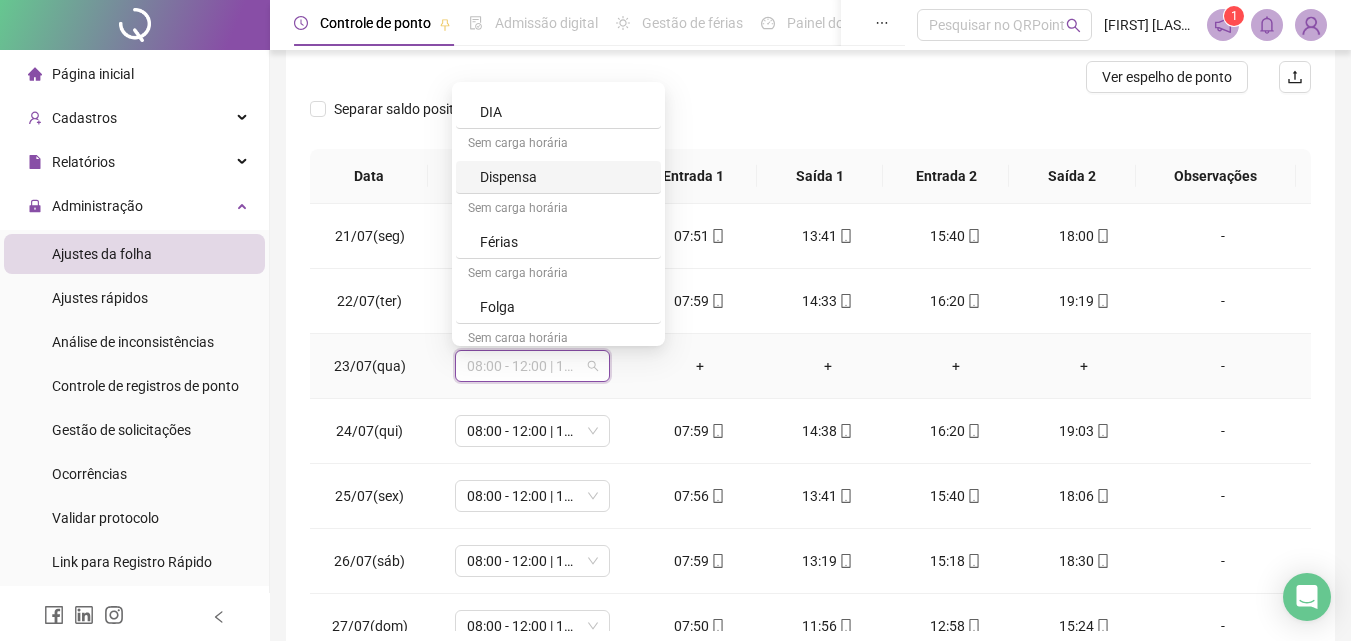 scroll, scrollTop: 160, scrollLeft: 0, axis: vertical 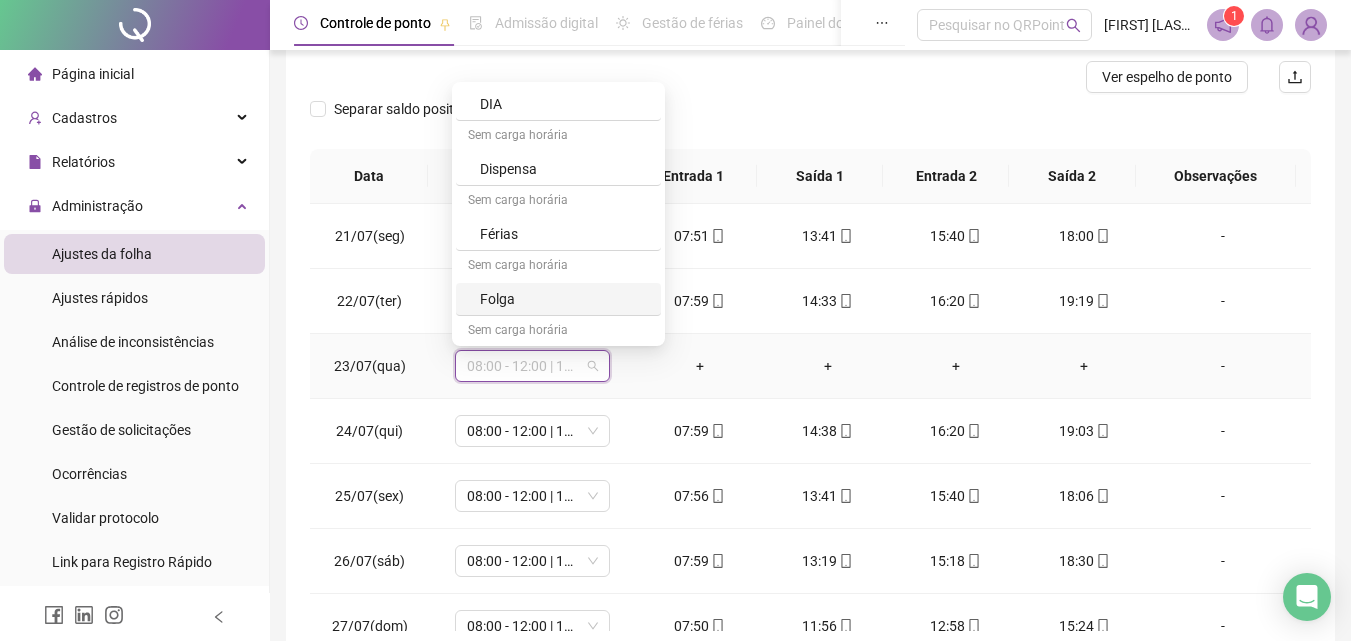 click on "Folga" at bounding box center (564, 299) 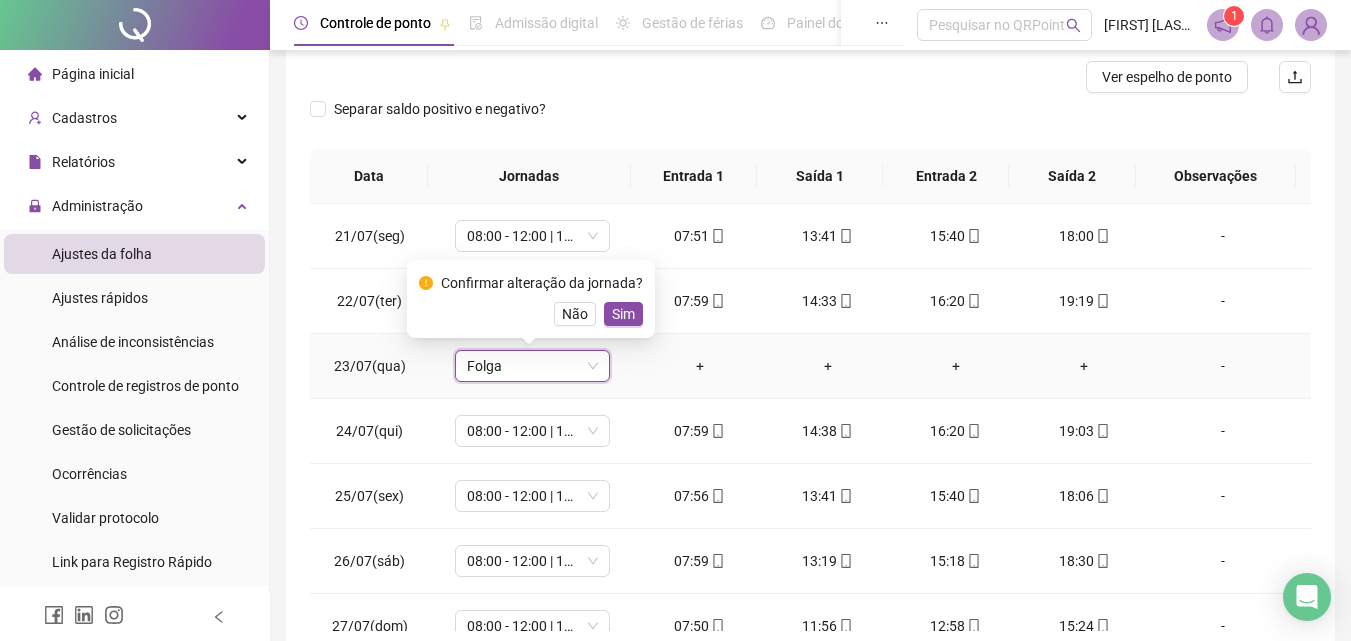 click on "Sim" at bounding box center [623, 314] 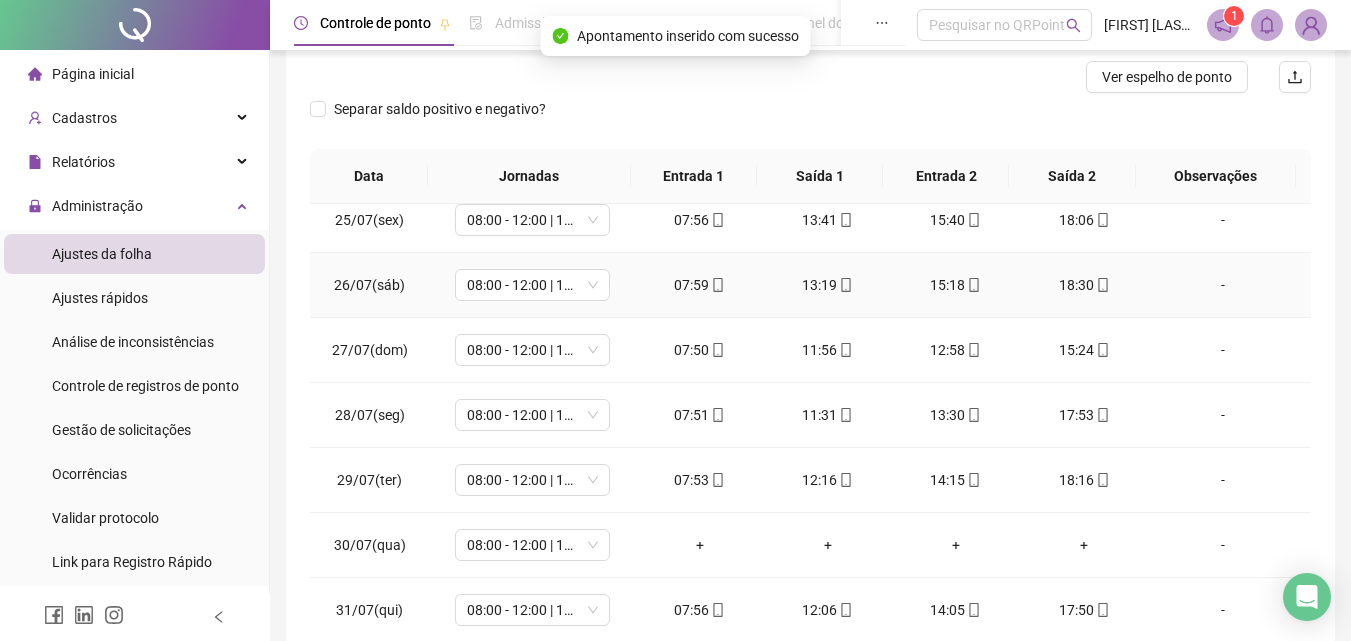 scroll, scrollTop: 1588, scrollLeft: 0, axis: vertical 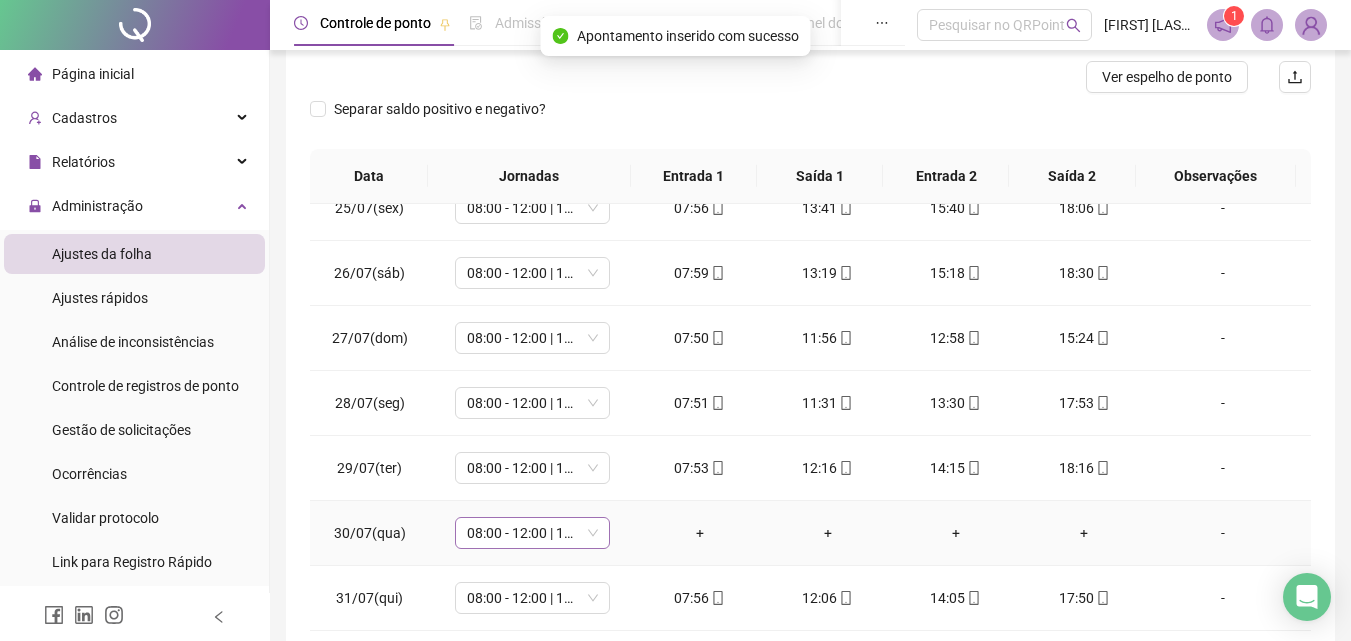 click on "08:00 - 12:00 | 14:00 - 18:00" at bounding box center (532, 533) 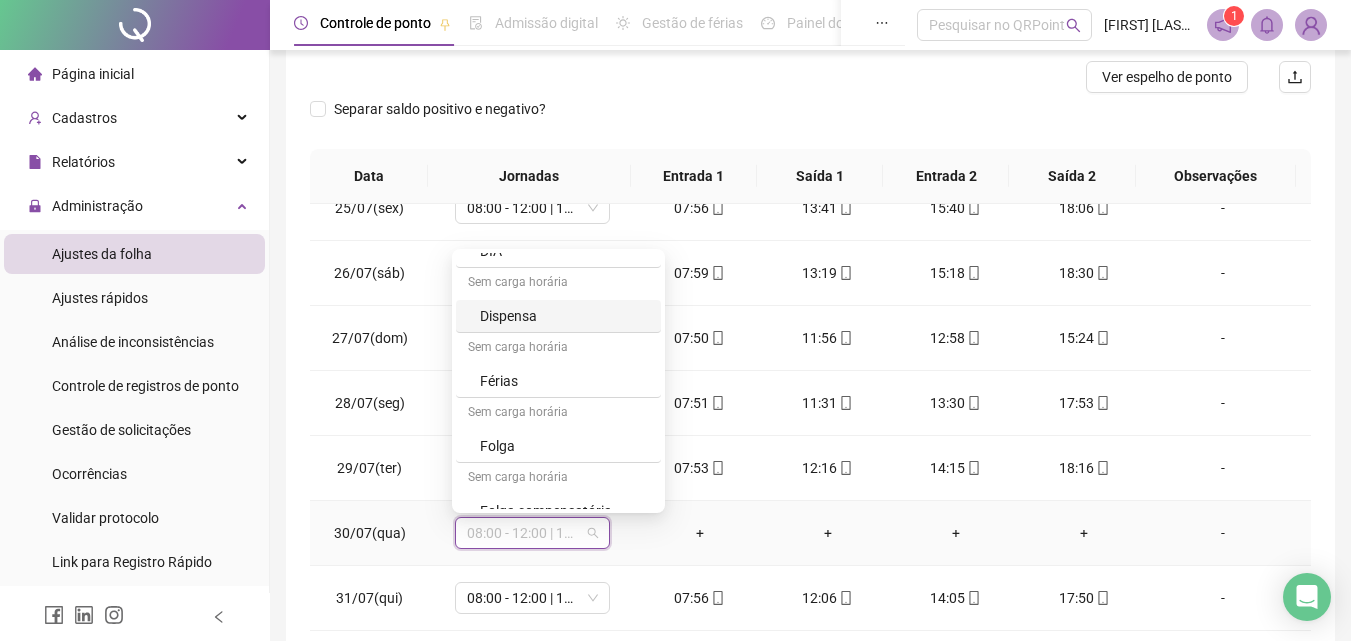 scroll, scrollTop: 200, scrollLeft: 0, axis: vertical 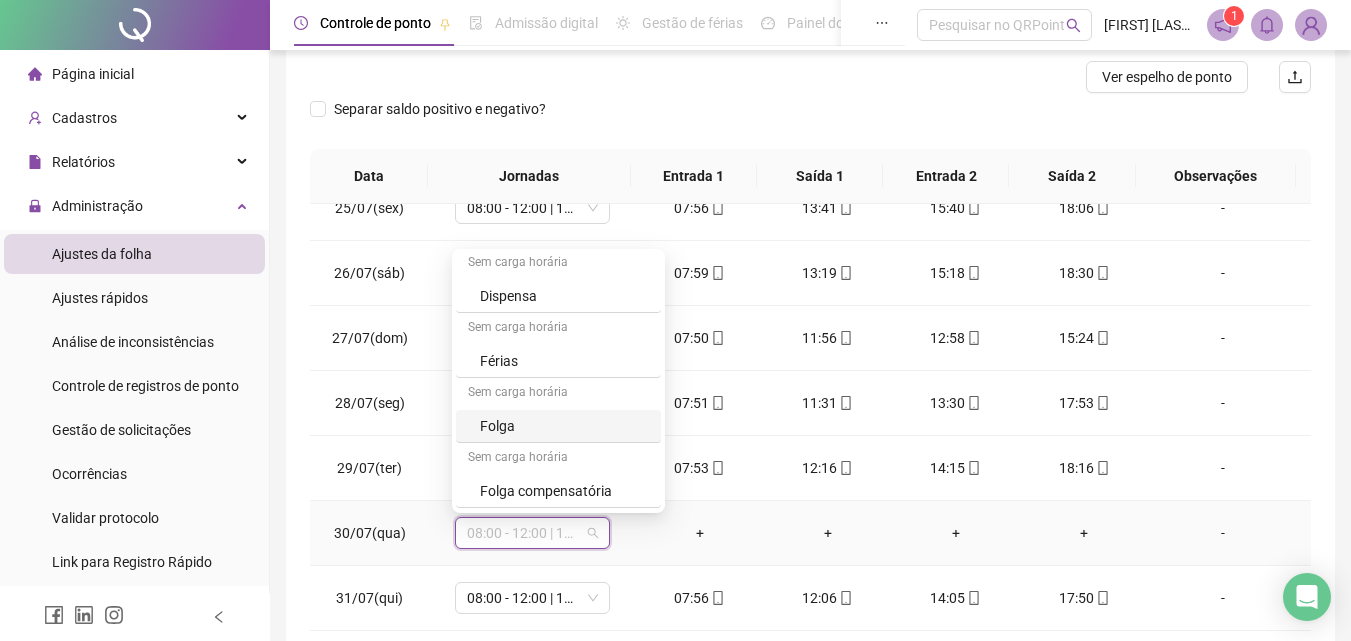 click on "Folga" at bounding box center (564, 426) 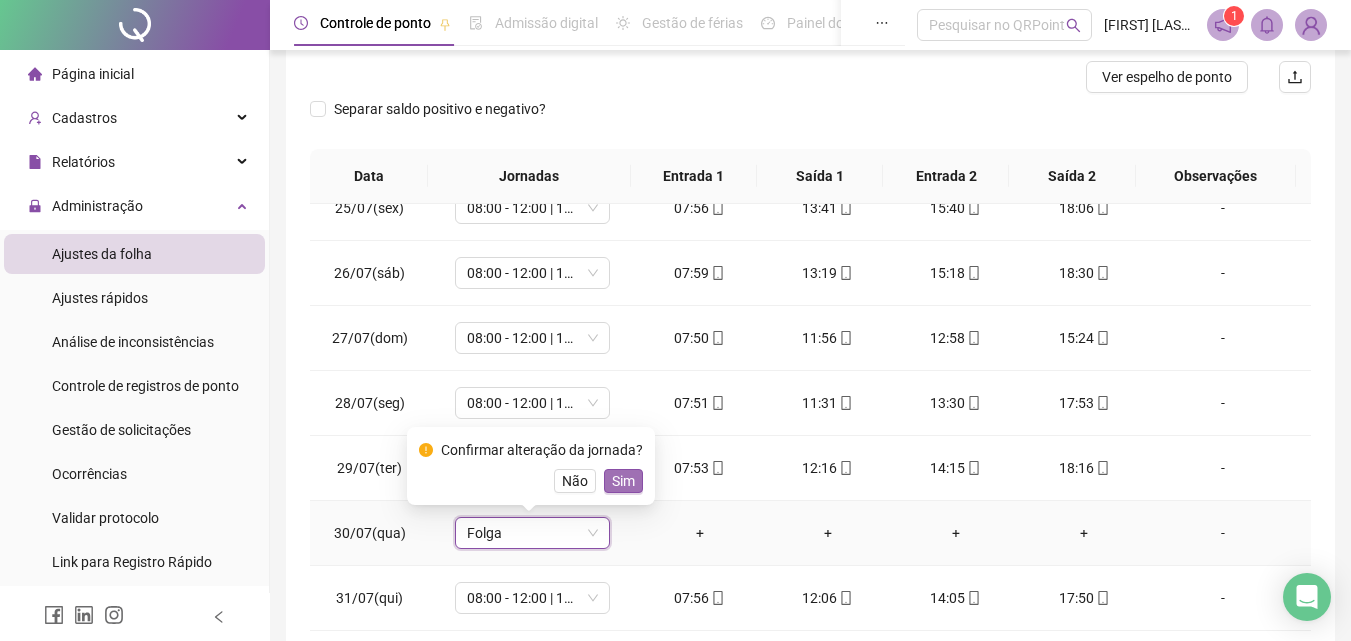 click on "Sim" at bounding box center [623, 481] 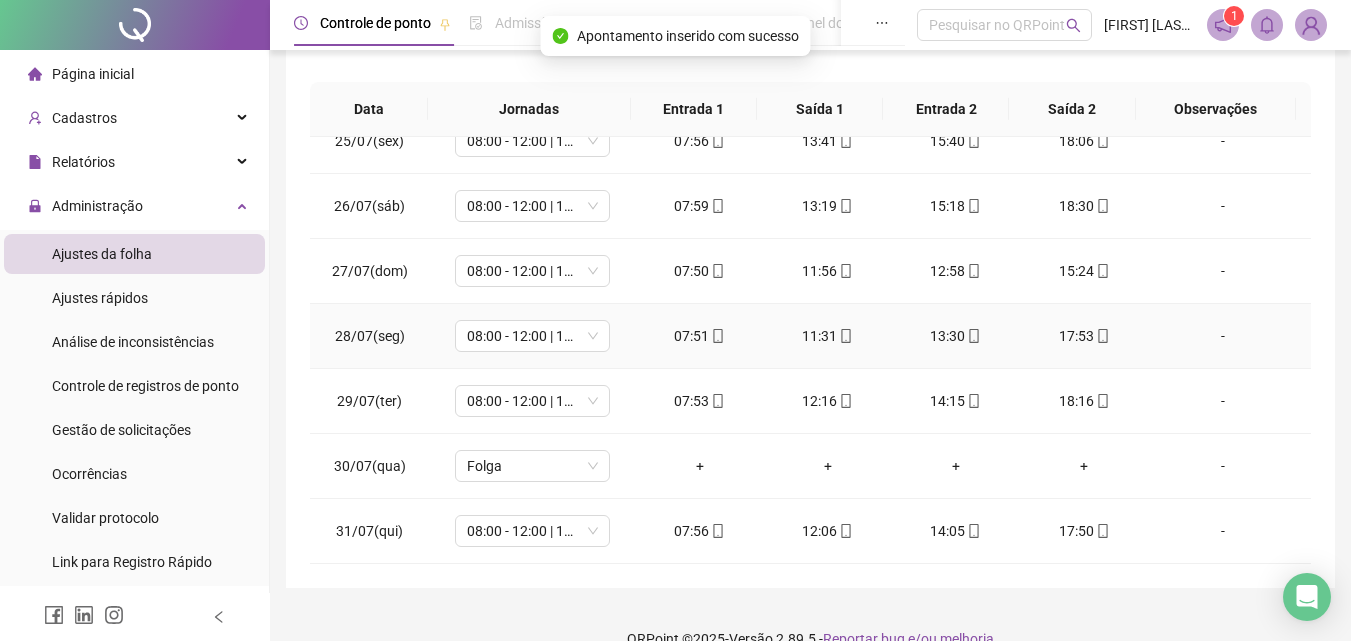 scroll, scrollTop: 357, scrollLeft: 0, axis: vertical 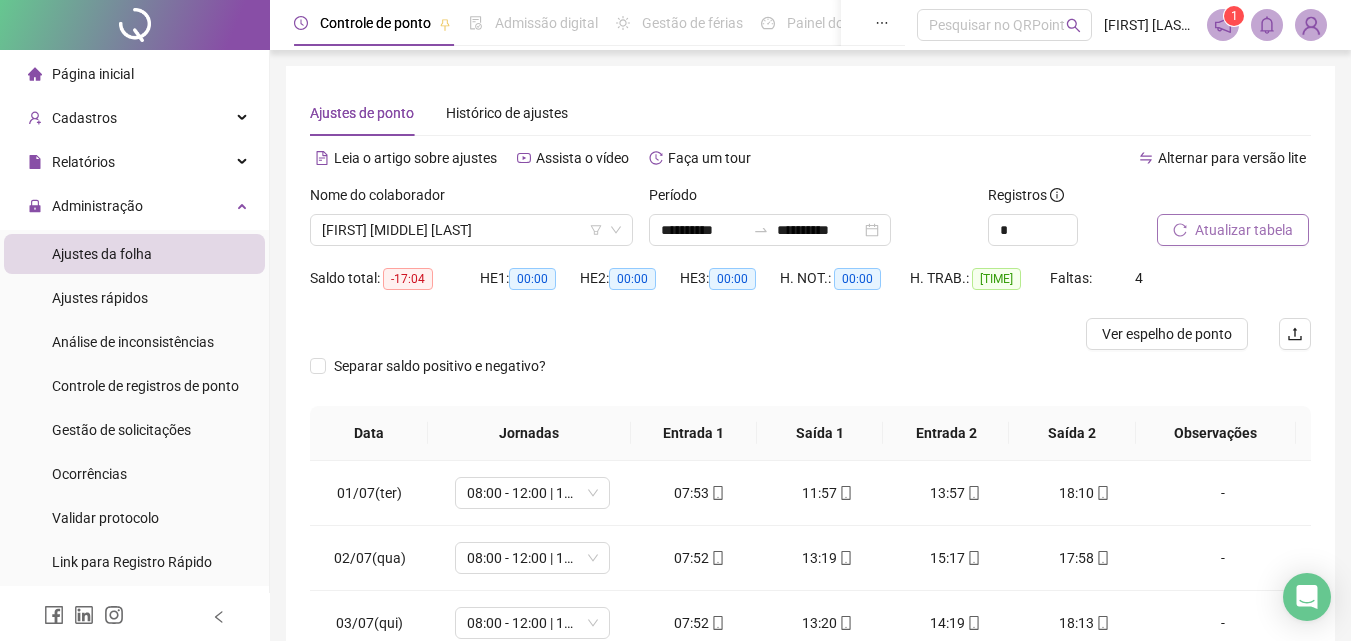 click on "Atualizar tabela" at bounding box center [1244, 230] 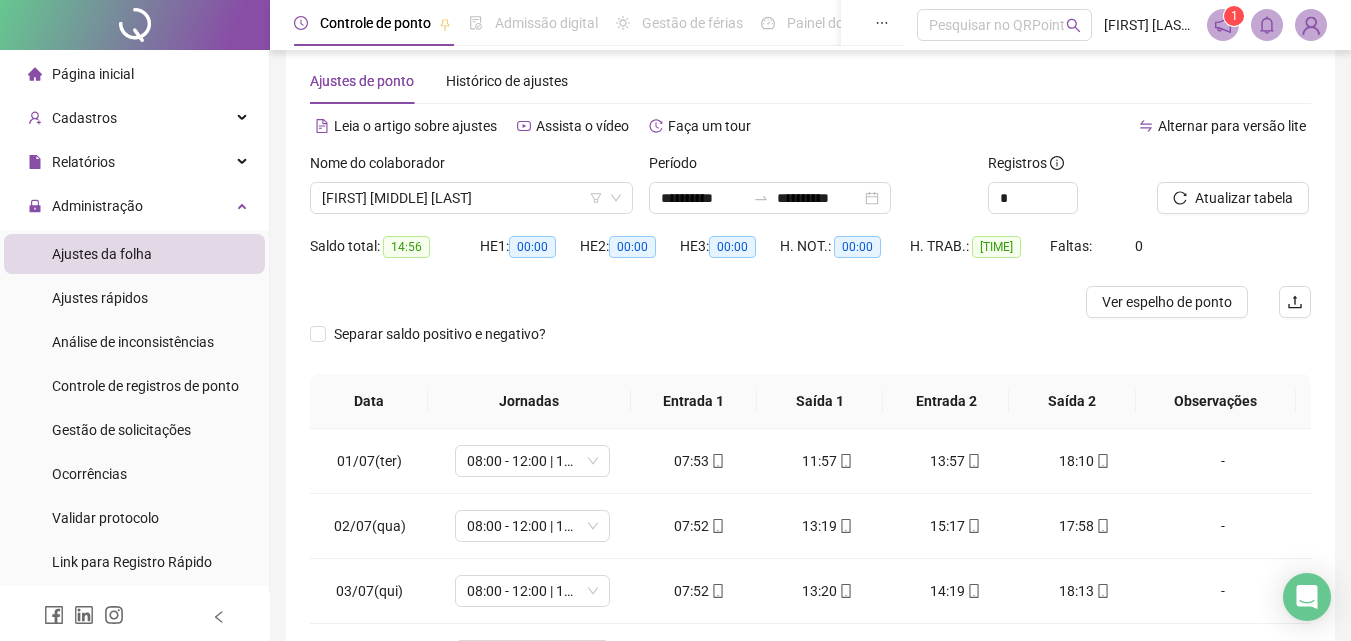 scroll, scrollTop: 0, scrollLeft: 0, axis: both 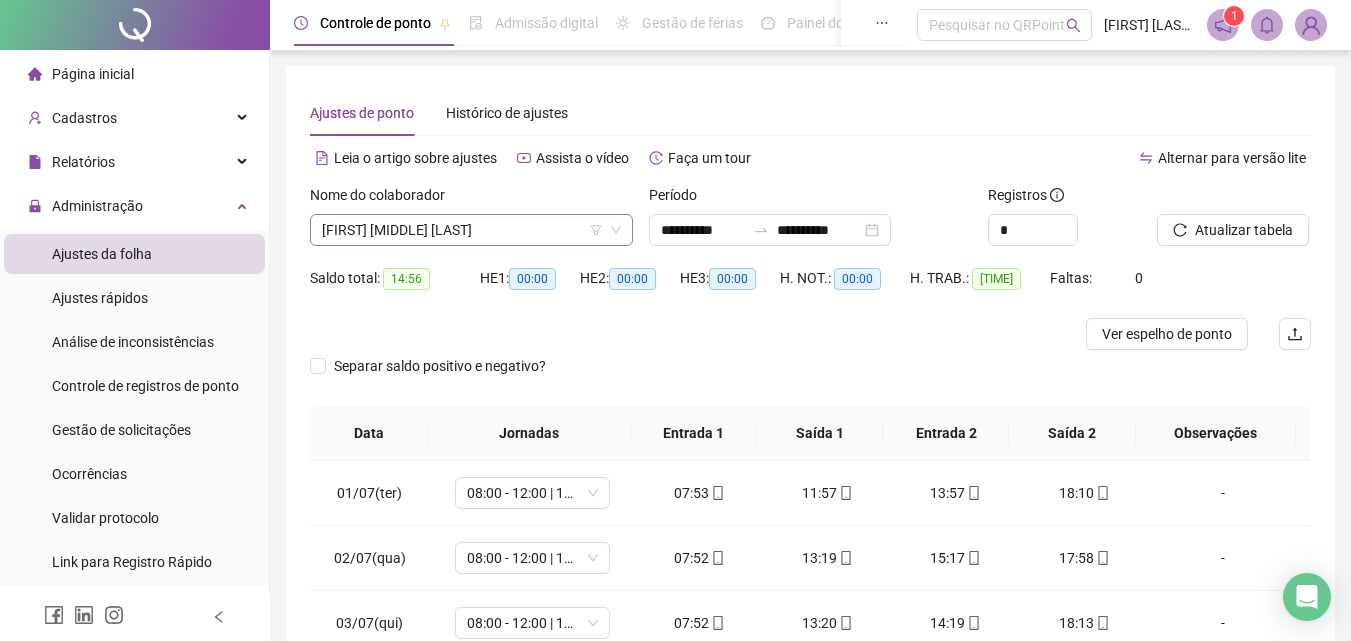 click on "[FIRST] [MIDDLE] [LAST]" at bounding box center (471, 230) 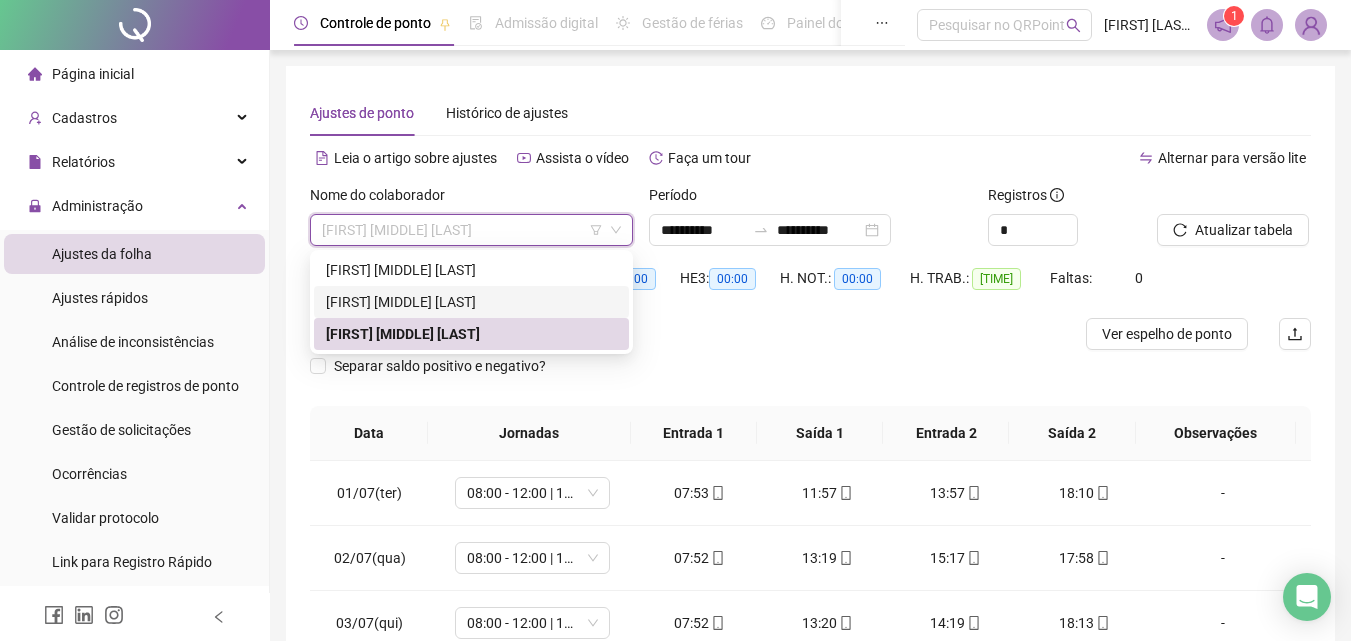 click on "[FIRST] [MIDDLE] [LAST]" at bounding box center [471, 302] 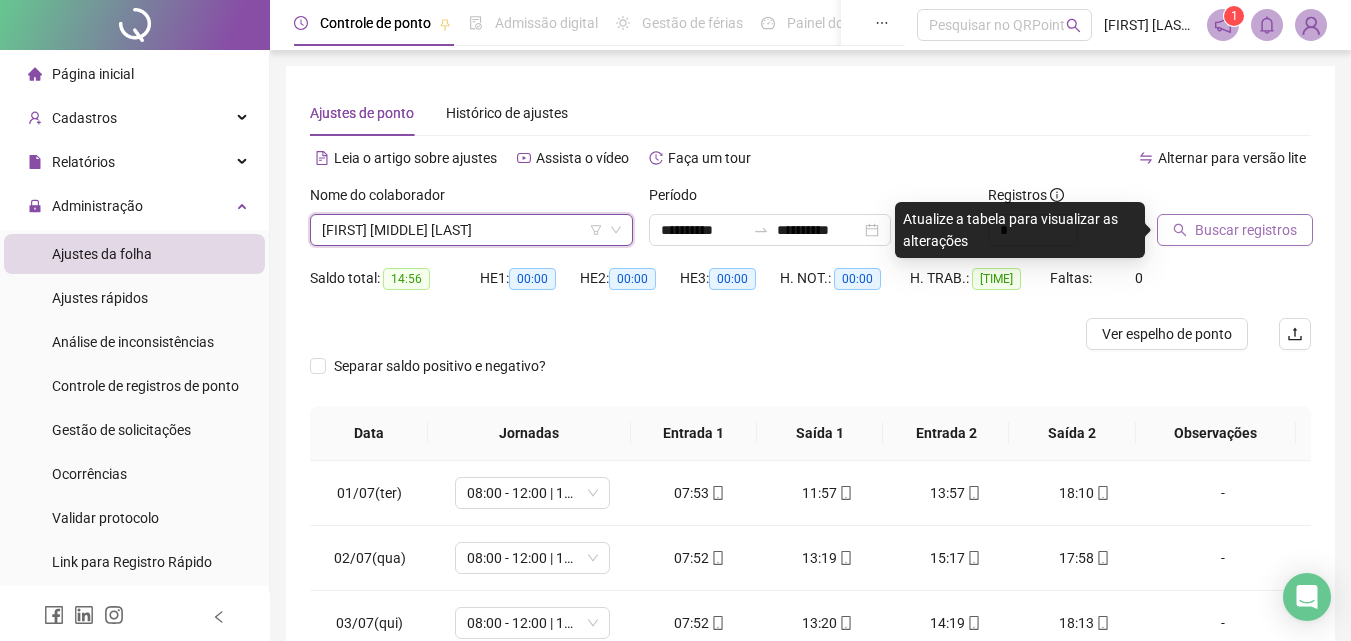 click on "Buscar registros" at bounding box center (1246, 230) 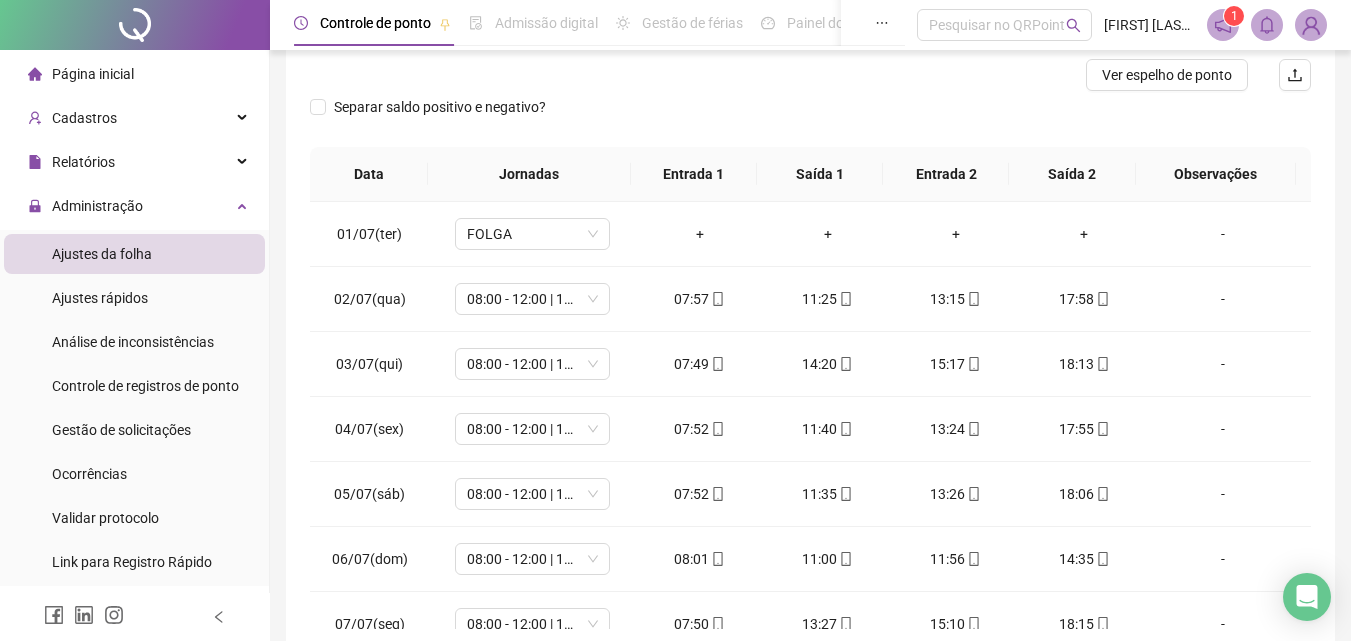 scroll, scrollTop: 250, scrollLeft: 0, axis: vertical 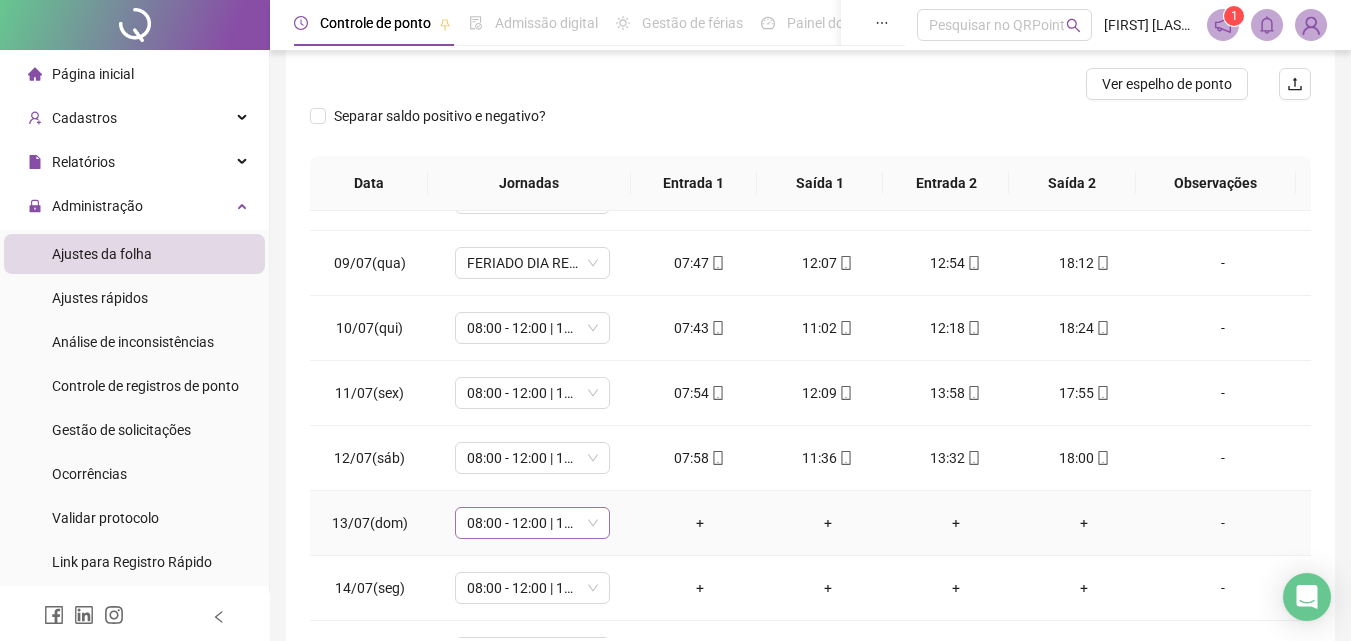 click on "08:00 - 12:00 | 14:00 - 18:00" at bounding box center [532, 523] 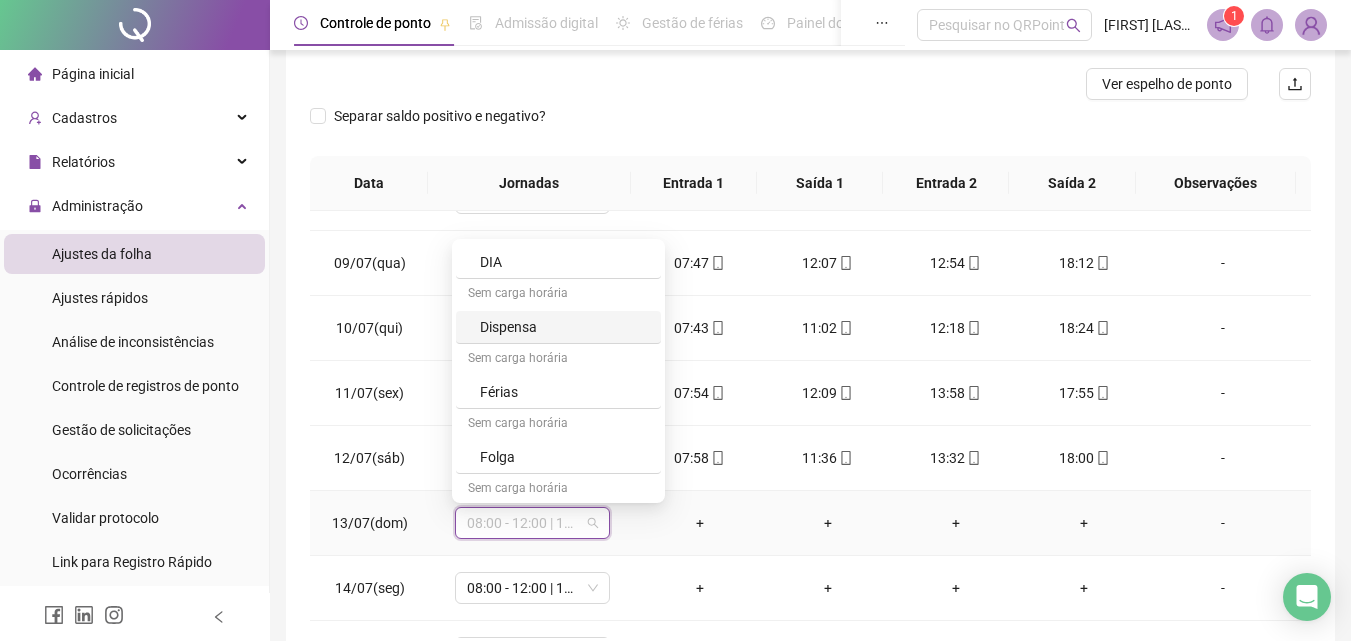 scroll, scrollTop: 160, scrollLeft: 0, axis: vertical 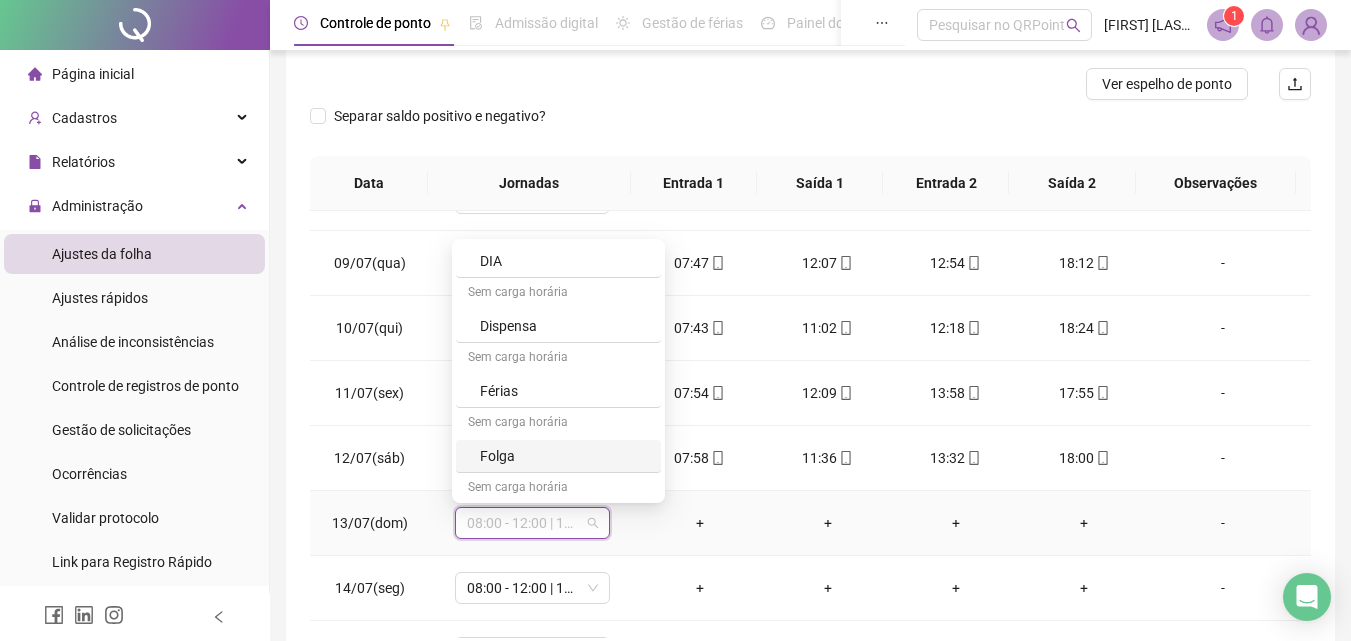 click on "Folga" at bounding box center (564, 456) 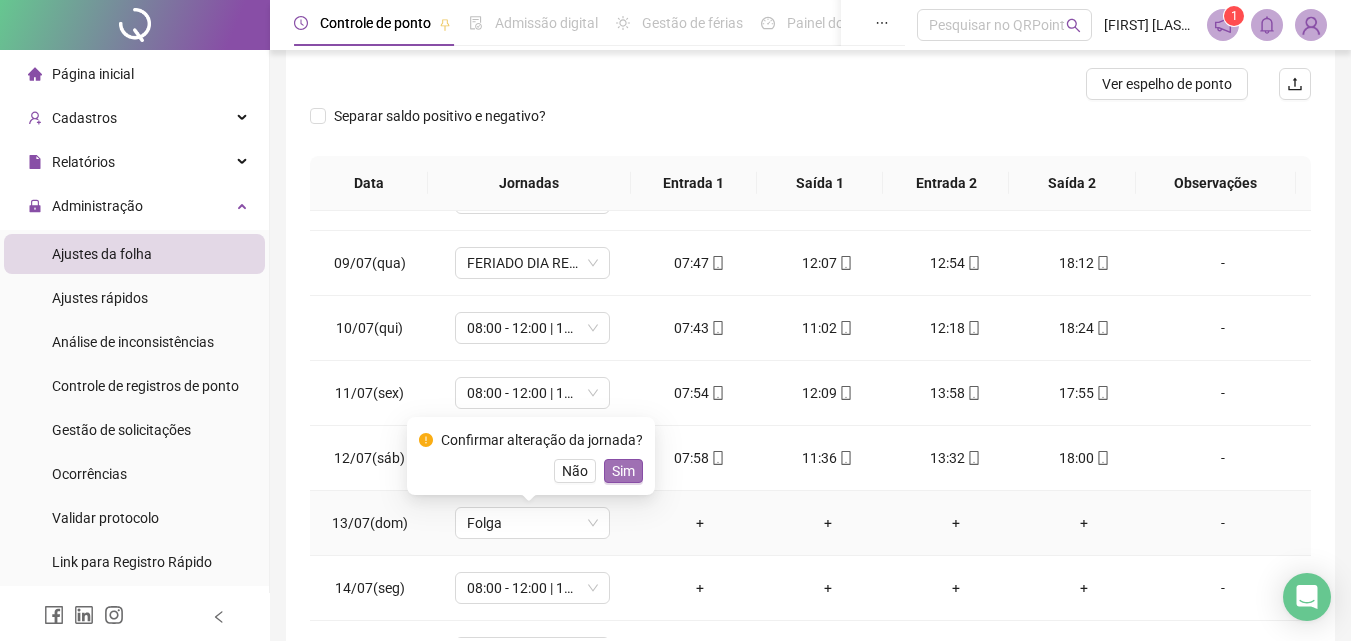 click on "Sim" at bounding box center (623, 471) 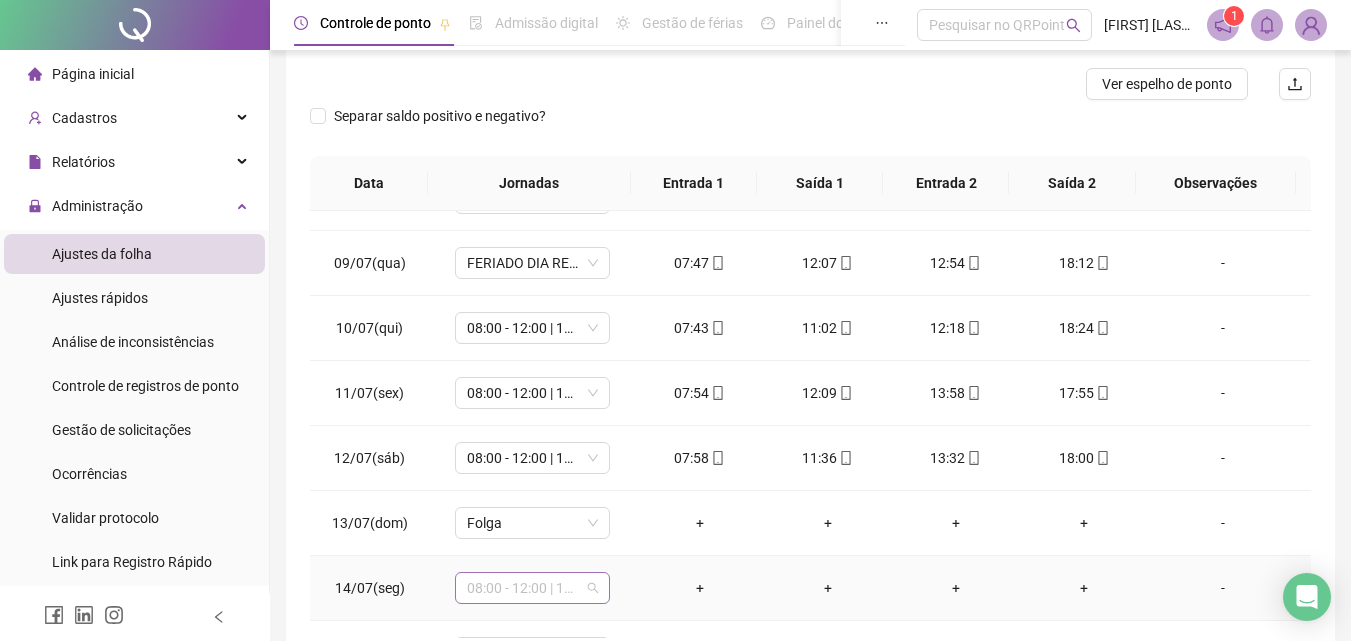 click on "08:00 - 12:00 | 14:00 - 18:00" at bounding box center (532, 588) 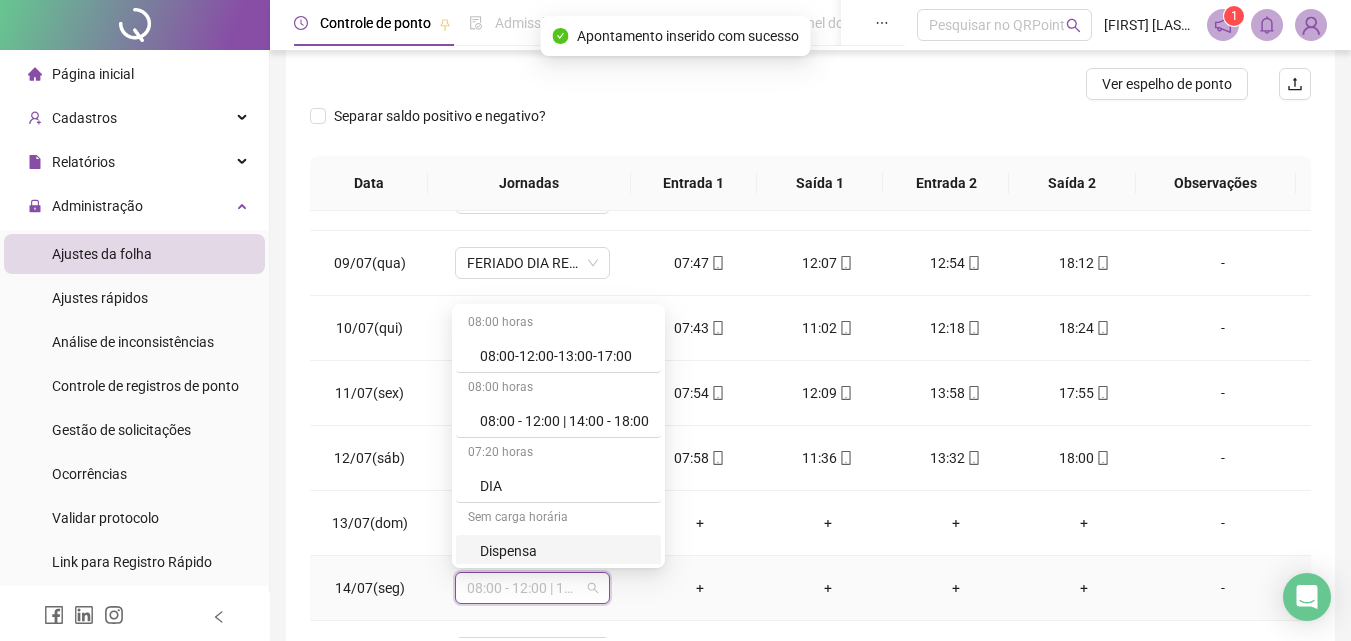 click on "Dispensa" at bounding box center [558, 551] 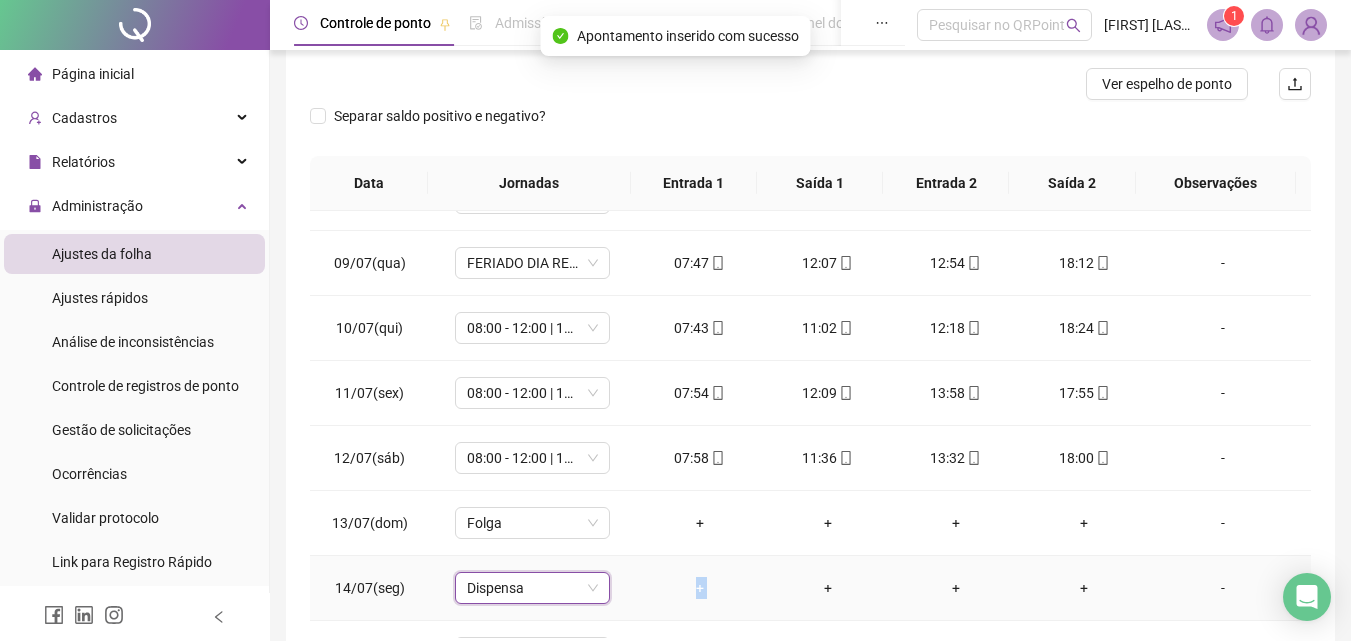 click on "+" at bounding box center [700, 588] 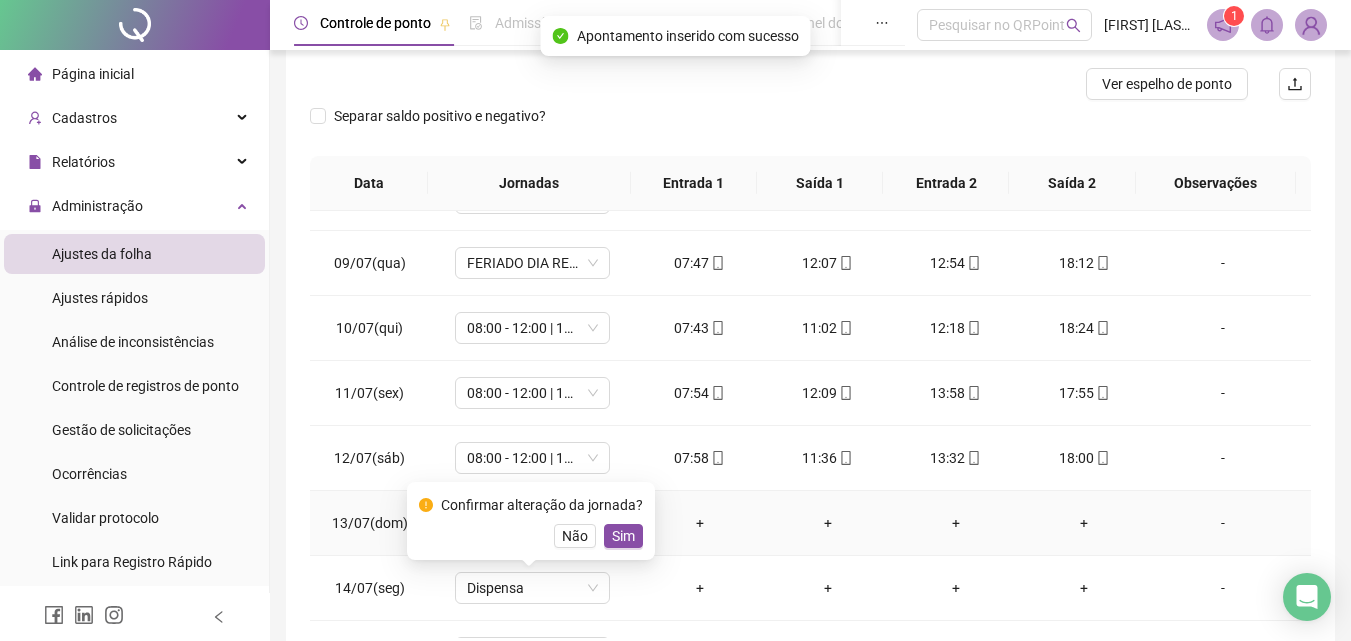 click on "+" at bounding box center [700, 523] 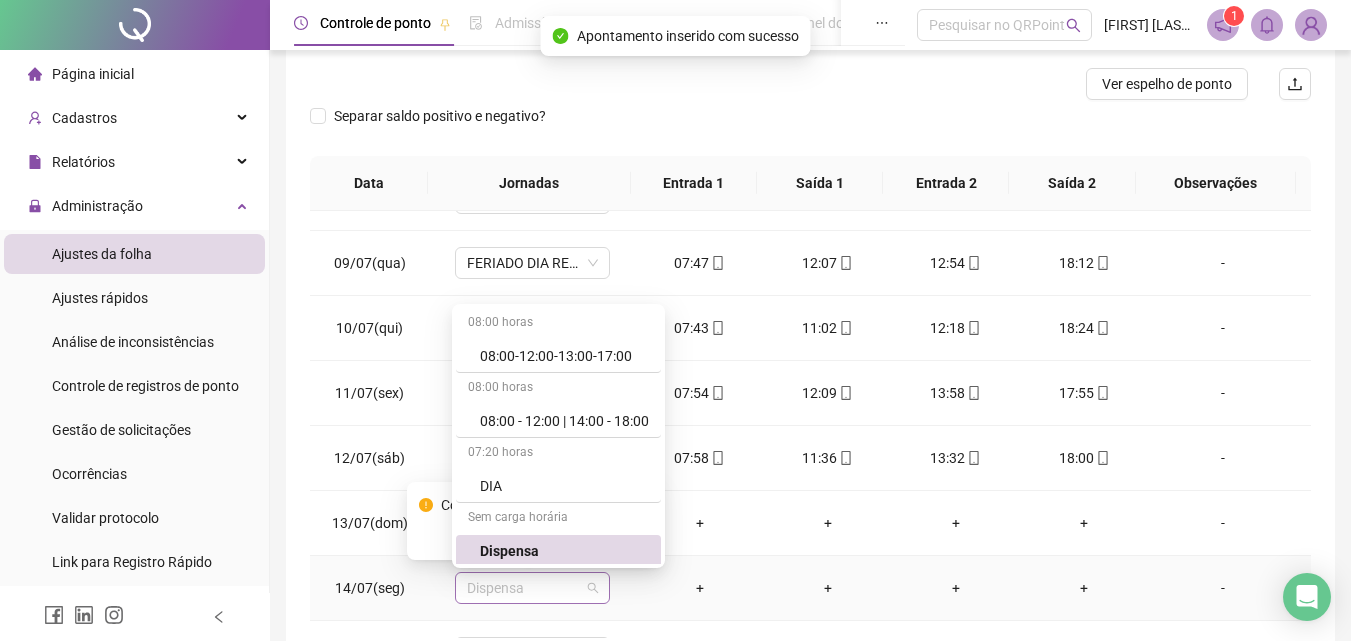 click on "Dispensa" at bounding box center (532, 588) 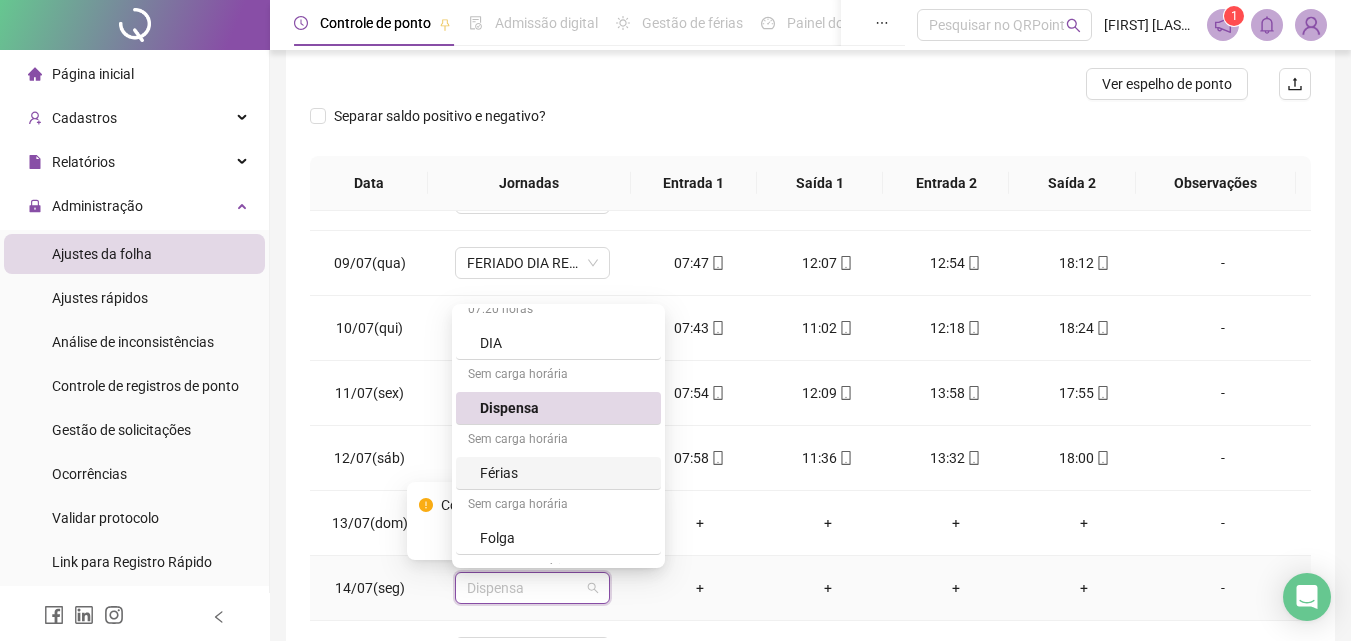 scroll, scrollTop: 264, scrollLeft: 0, axis: vertical 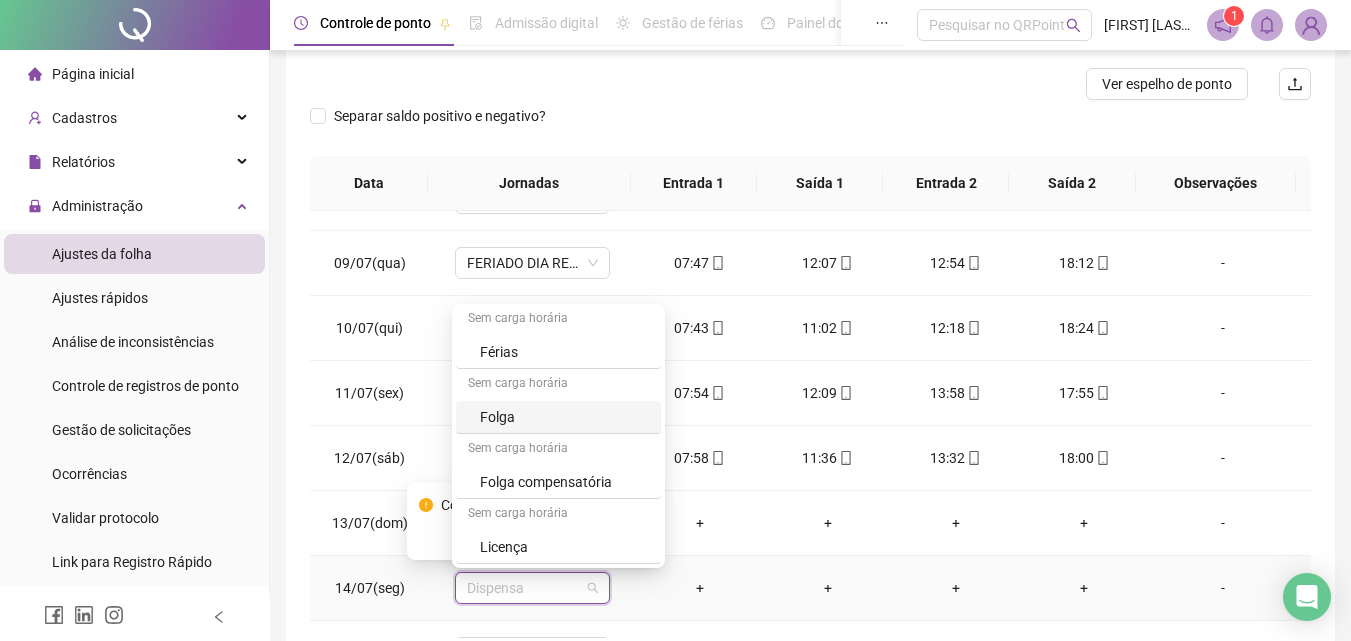 click on "Folga" at bounding box center (564, 417) 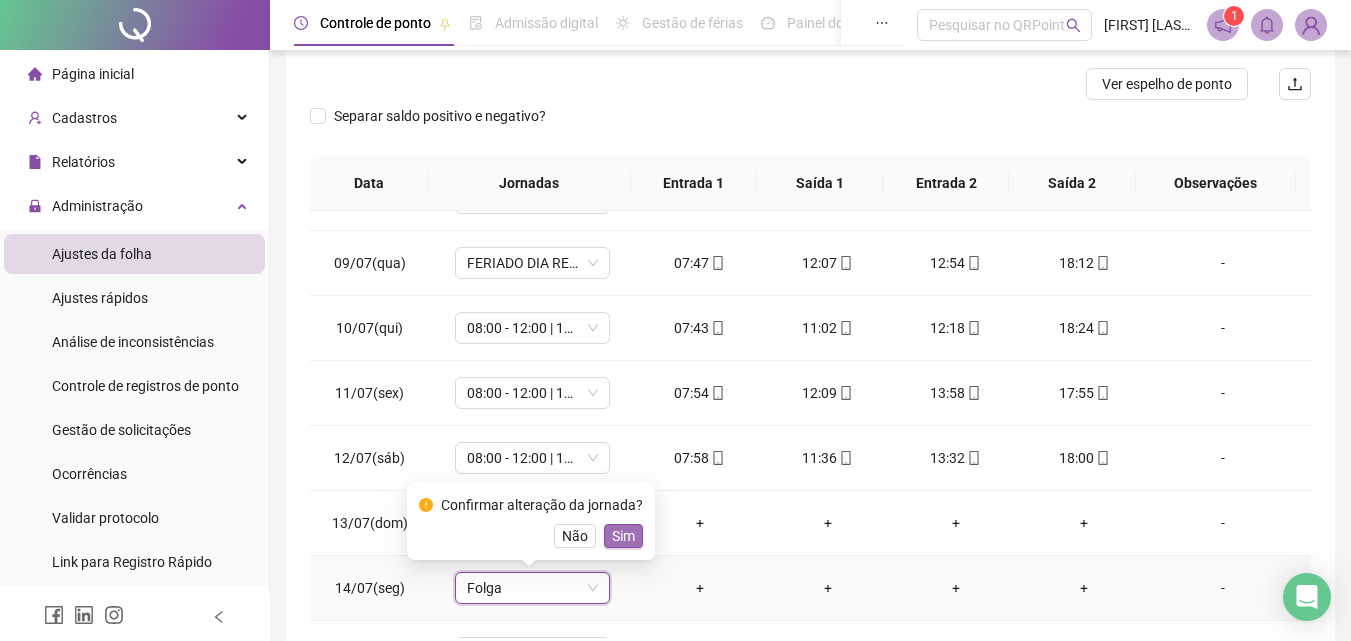 click on "Sim" at bounding box center [623, 536] 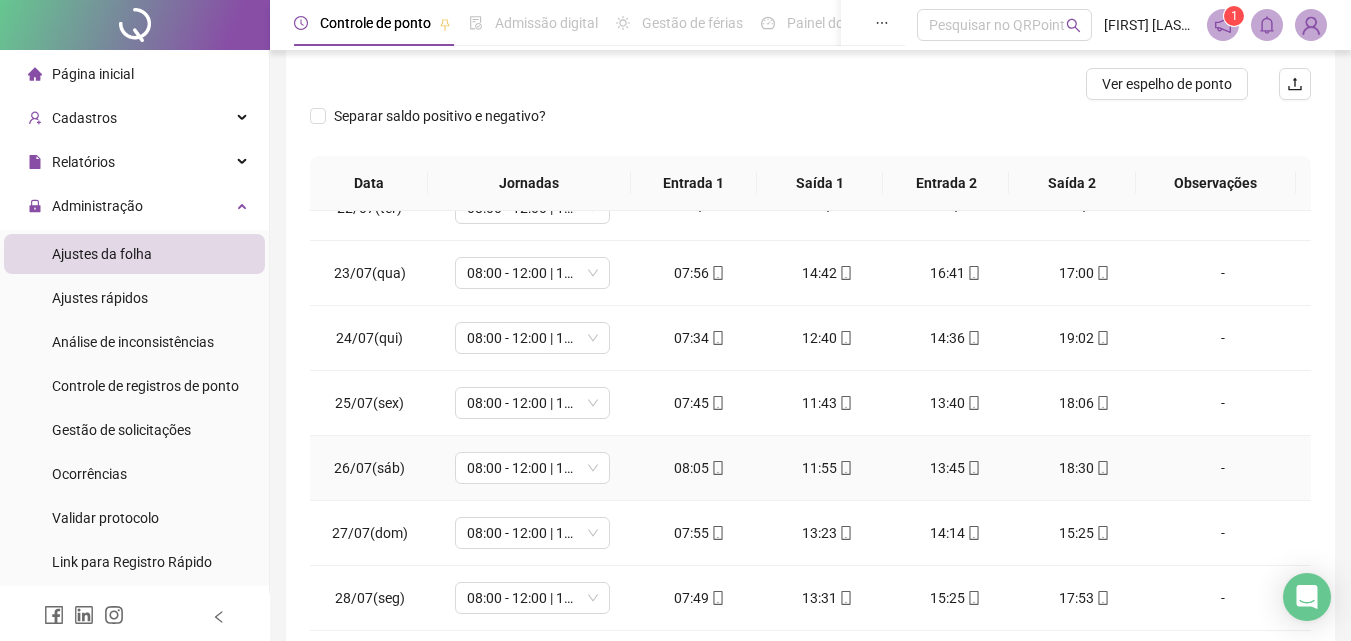 scroll, scrollTop: 1300, scrollLeft: 0, axis: vertical 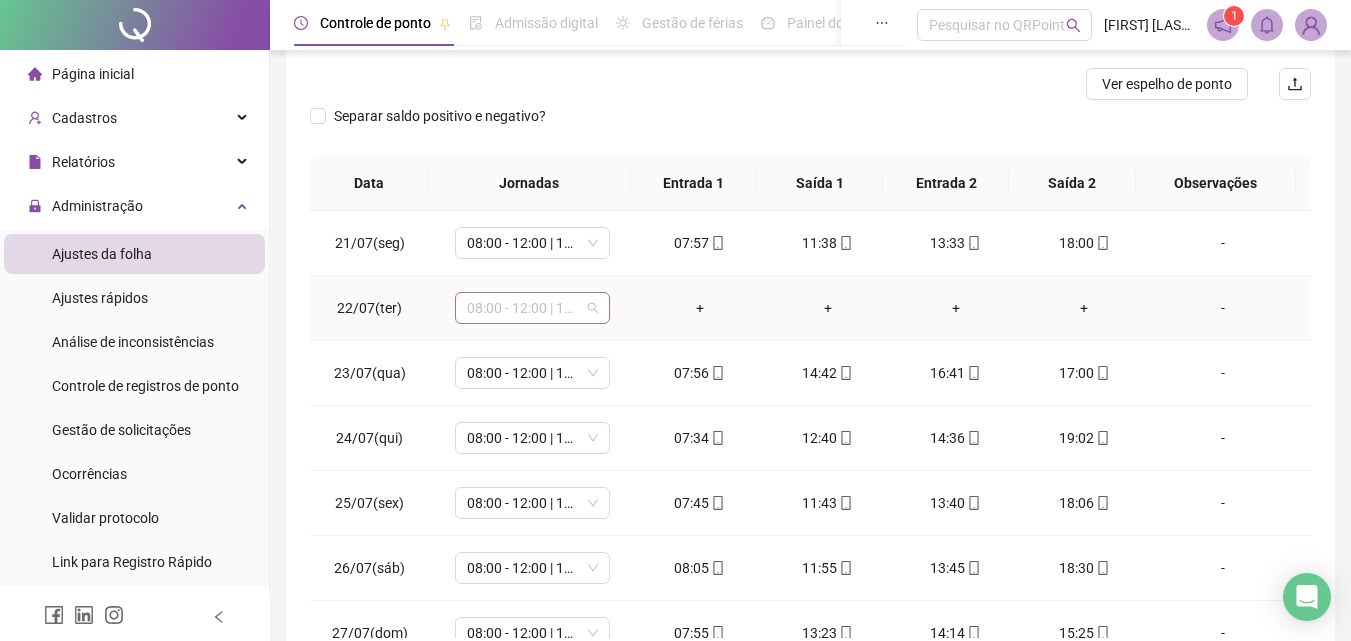 click on "08:00 - 12:00 | 14:00 - 18:00" at bounding box center (532, 308) 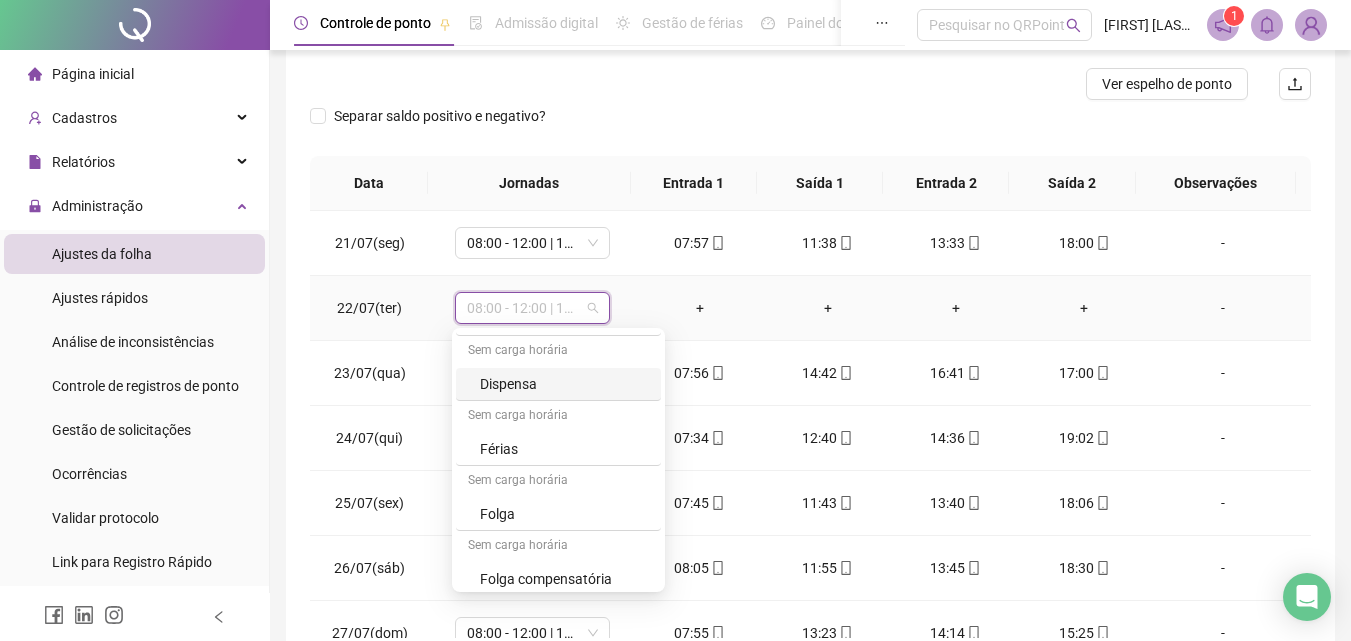 scroll, scrollTop: 200, scrollLeft: 0, axis: vertical 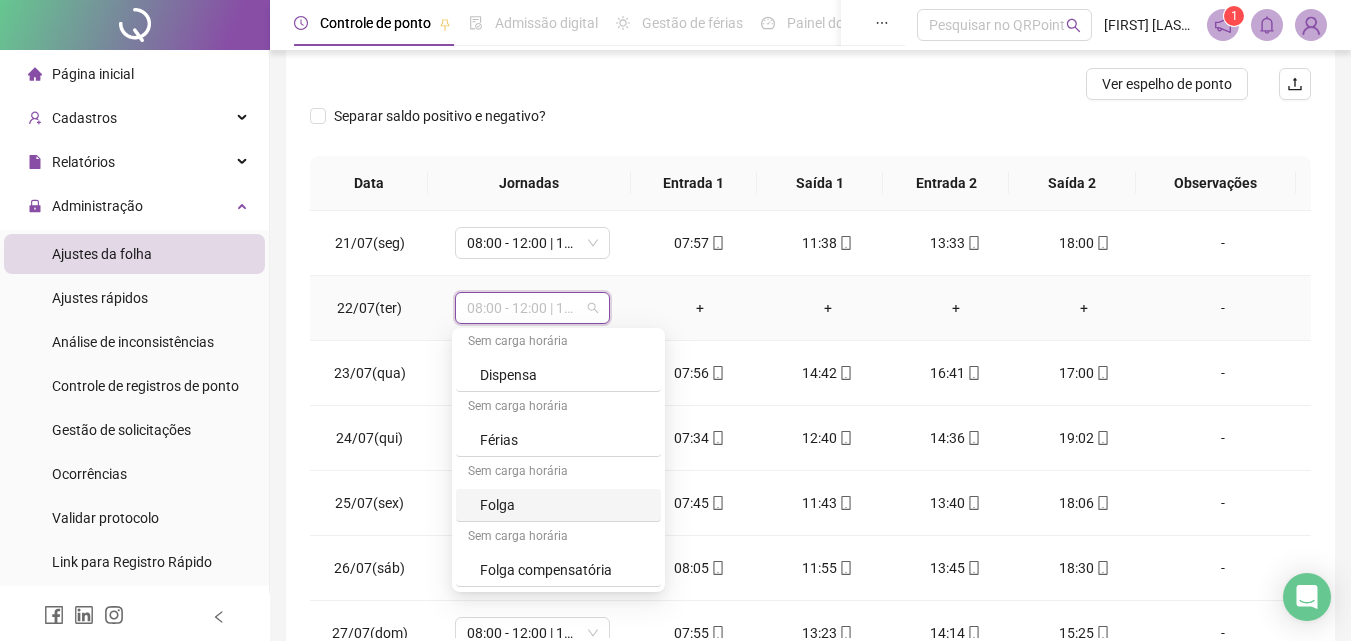 click on "Folga" at bounding box center [564, 505] 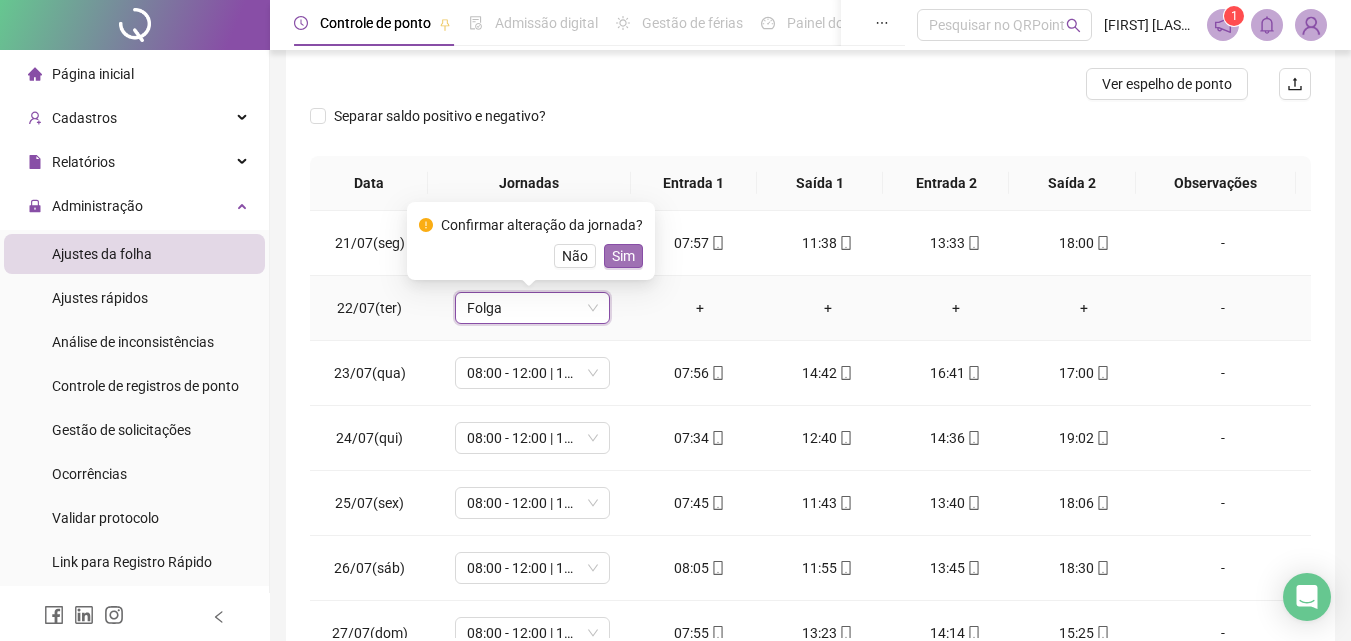 click on "Sim" at bounding box center [623, 256] 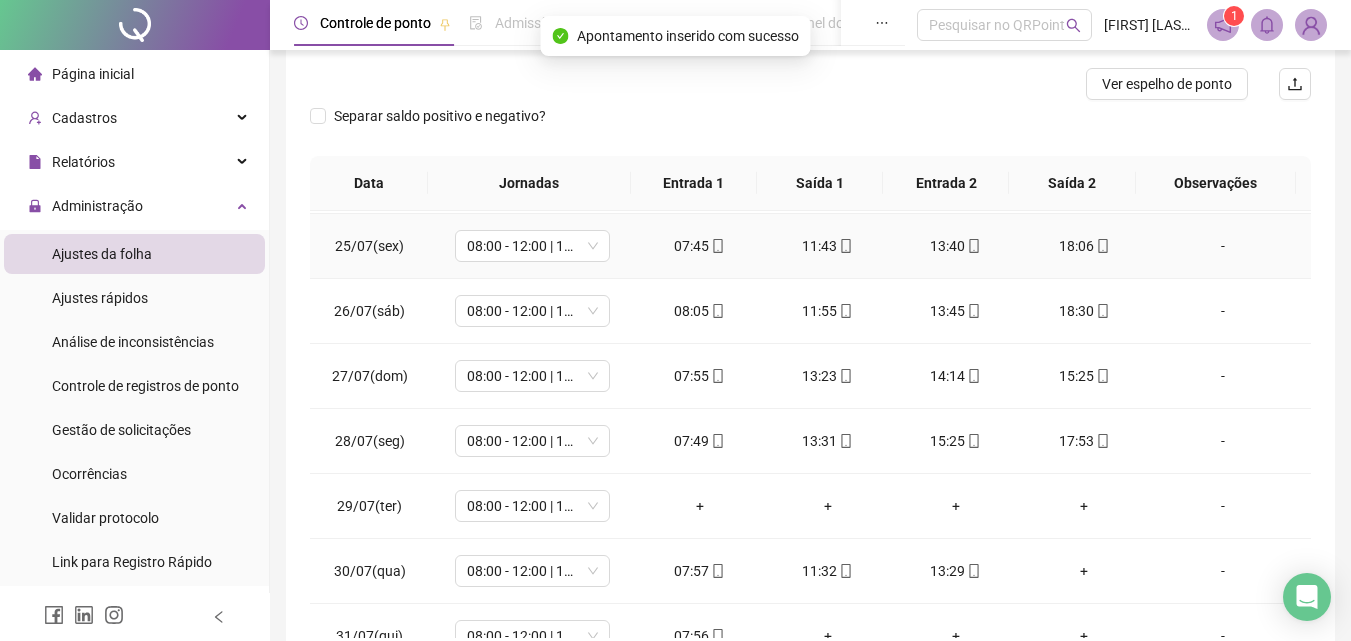 scroll, scrollTop: 1588, scrollLeft: 0, axis: vertical 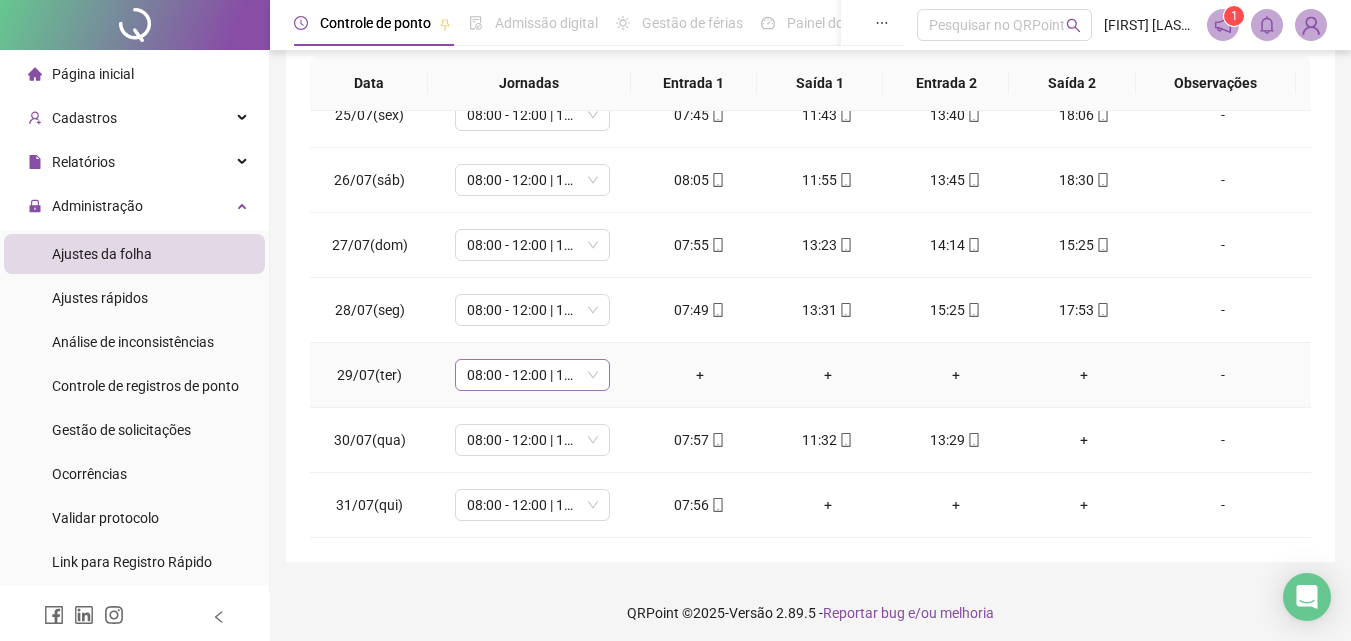 click on "08:00 - 12:00 | 14:00 - 18:00" at bounding box center (532, 375) 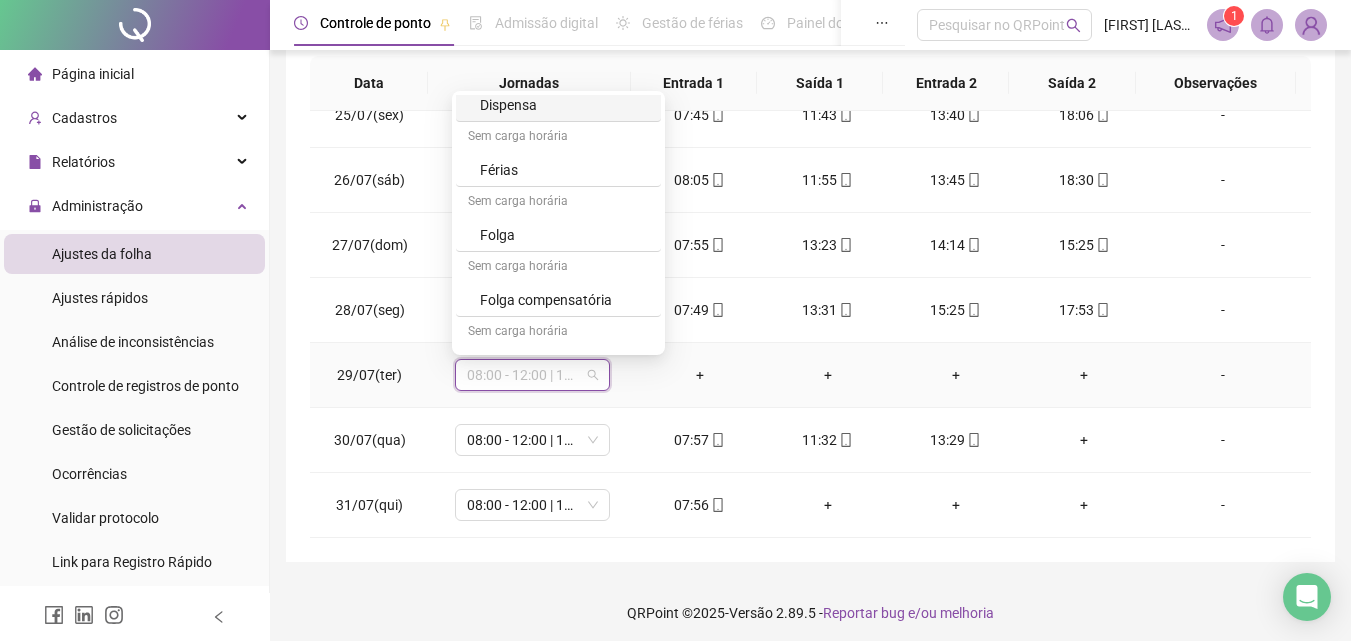 scroll, scrollTop: 264, scrollLeft: 0, axis: vertical 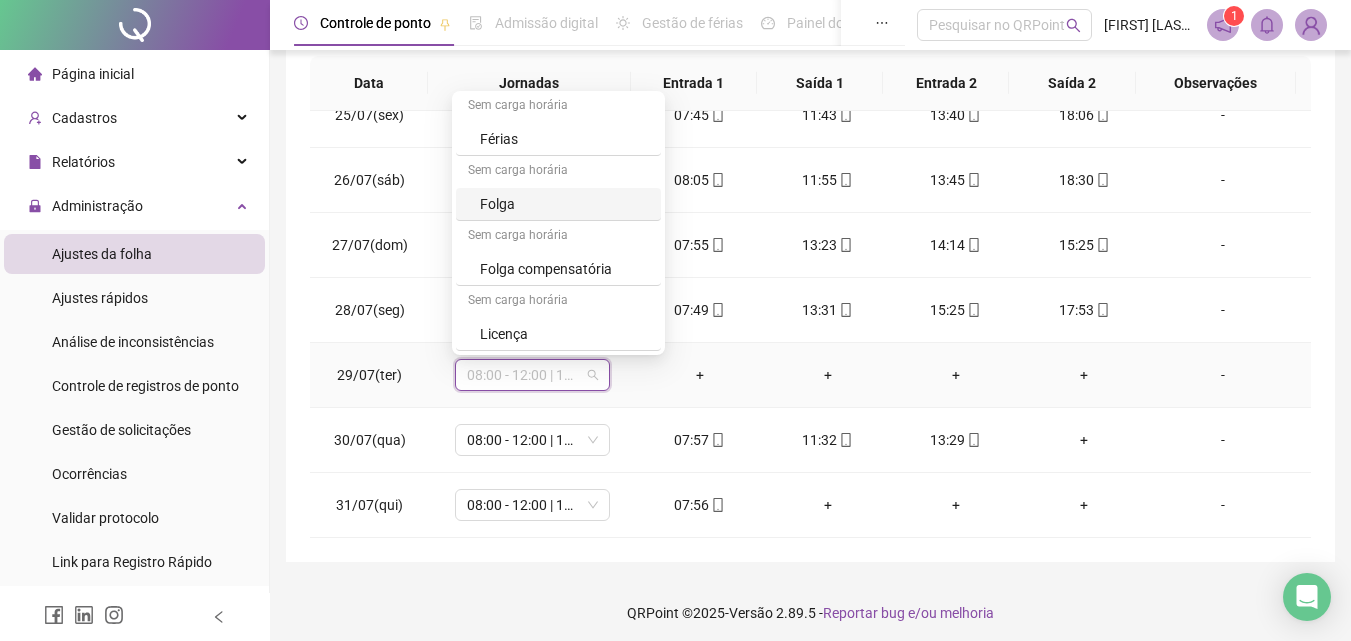 click on "Folga" at bounding box center [564, 204] 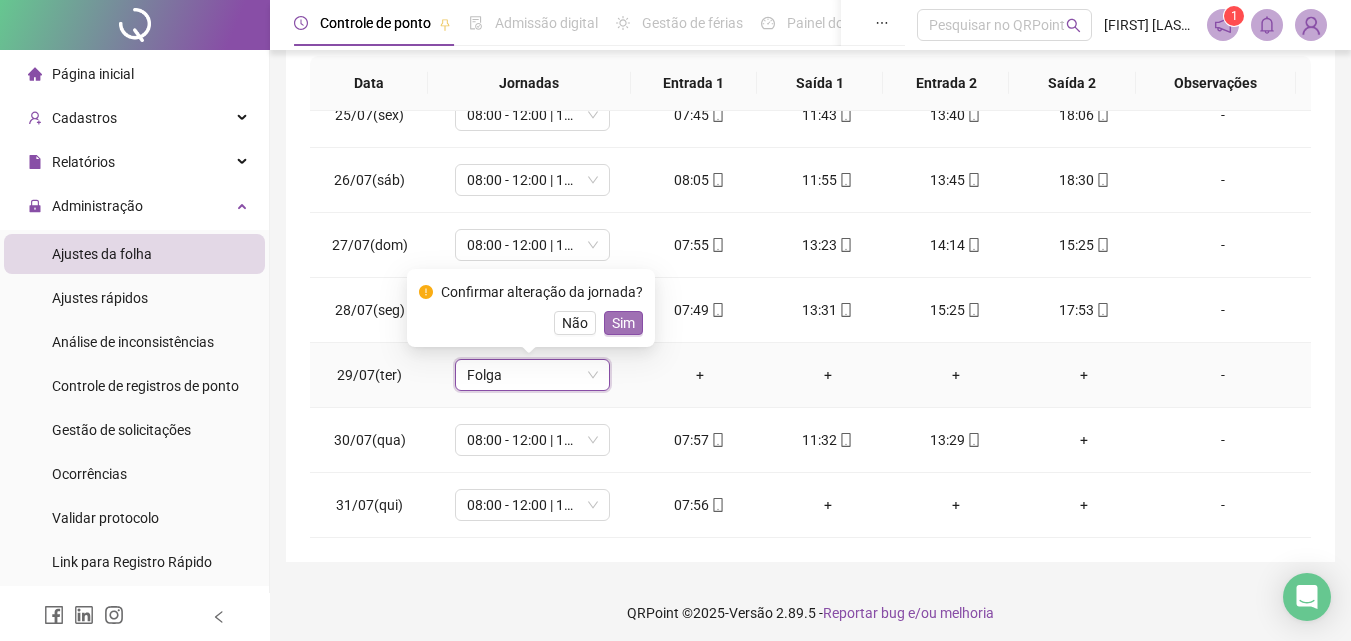 click on "Sim" at bounding box center (623, 323) 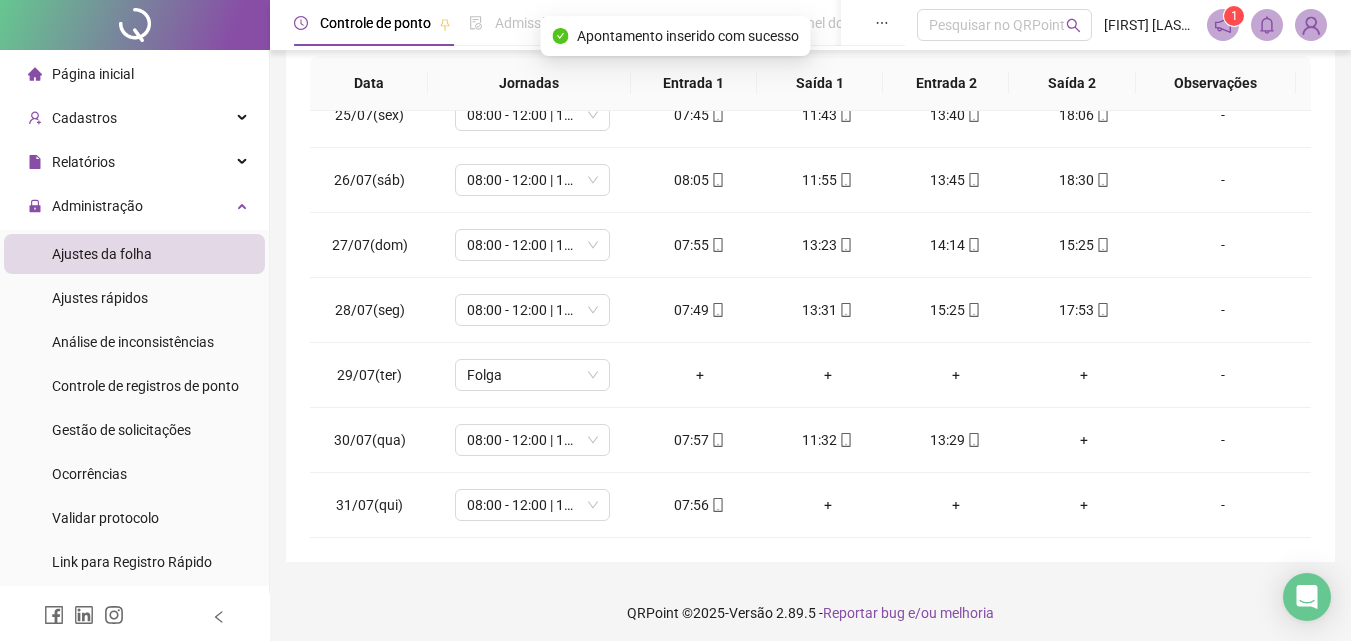 scroll, scrollTop: 0, scrollLeft: 0, axis: both 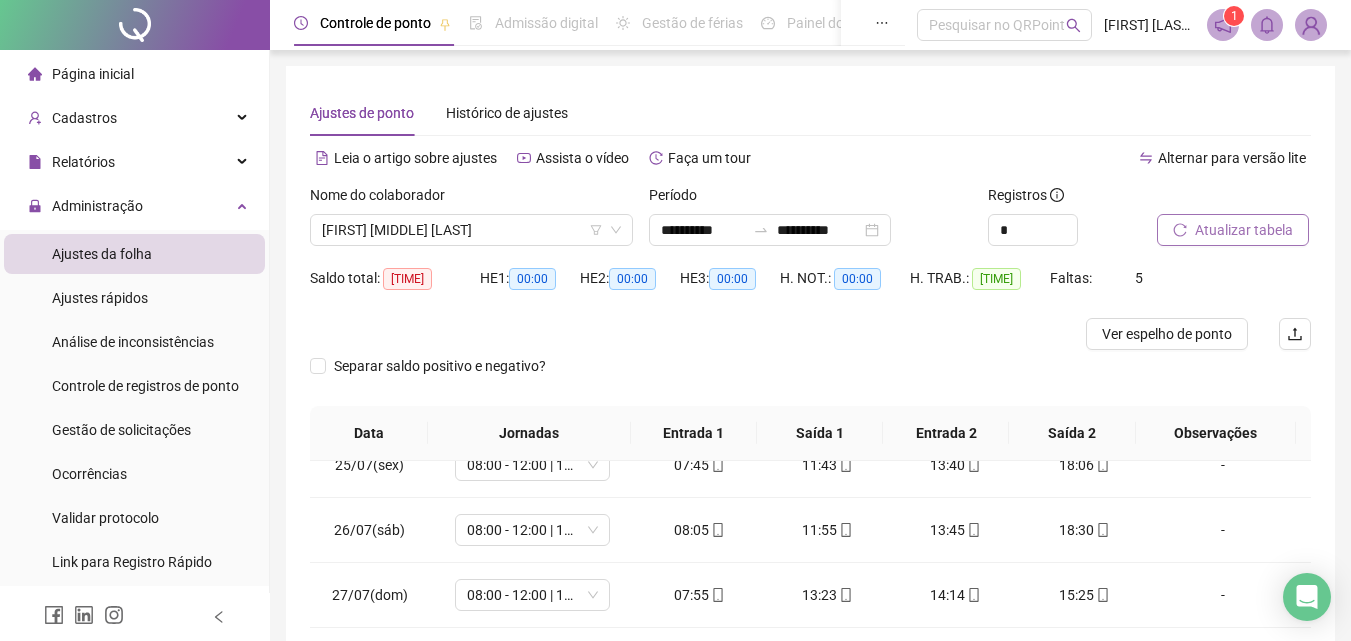 click on "Atualizar tabela" at bounding box center [1244, 230] 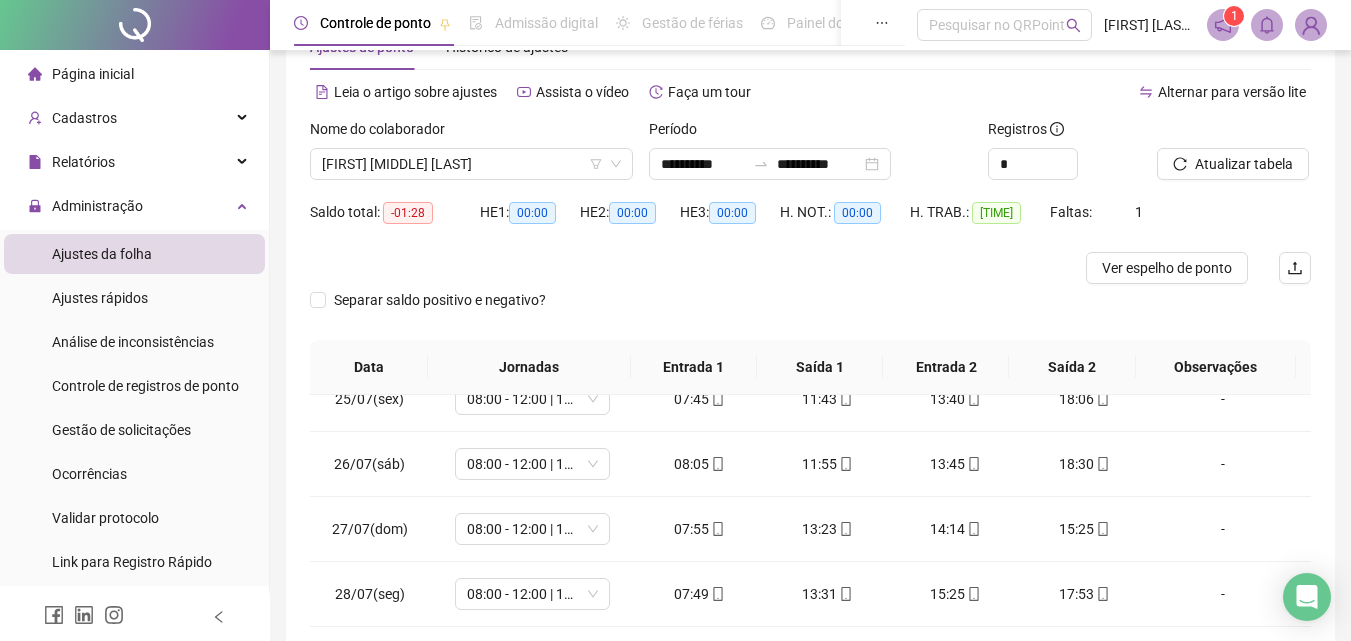 scroll, scrollTop: 100, scrollLeft: 0, axis: vertical 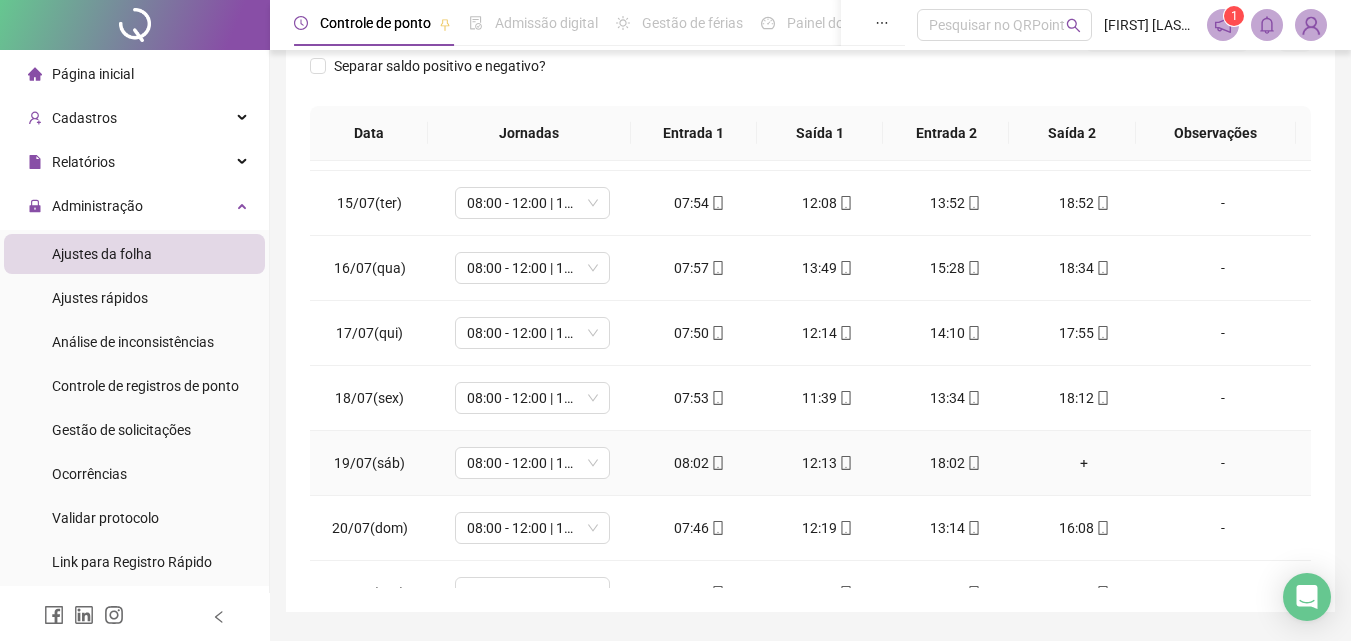 click on "+" at bounding box center [1084, 463] 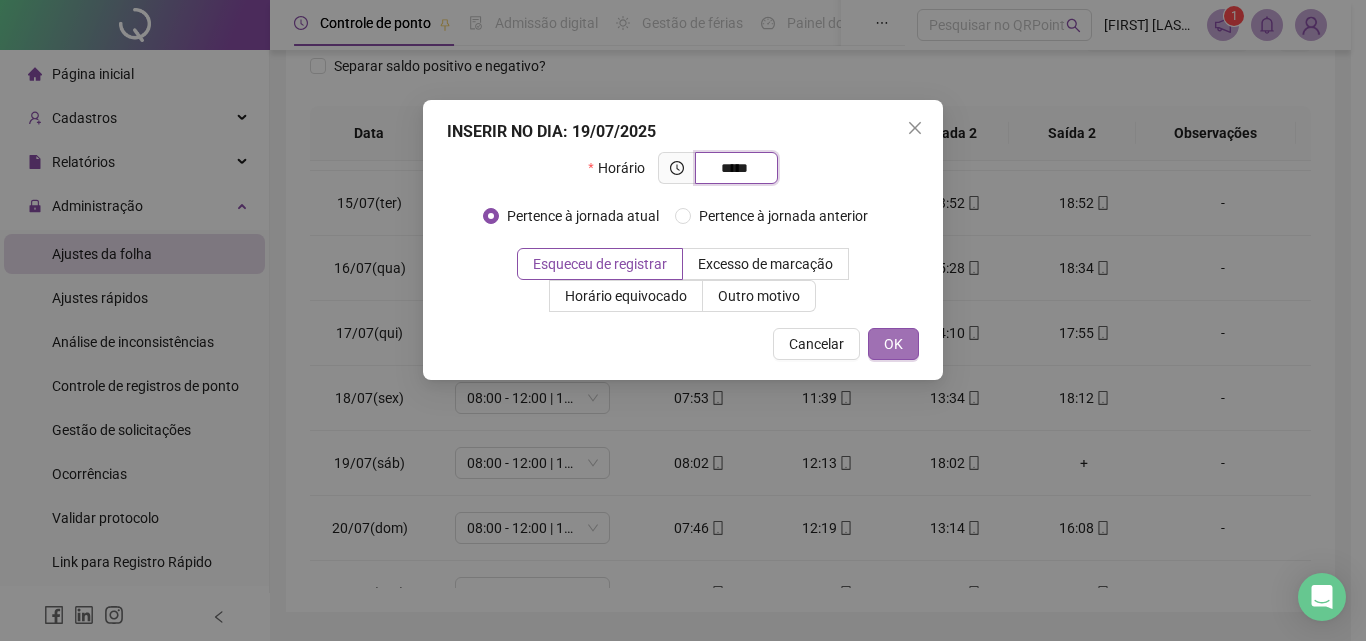type on "*****" 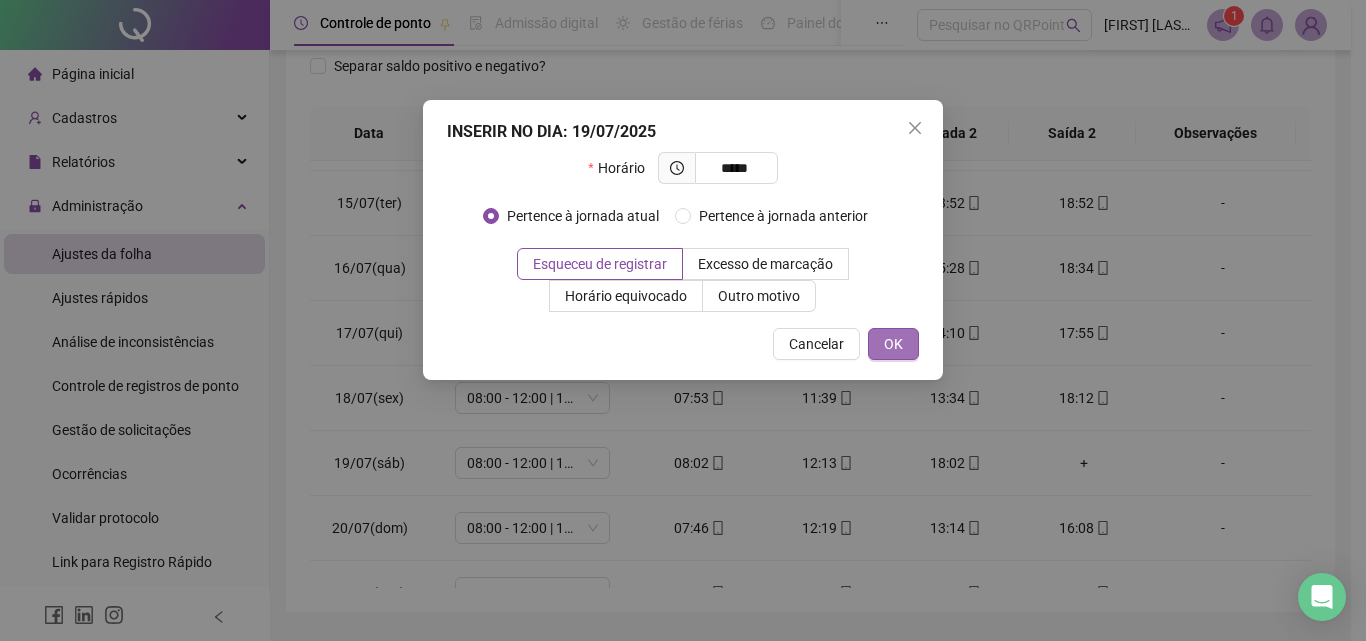 click on "OK" at bounding box center (893, 344) 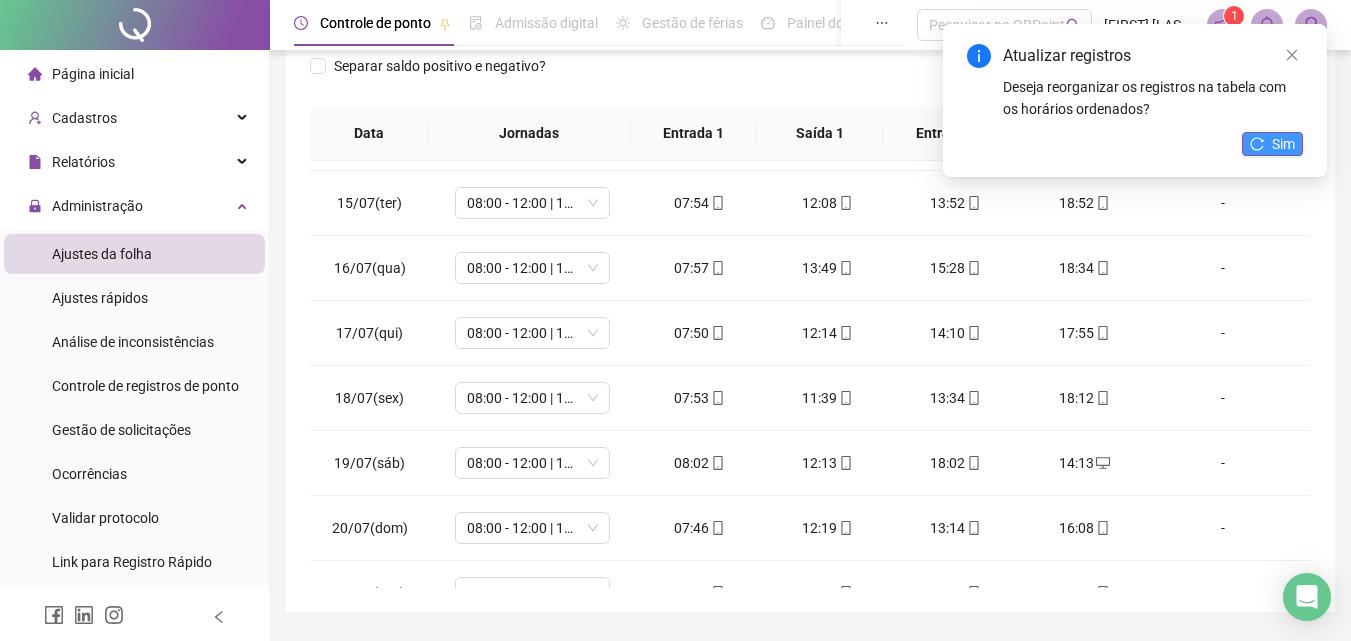 click on "Sim" at bounding box center (1272, 144) 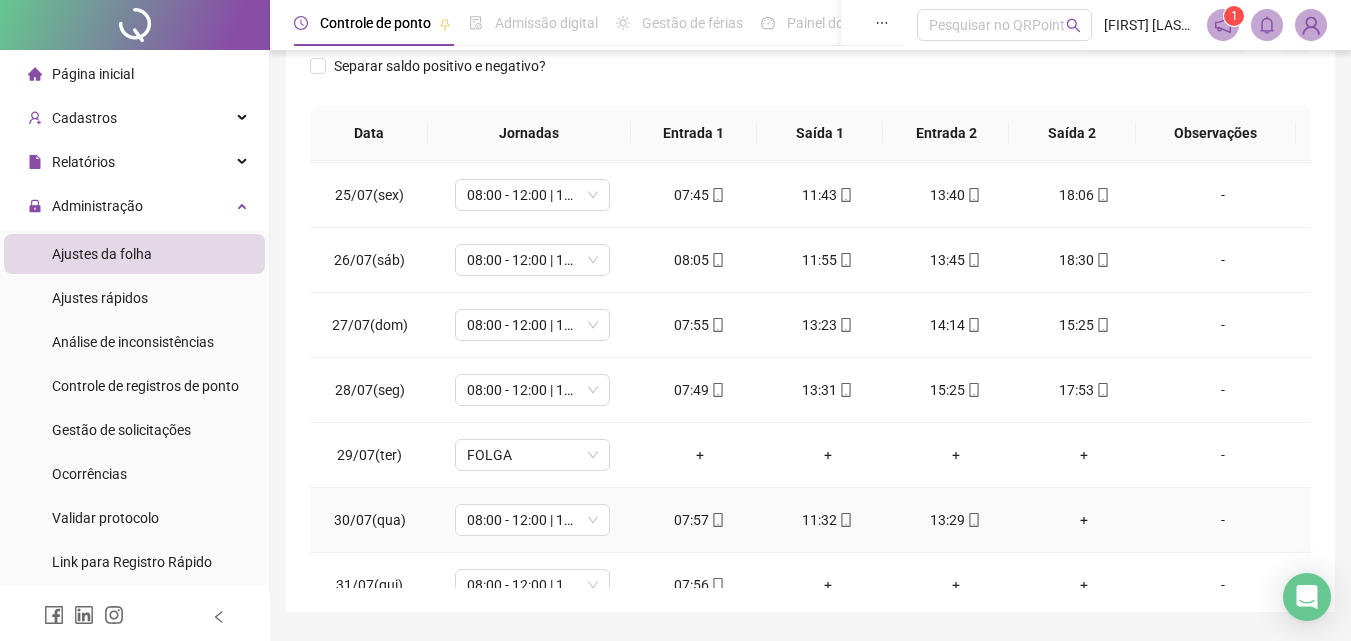 scroll, scrollTop: 1588, scrollLeft: 0, axis: vertical 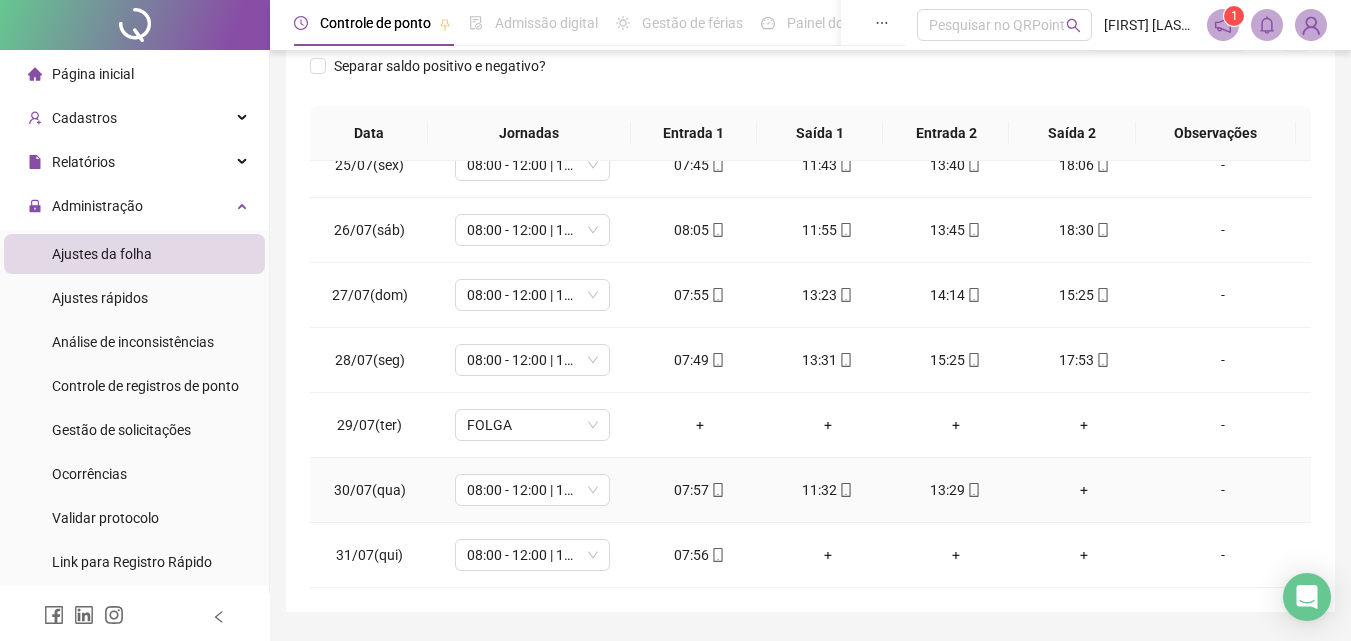 click on "+" at bounding box center [1084, 490] 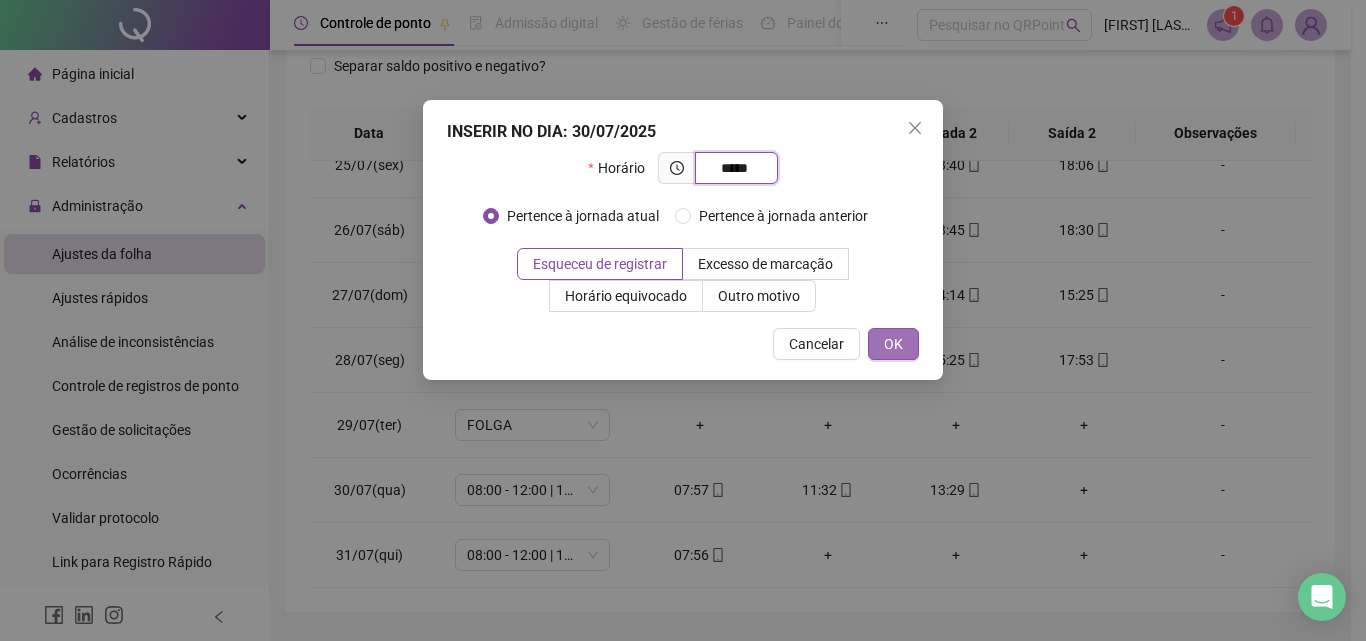 type on "*****" 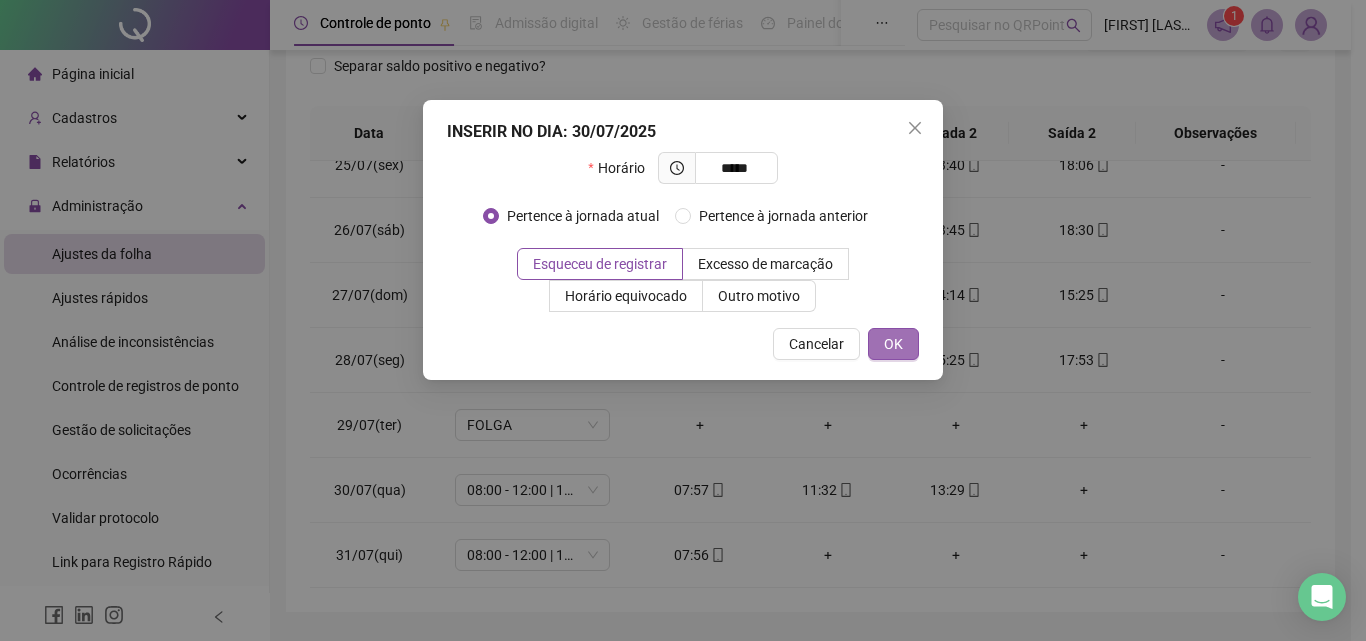 click on "OK" at bounding box center [893, 344] 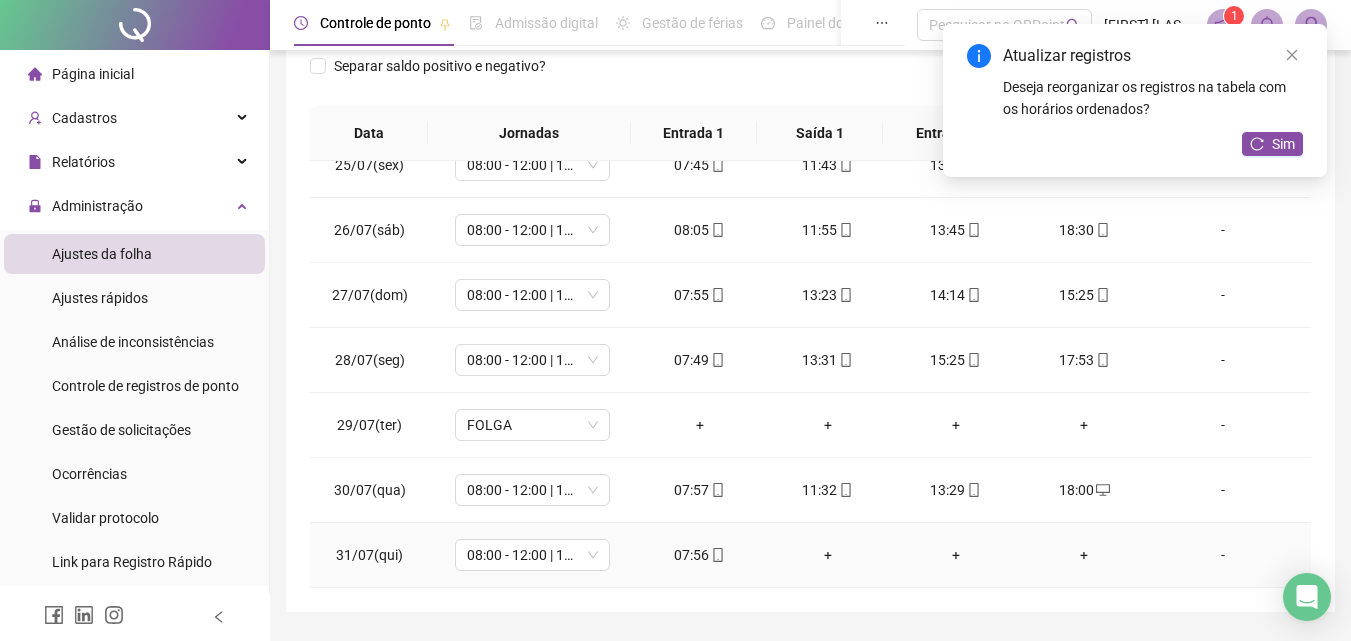 scroll, scrollTop: 357, scrollLeft: 0, axis: vertical 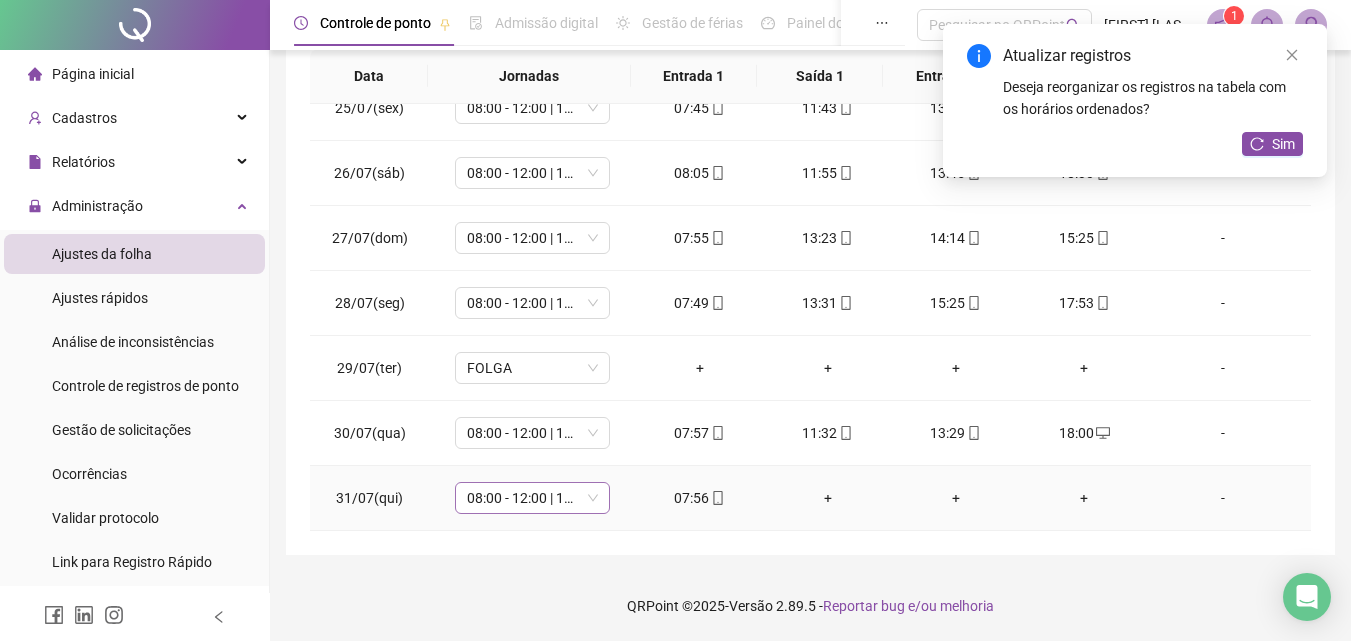 click on "08:00 - 12:00 | 14:00 - 18:00" at bounding box center [532, 498] 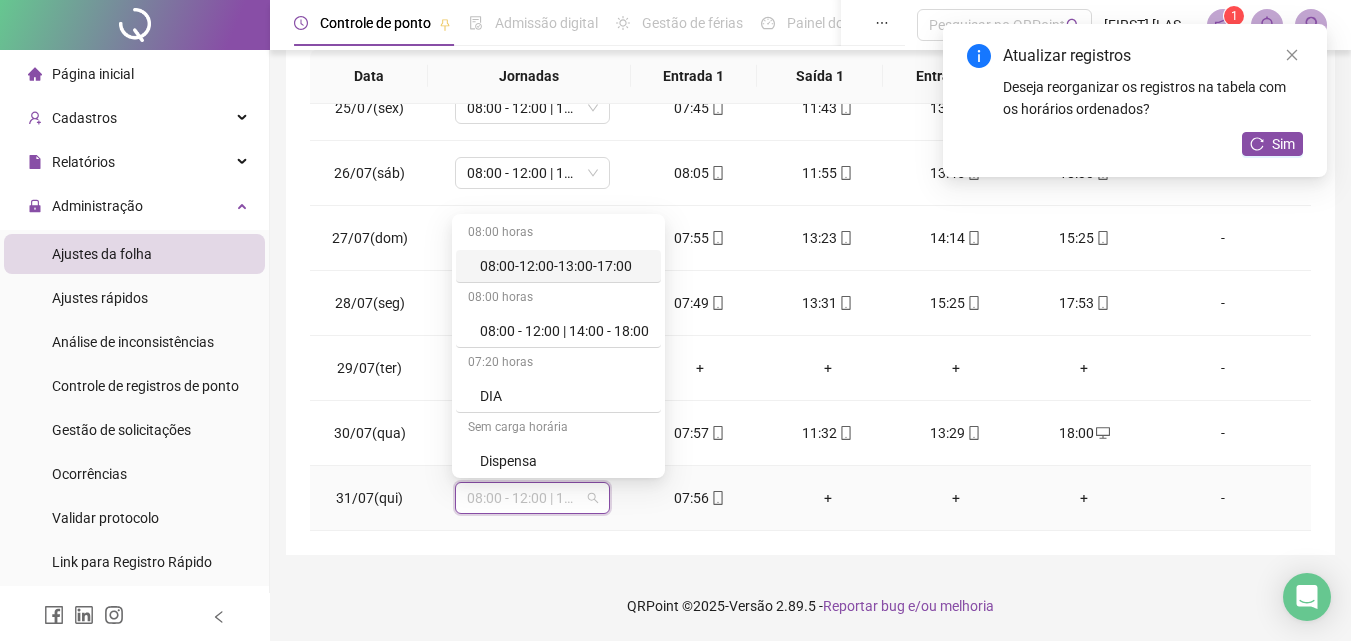 click on "+" at bounding box center [956, 498] 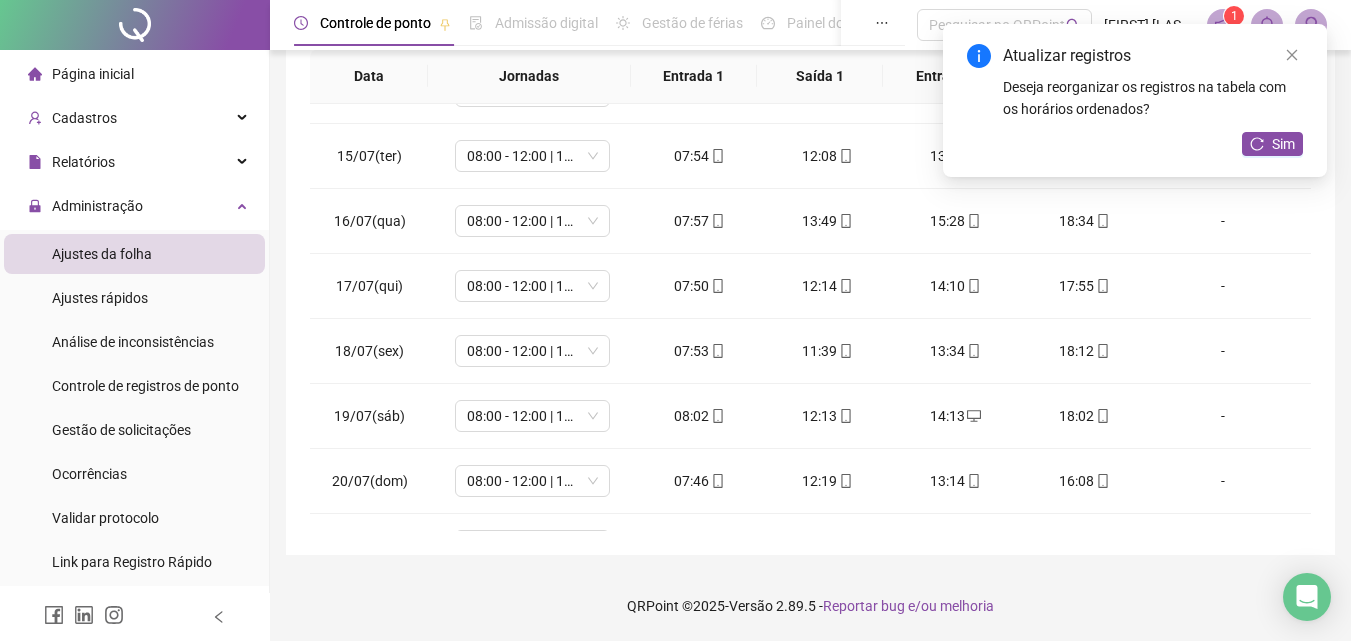 scroll, scrollTop: 888, scrollLeft: 0, axis: vertical 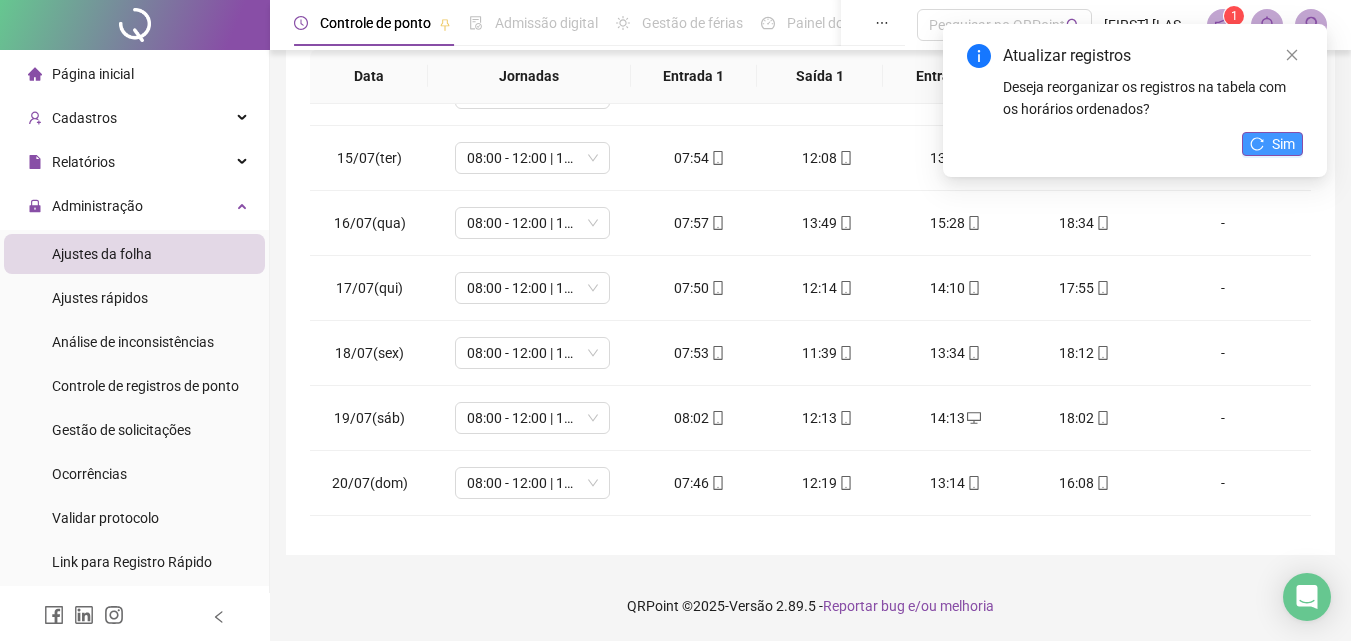 click on "Sim" at bounding box center [1283, 144] 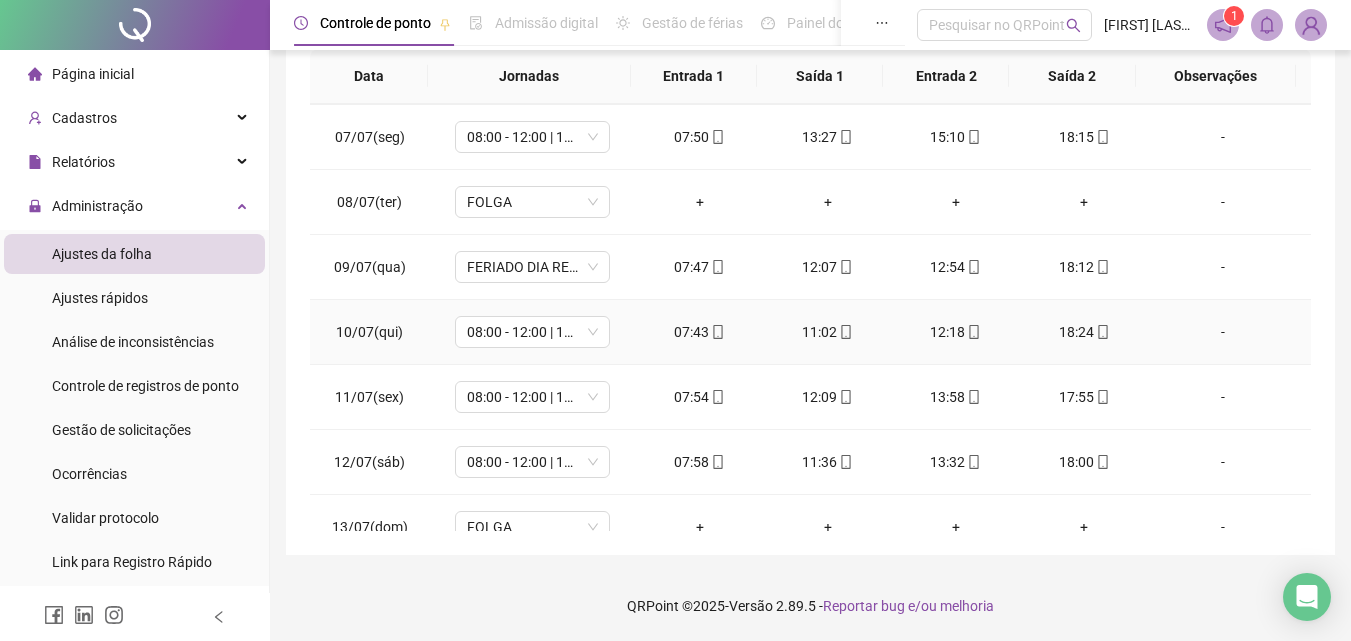 scroll, scrollTop: 388, scrollLeft: 0, axis: vertical 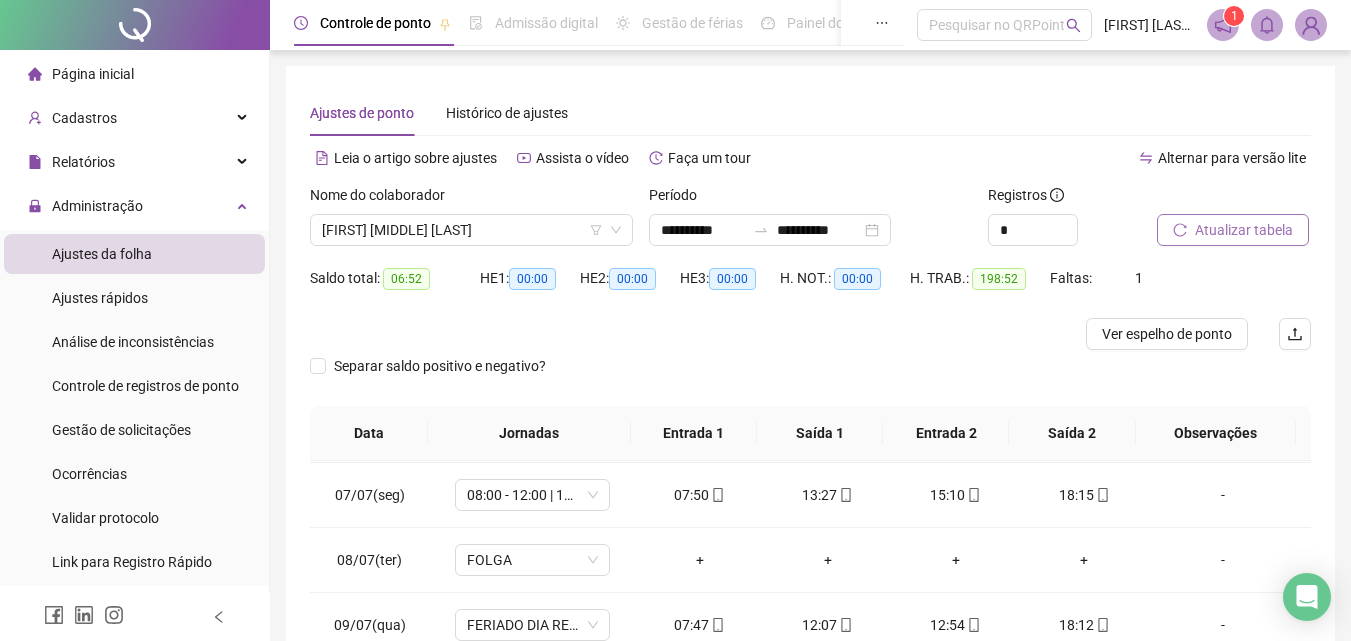 click on "Atualizar tabela" at bounding box center [1244, 230] 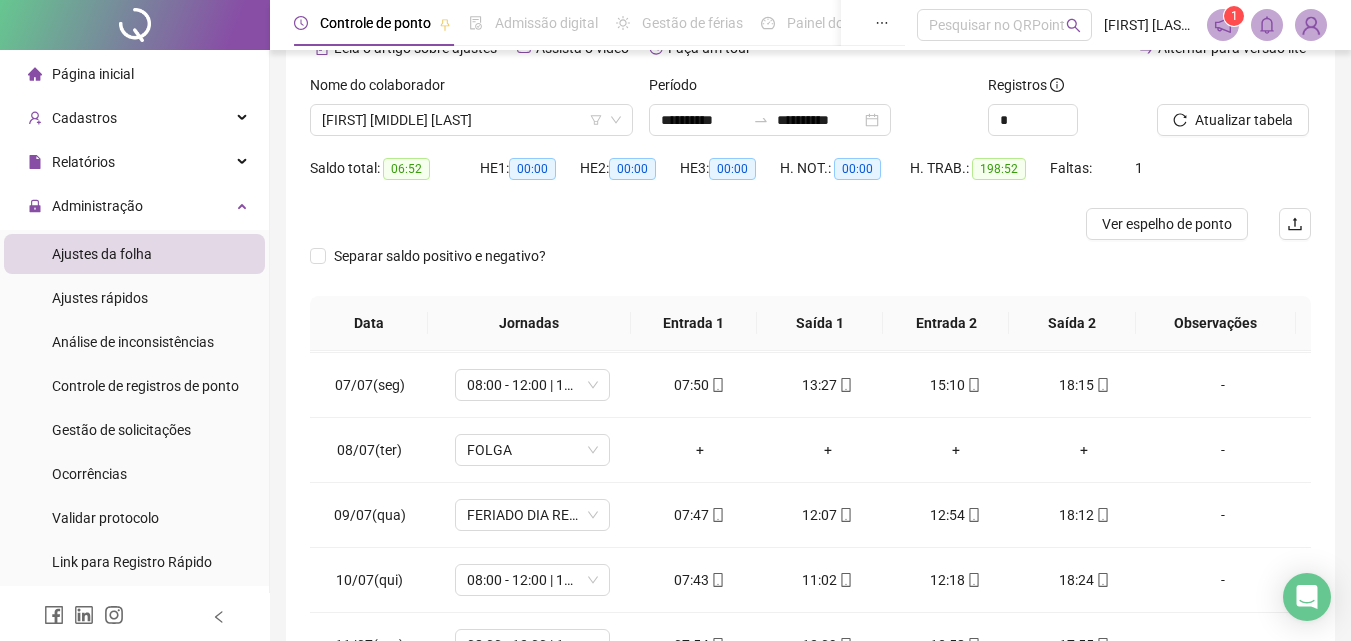 scroll, scrollTop: 357, scrollLeft: 0, axis: vertical 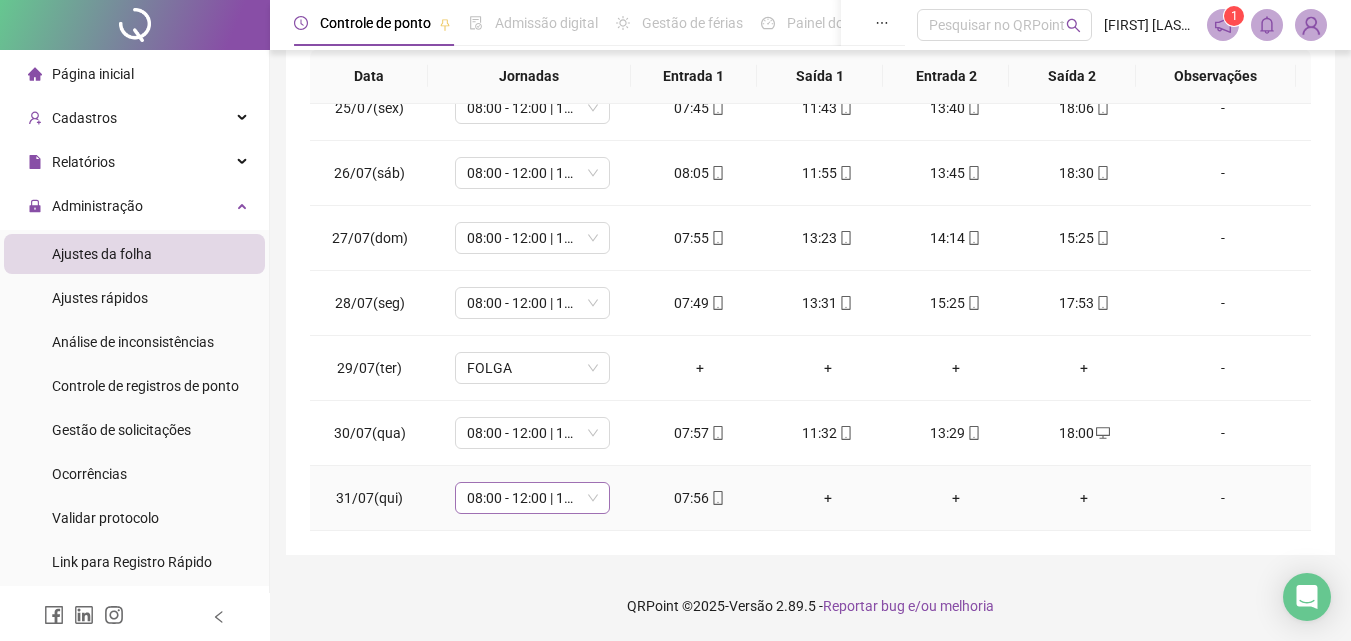 click on "08:00 - 12:00 | 14:00 - 18:00" at bounding box center (532, 498) 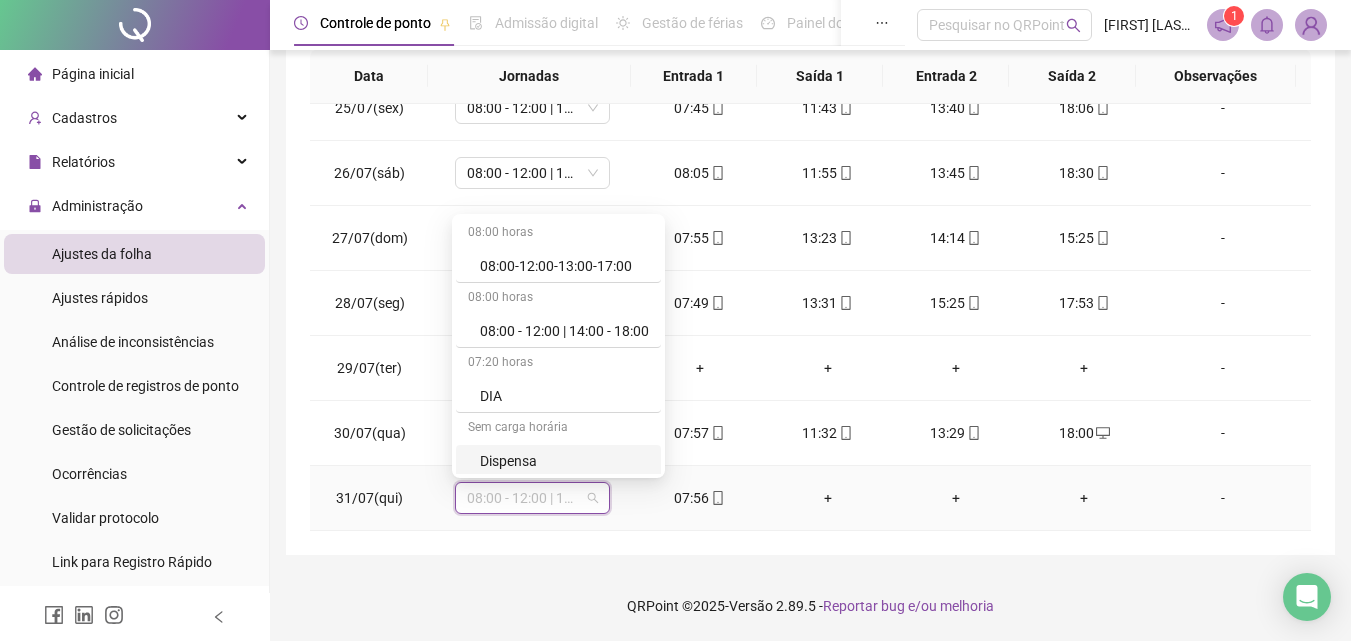 click on "Dispensa" at bounding box center (558, 461) 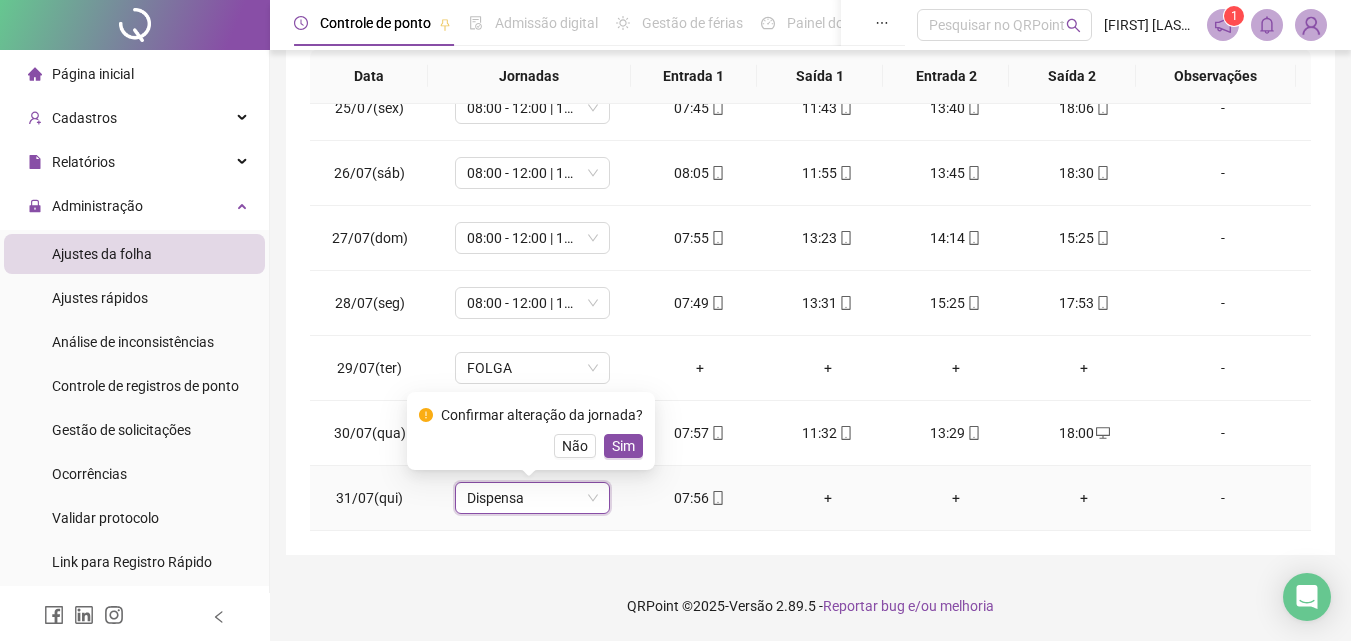 click on "Dispensa" at bounding box center (532, 498) 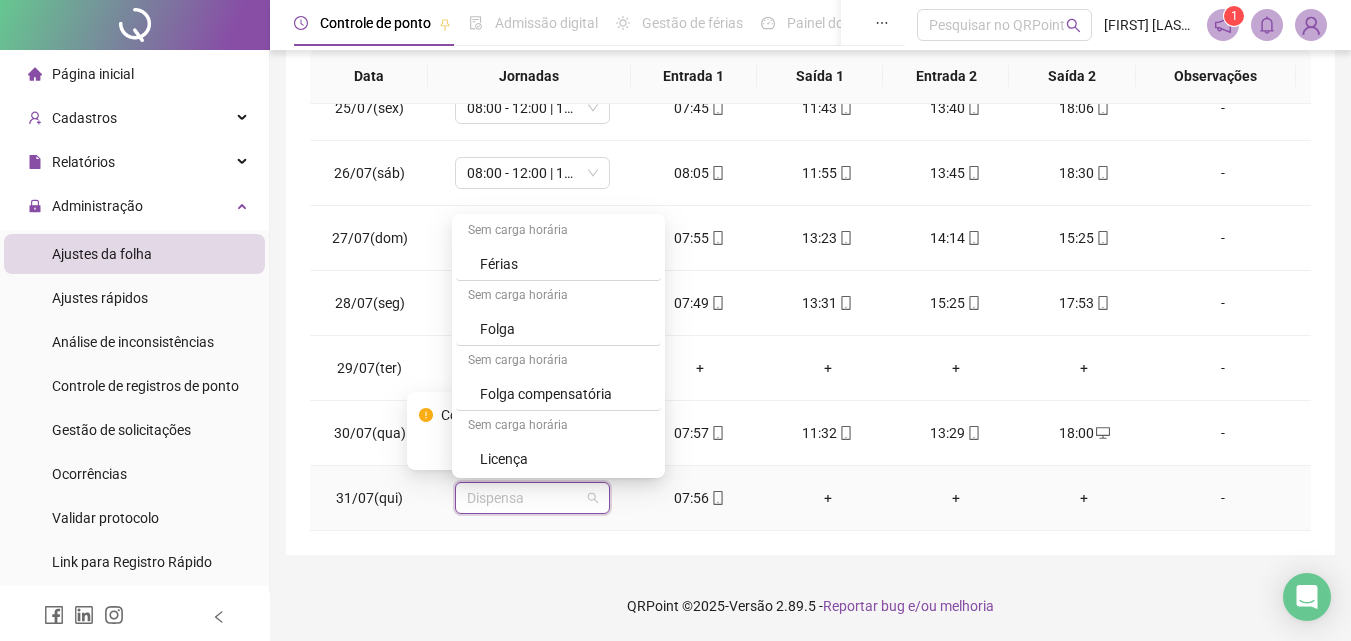 scroll, scrollTop: 264, scrollLeft: 0, axis: vertical 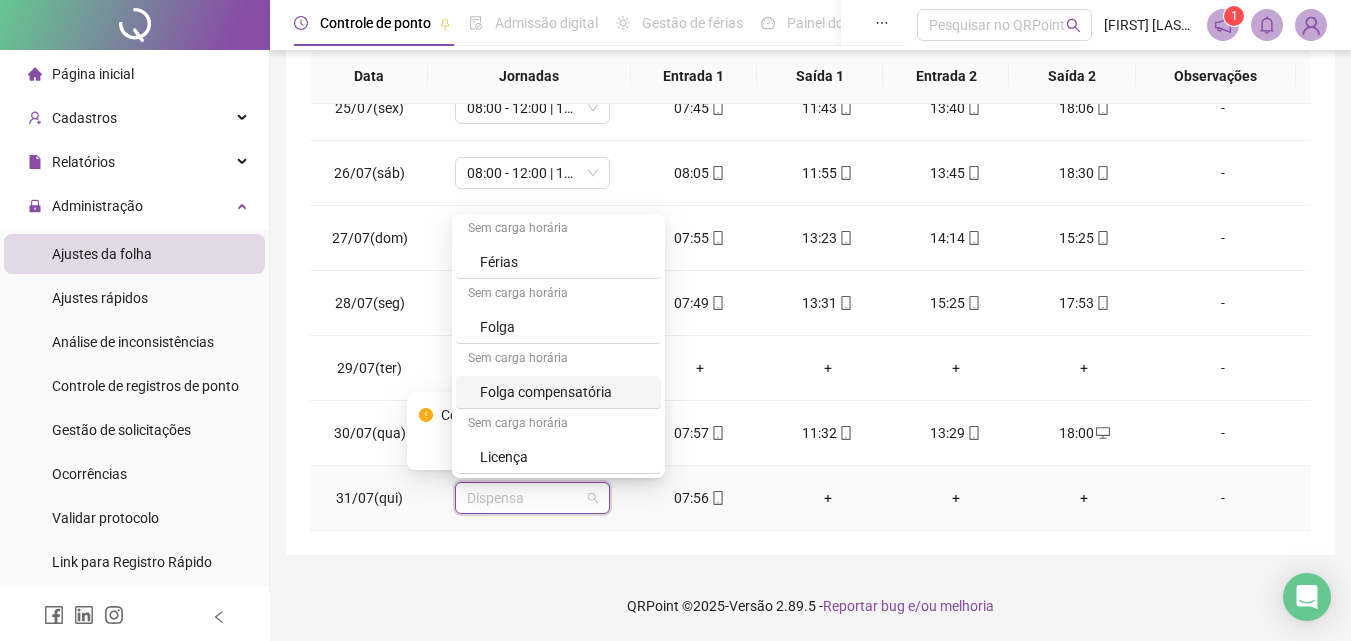 click on "Folga compensatória" at bounding box center (564, 392) 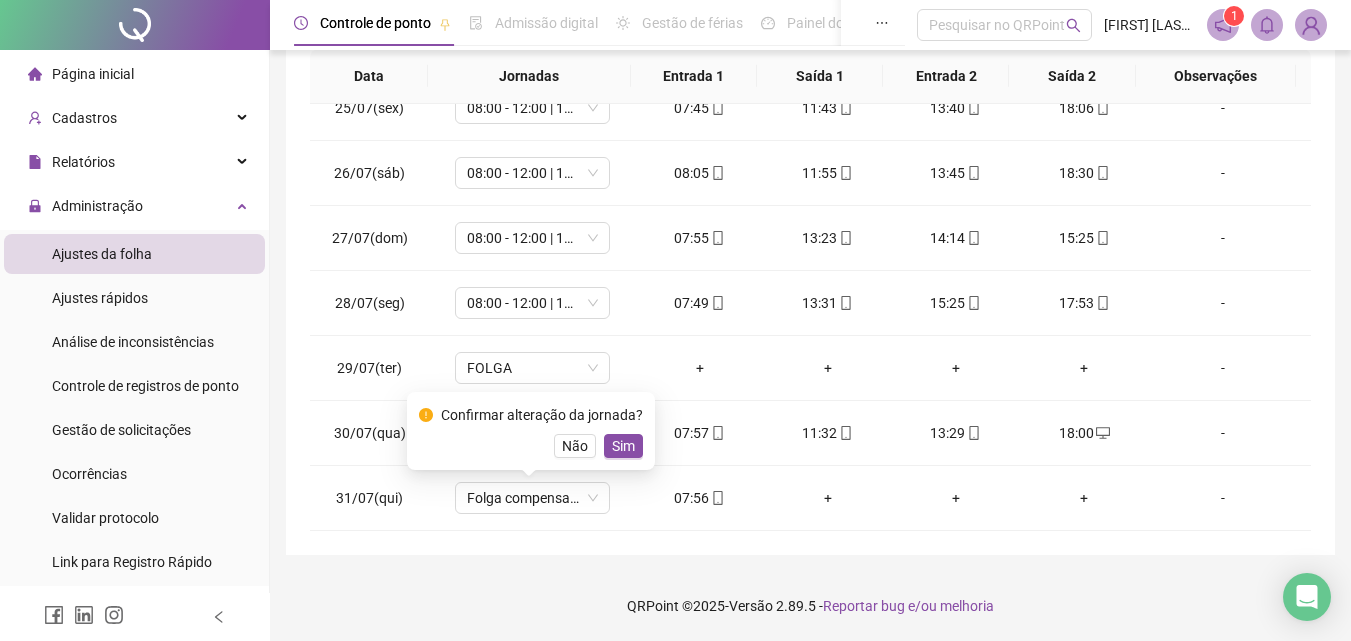 click on "**********" at bounding box center [810, 132] 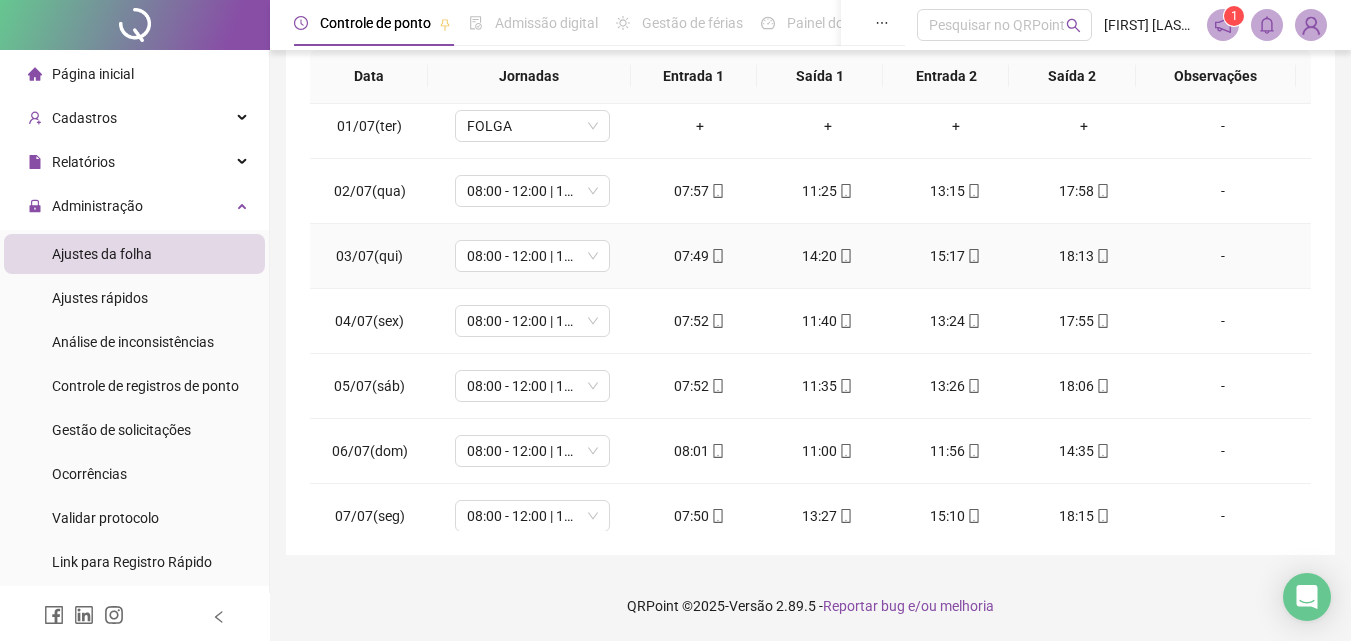 scroll, scrollTop: 0, scrollLeft: 0, axis: both 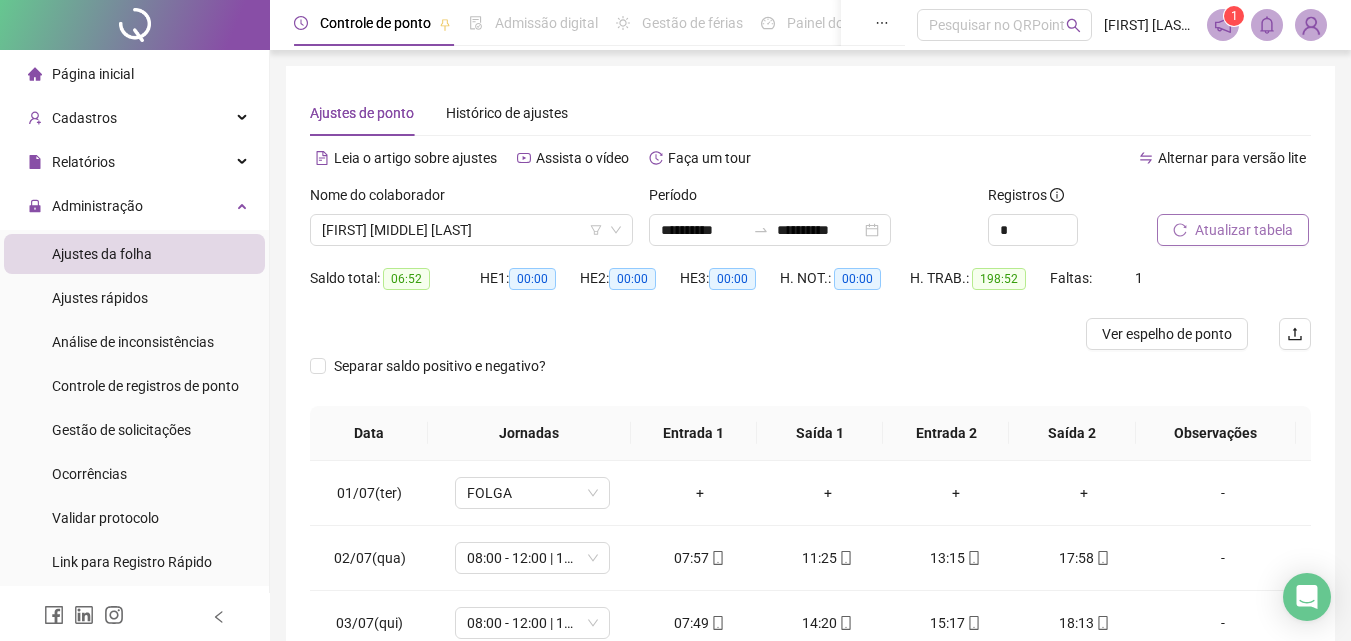 click on "Atualizar tabela" at bounding box center [1244, 230] 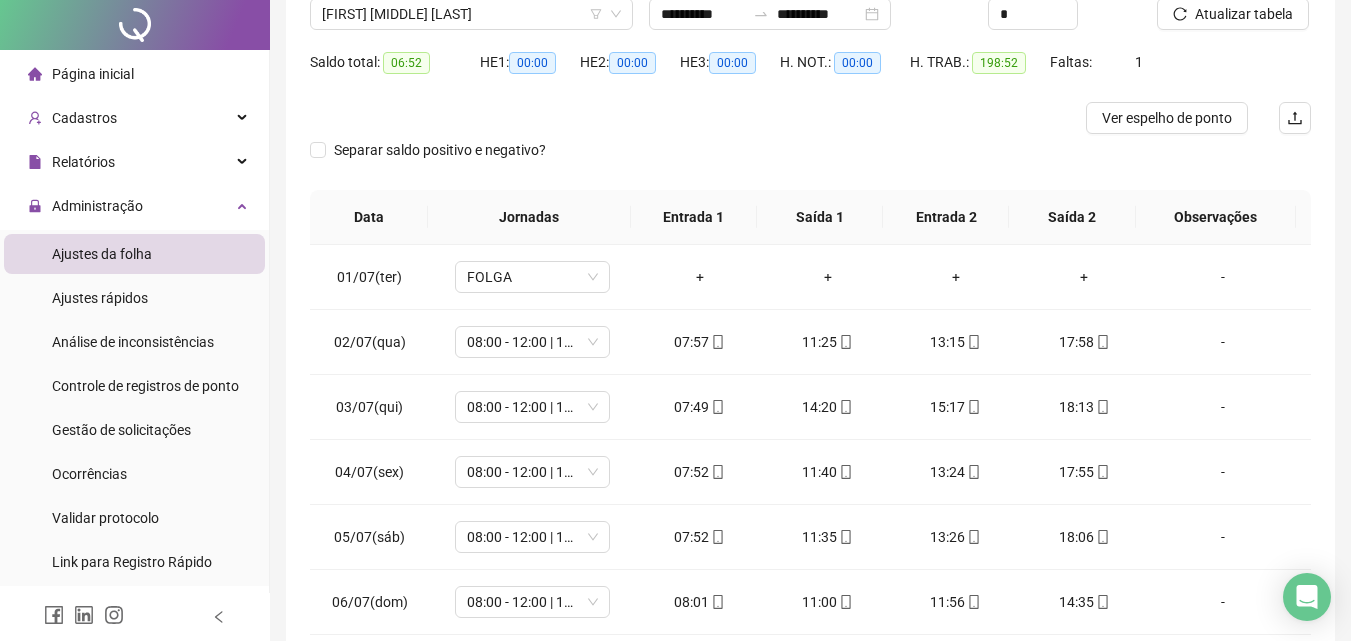 scroll, scrollTop: 357, scrollLeft: 0, axis: vertical 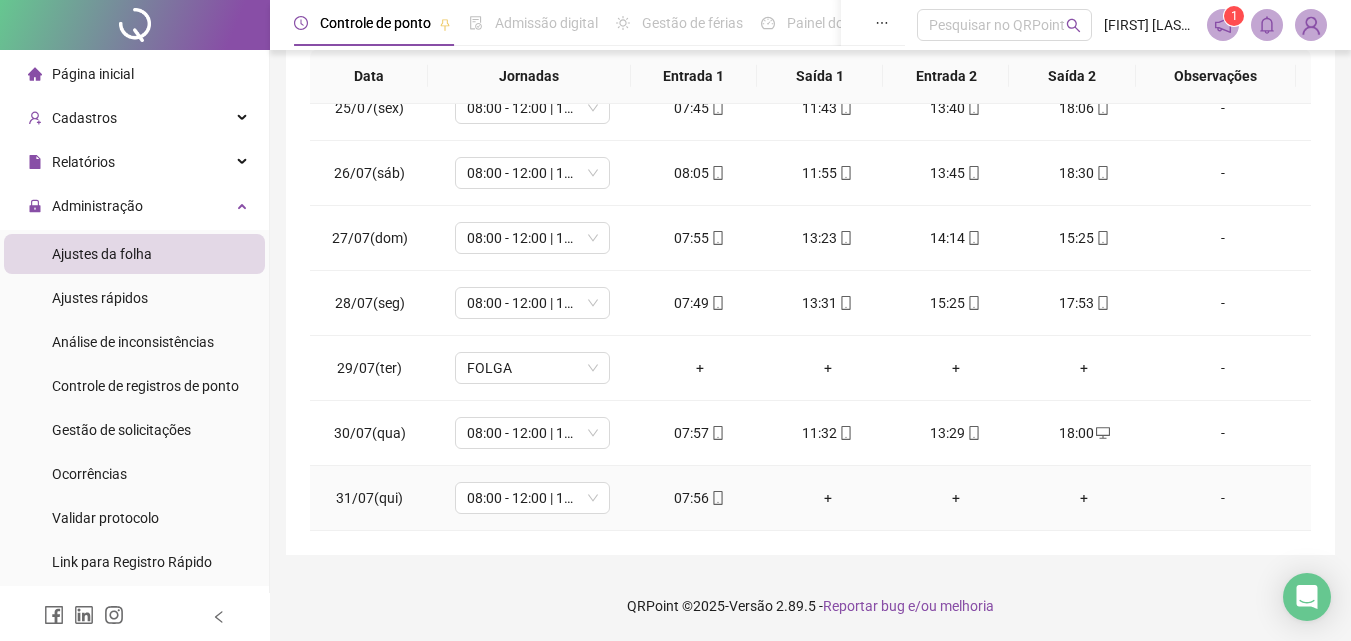 click on "-" at bounding box center (1223, 498) 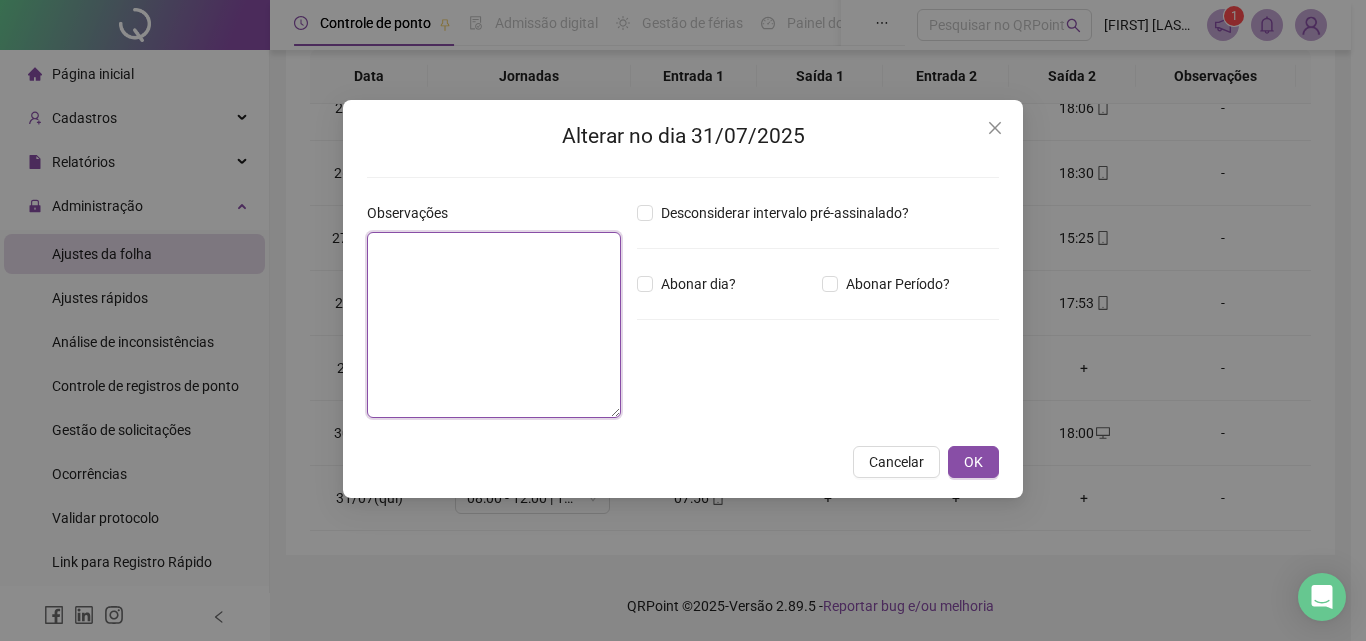 click at bounding box center (494, 325) 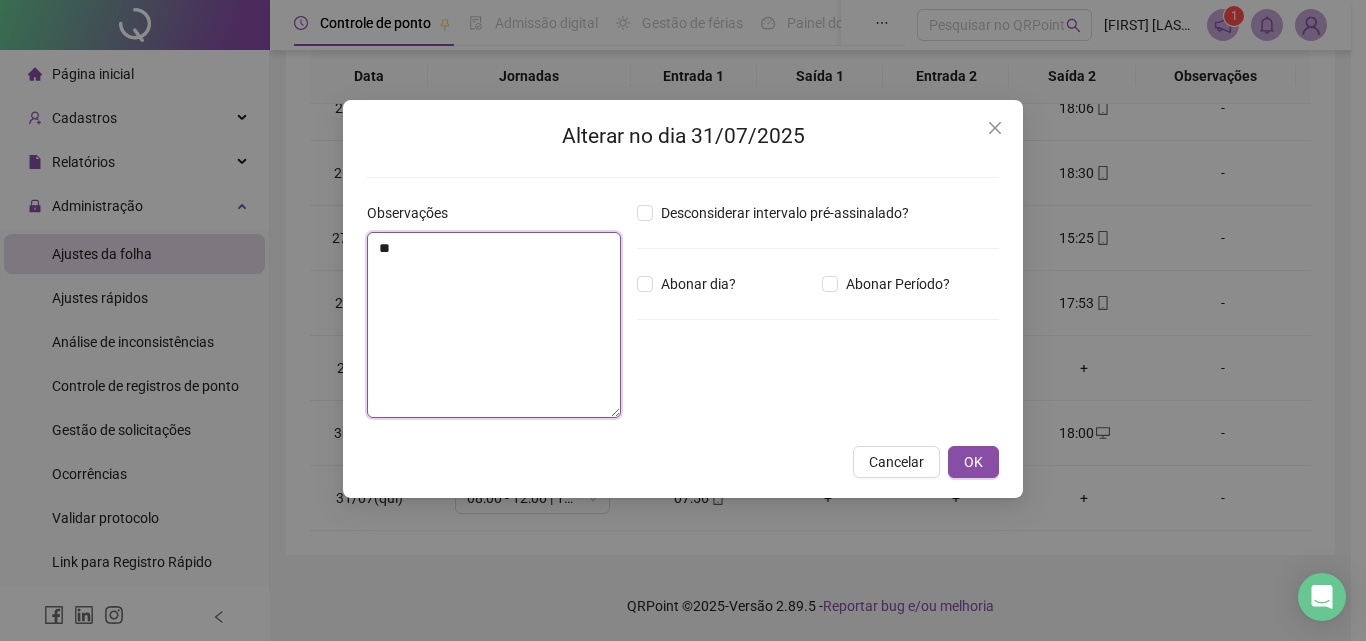 type on "*" 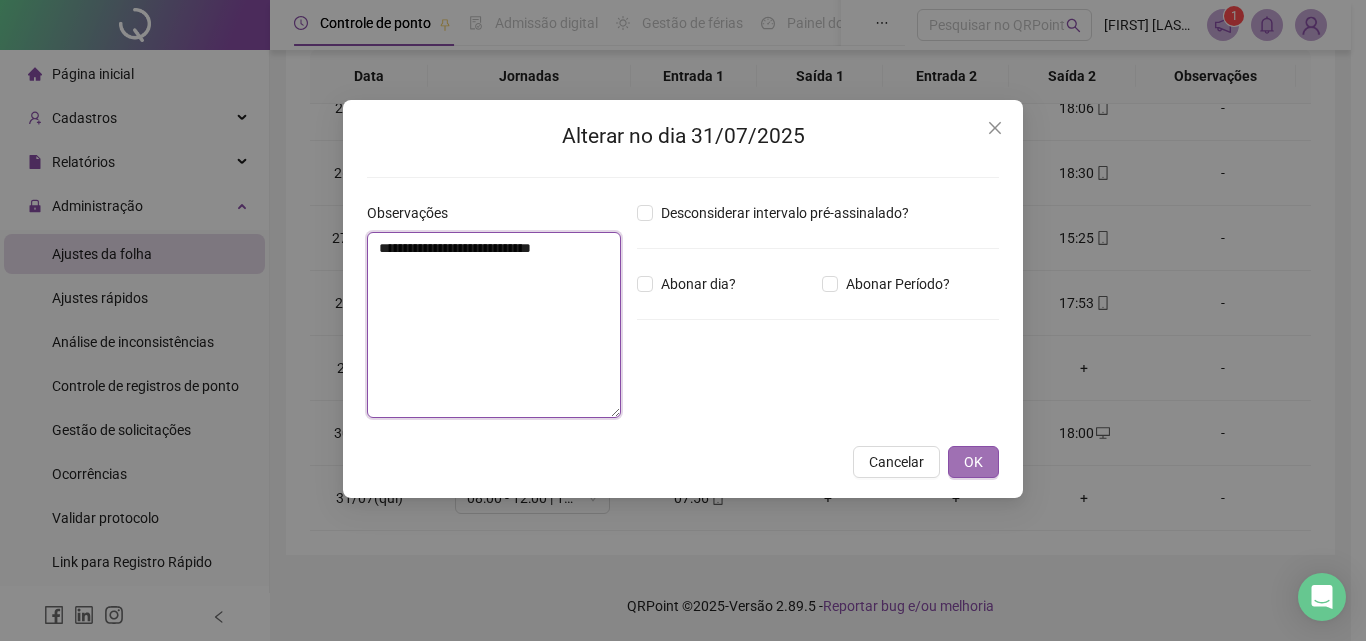 type on "**********" 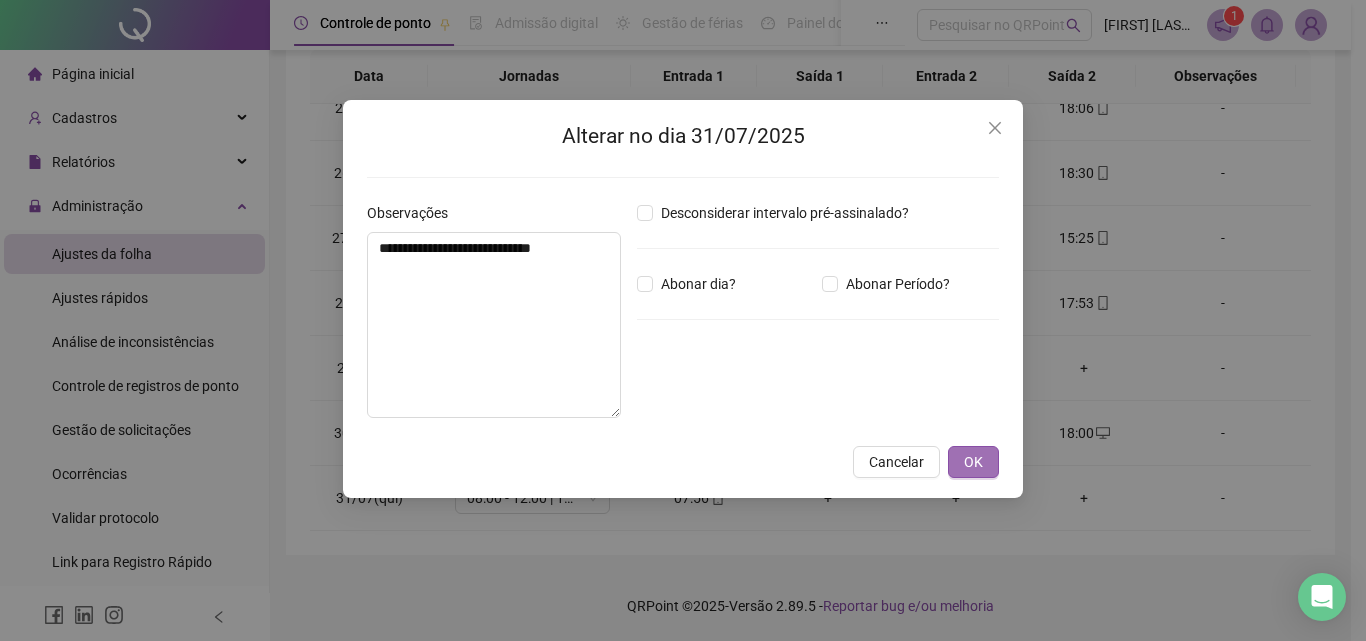click on "OK" at bounding box center [973, 462] 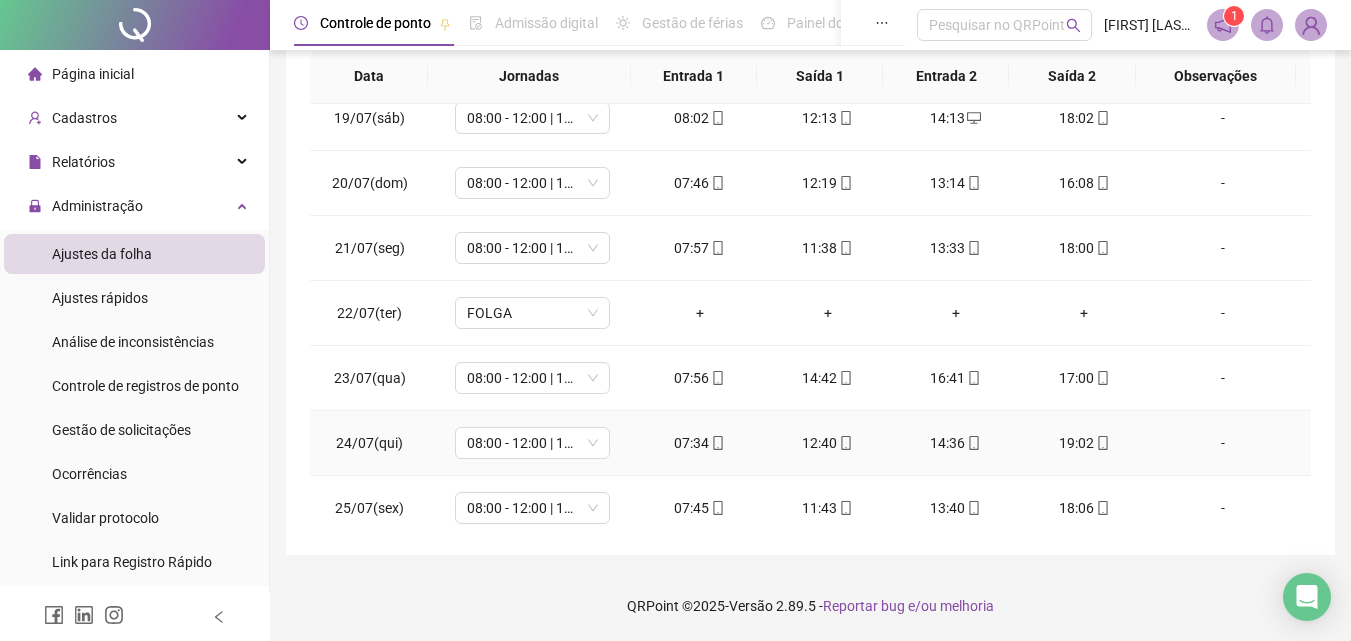 scroll, scrollTop: 1588, scrollLeft: 0, axis: vertical 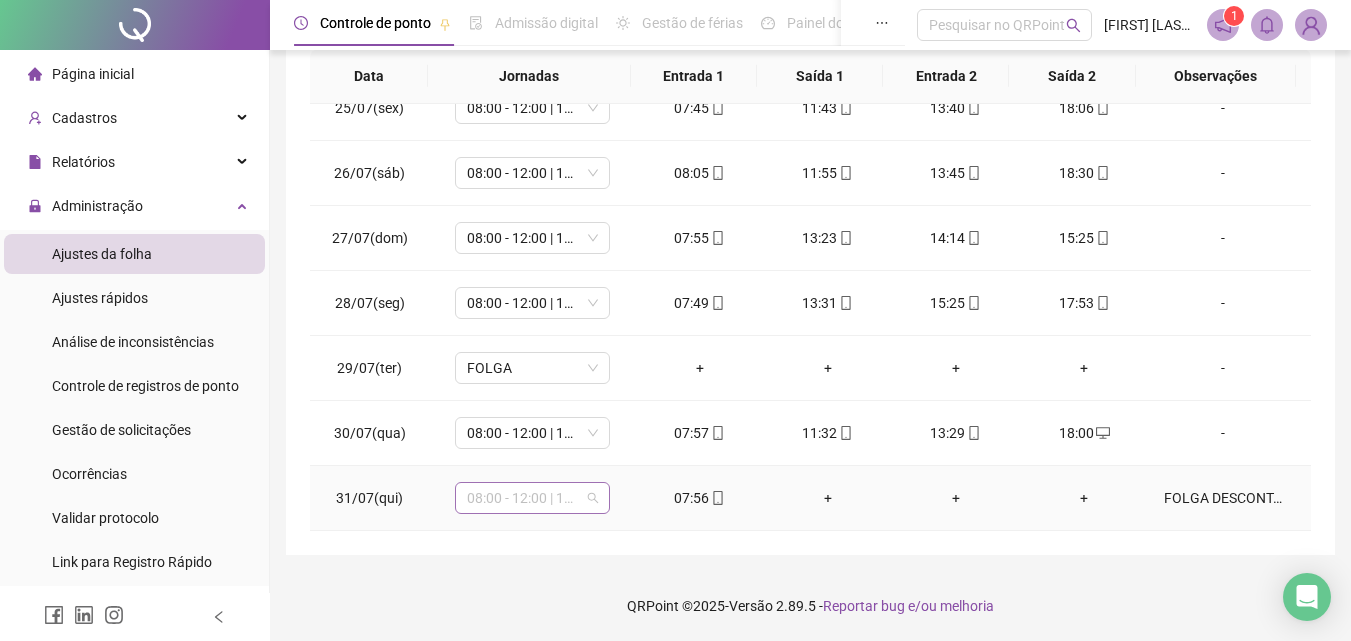 click on "08:00 - 12:00 | 14:00 - 18:00" at bounding box center (532, 498) 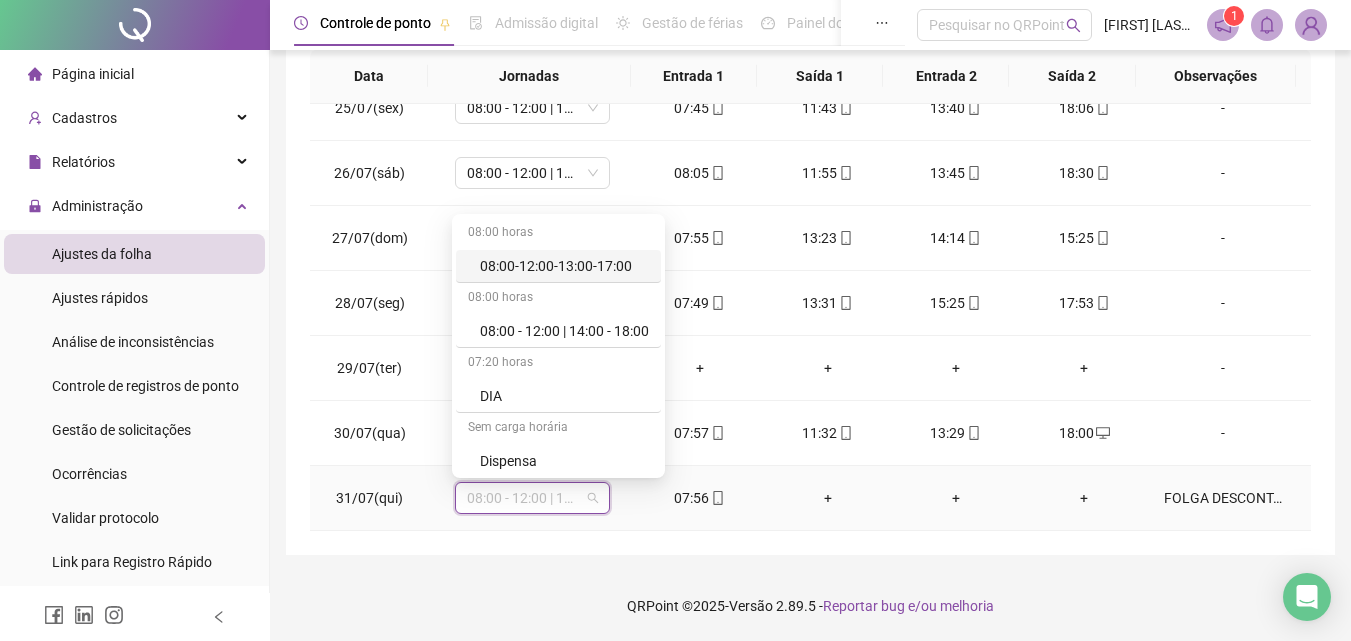 click on "08:00 - 12:00 | 14:00 - 18:00" at bounding box center [532, 498] 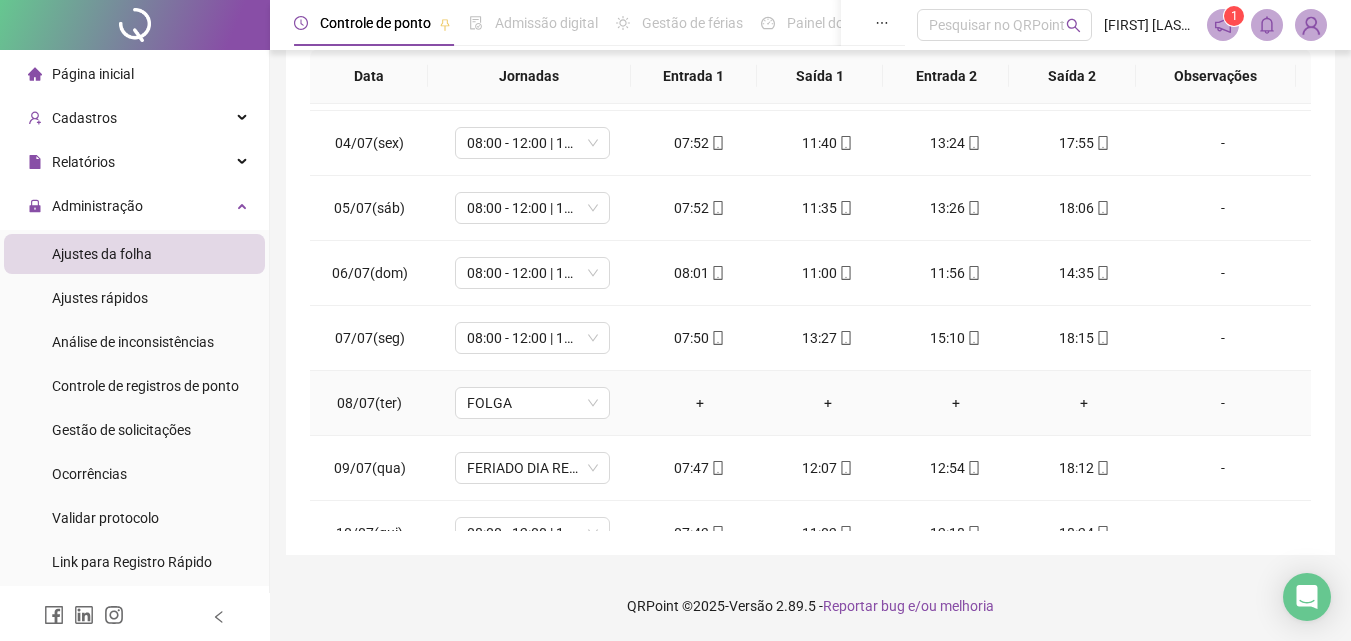 scroll, scrollTop: 0, scrollLeft: 0, axis: both 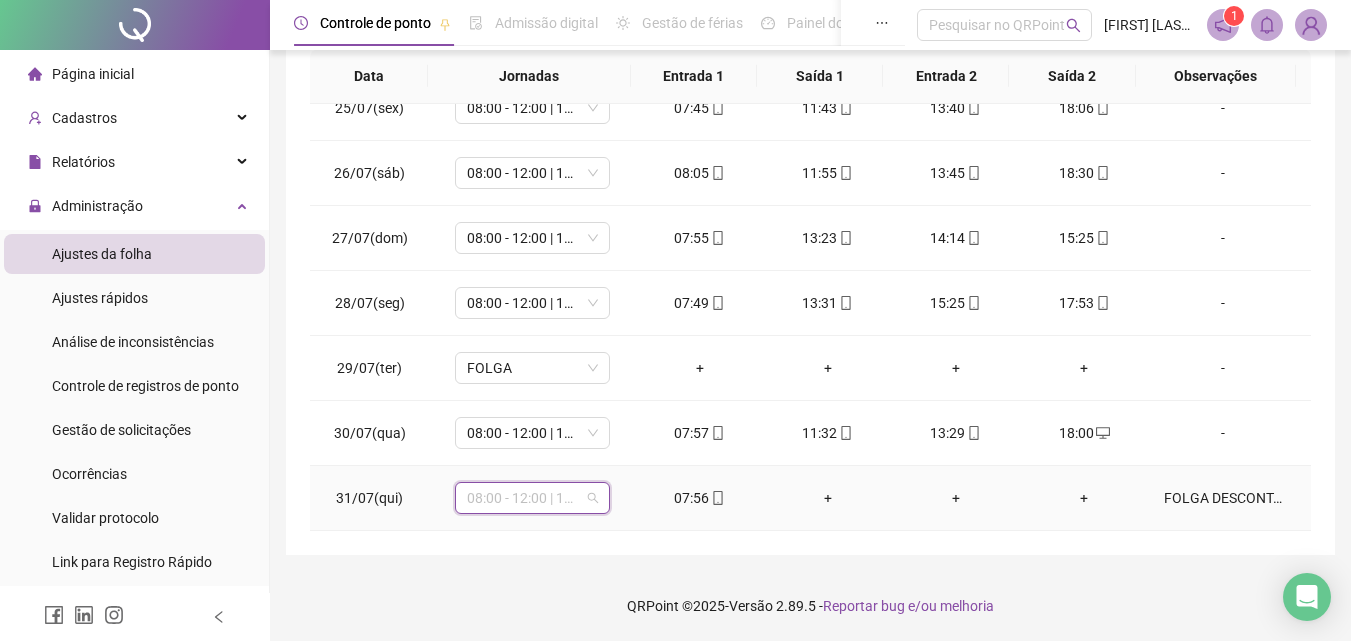 click on "08:00 - 12:00 | 14:00 - 18:00" at bounding box center (532, 498) 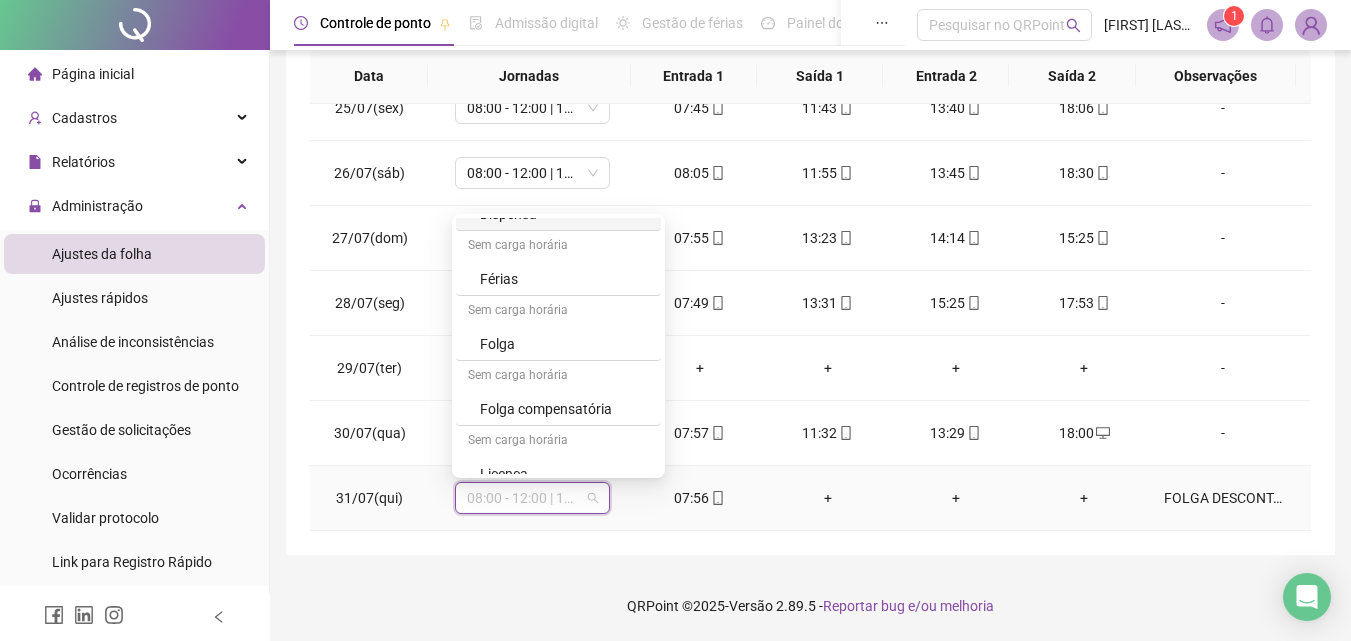 scroll, scrollTop: 264, scrollLeft: 0, axis: vertical 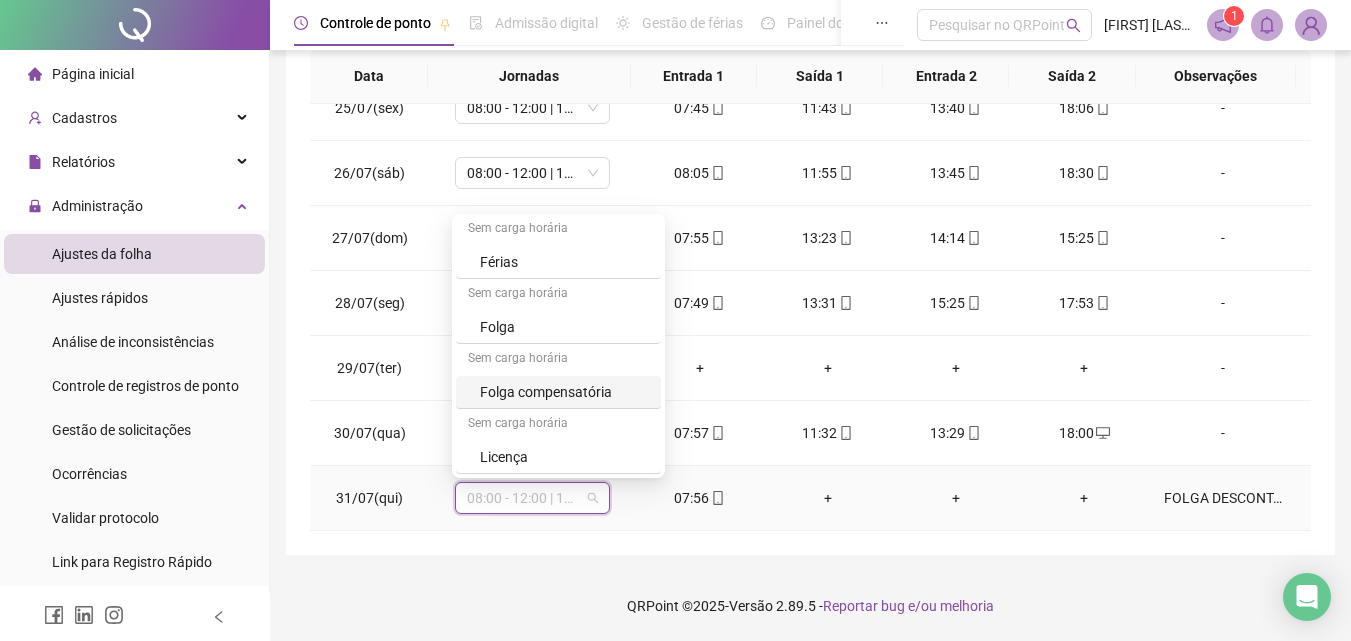 click on "Folga compensatória" at bounding box center (564, 392) 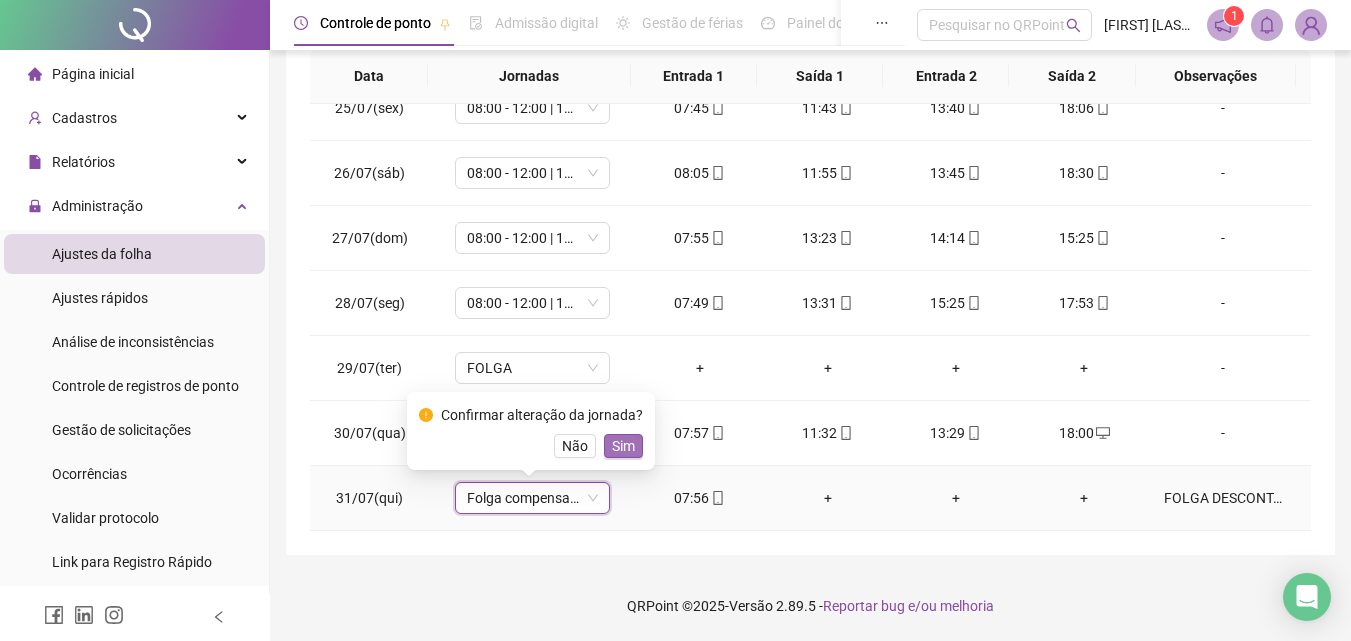 click on "Sim" at bounding box center [623, 446] 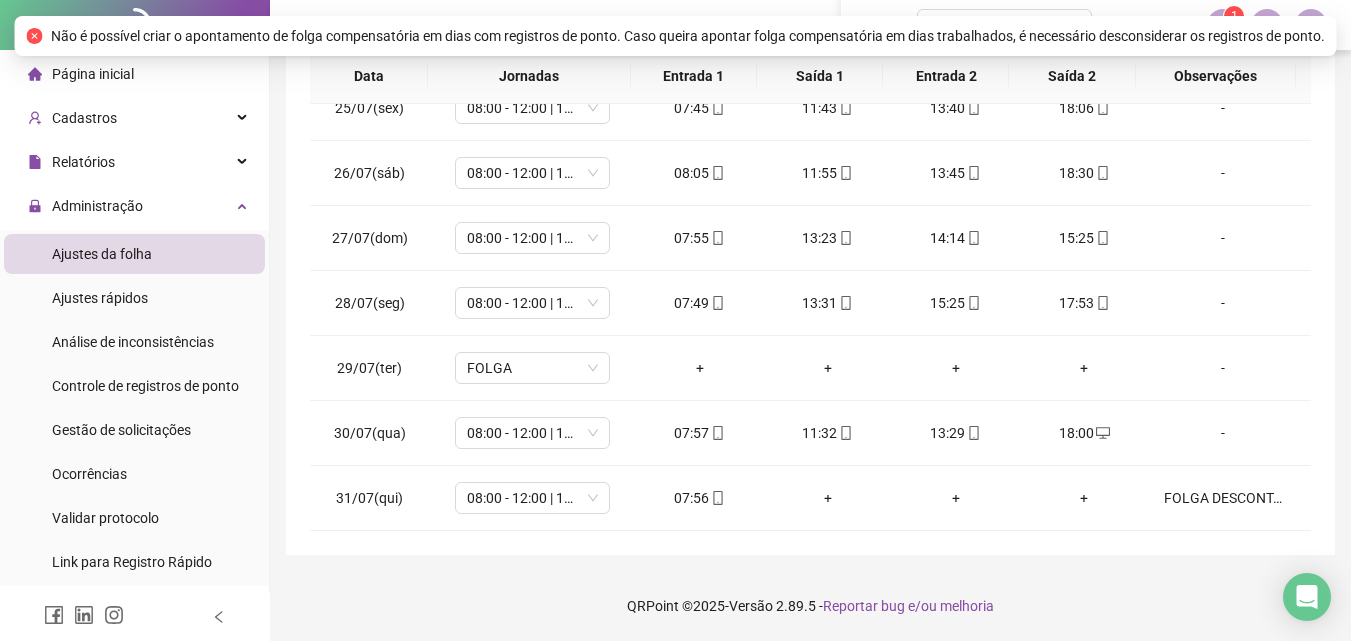 click on "**********" at bounding box center [810, 142] 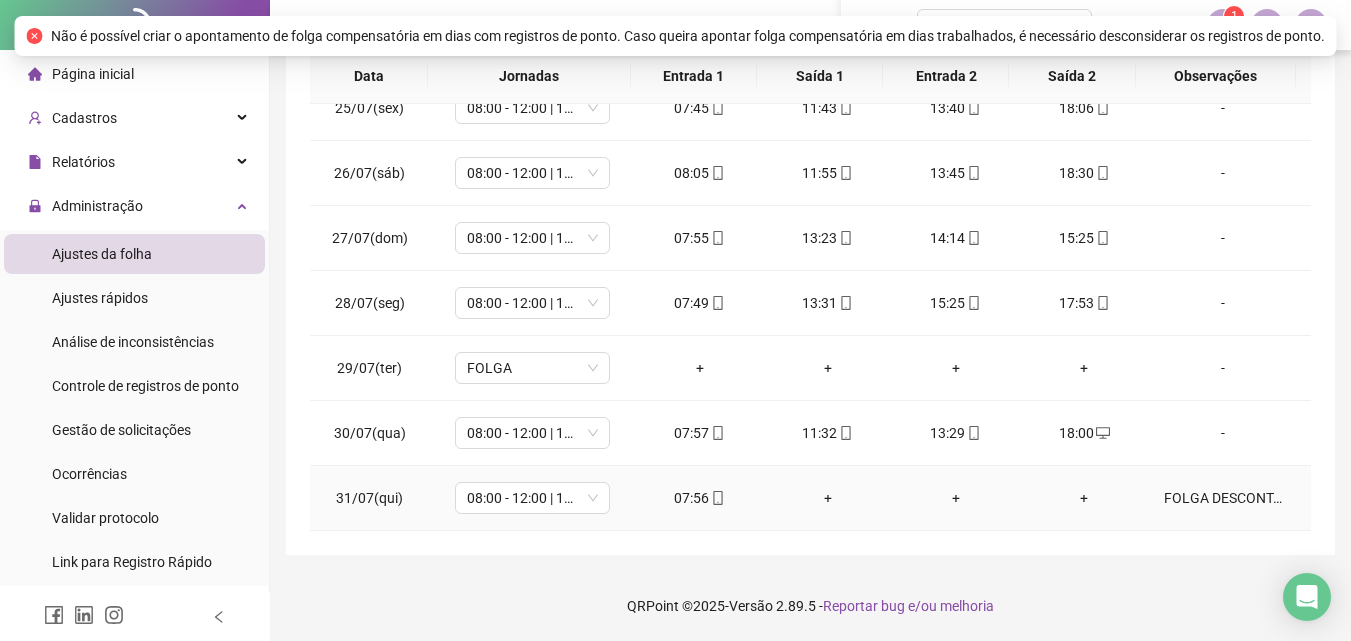 click on "07:56" at bounding box center [700, 498] 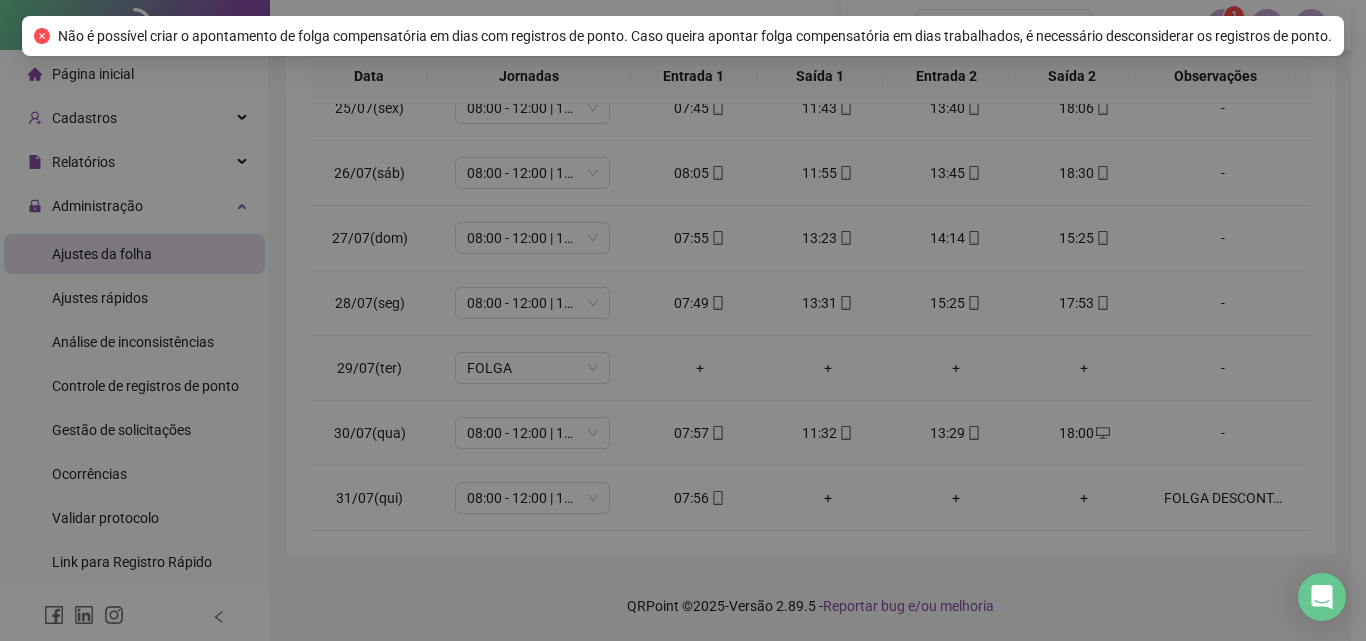 type on "**********" 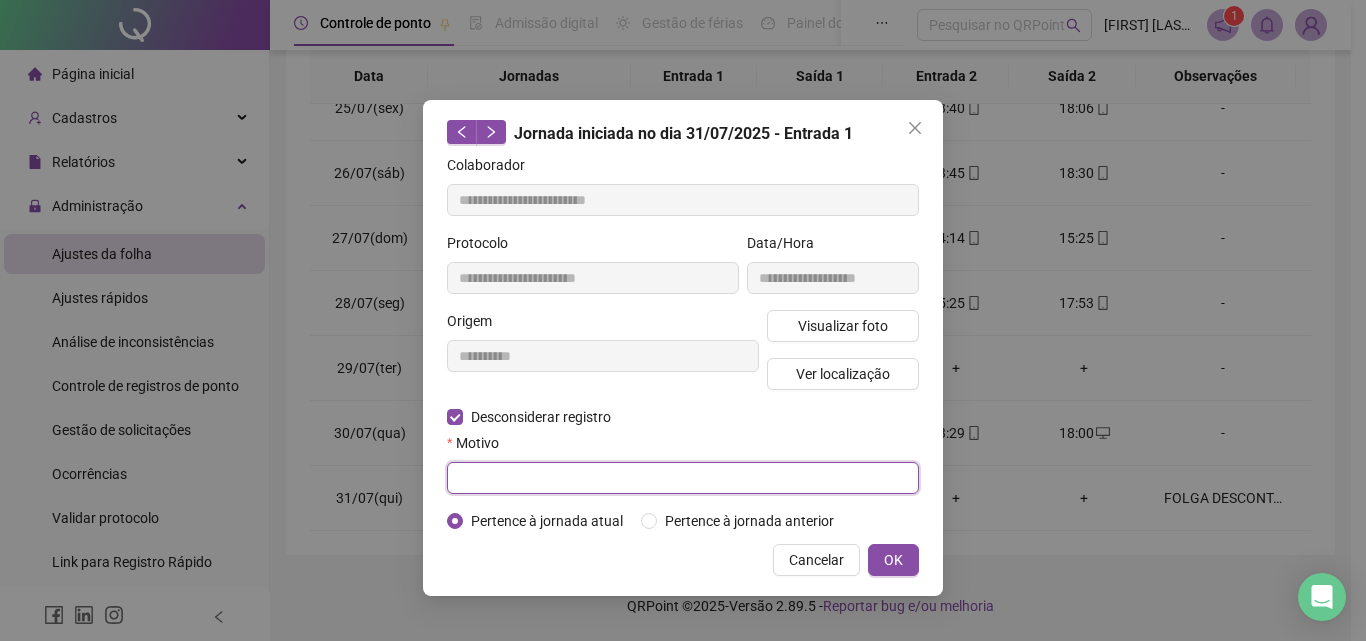click at bounding box center [683, 478] 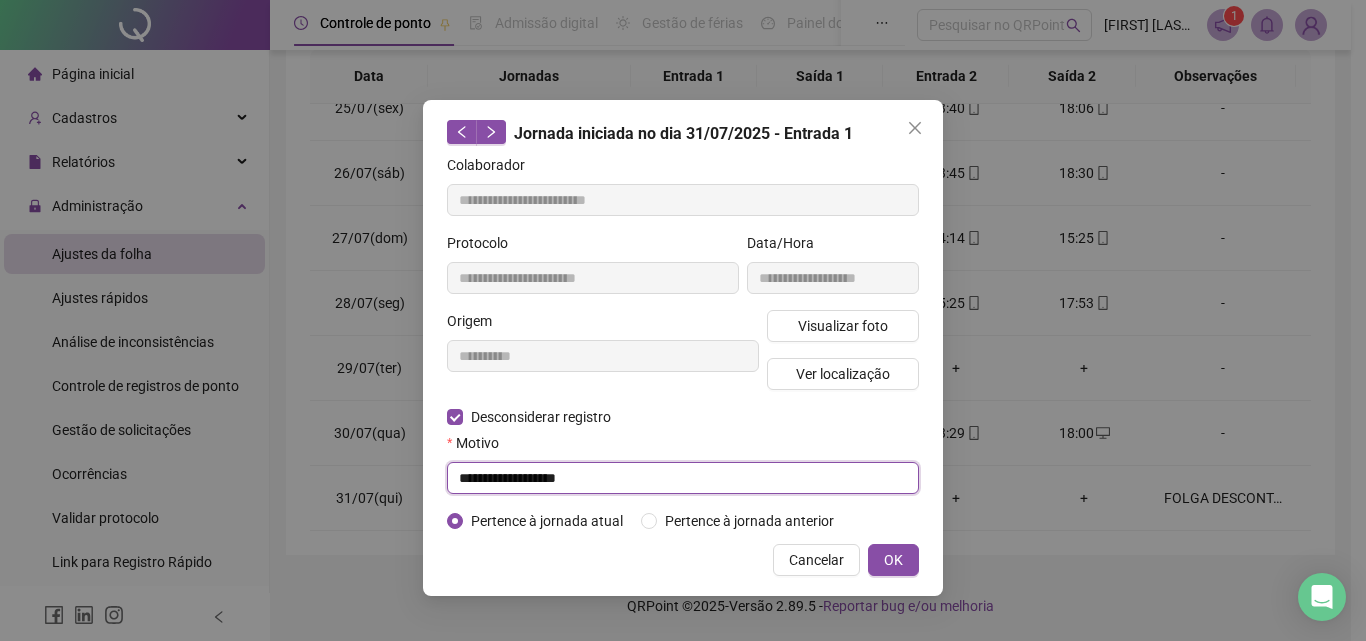 type on "**********" 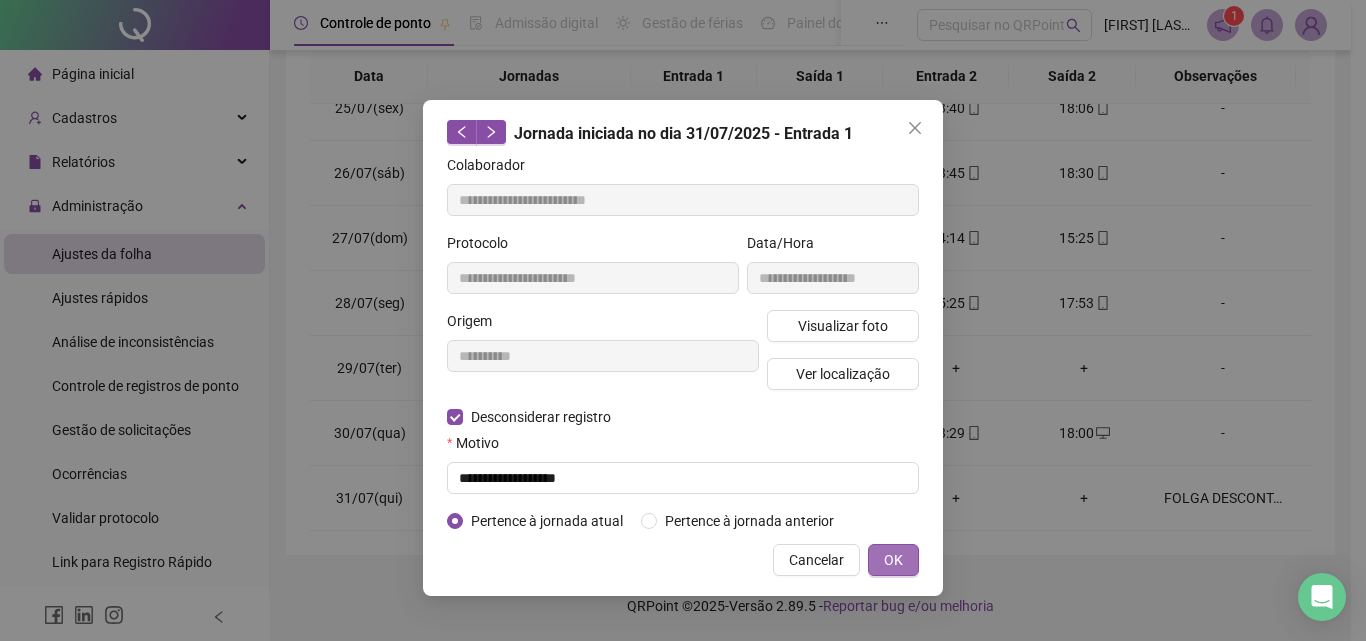 click on "OK" at bounding box center (893, 560) 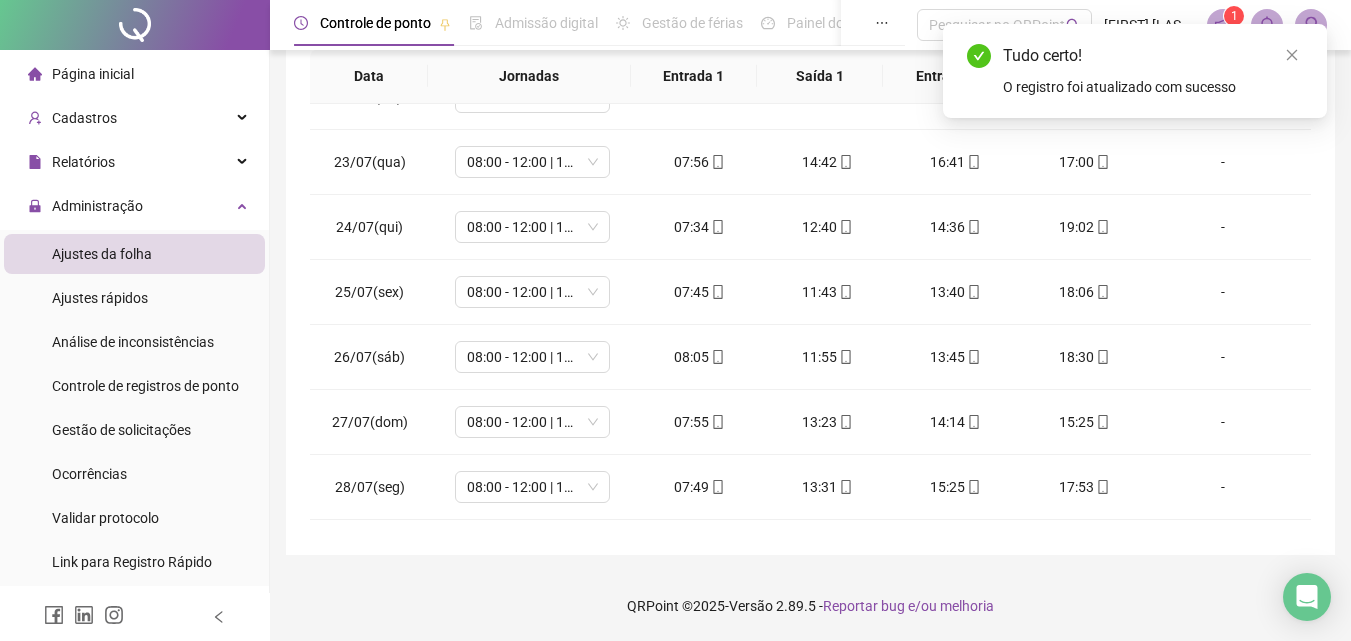 scroll, scrollTop: 1088, scrollLeft: 0, axis: vertical 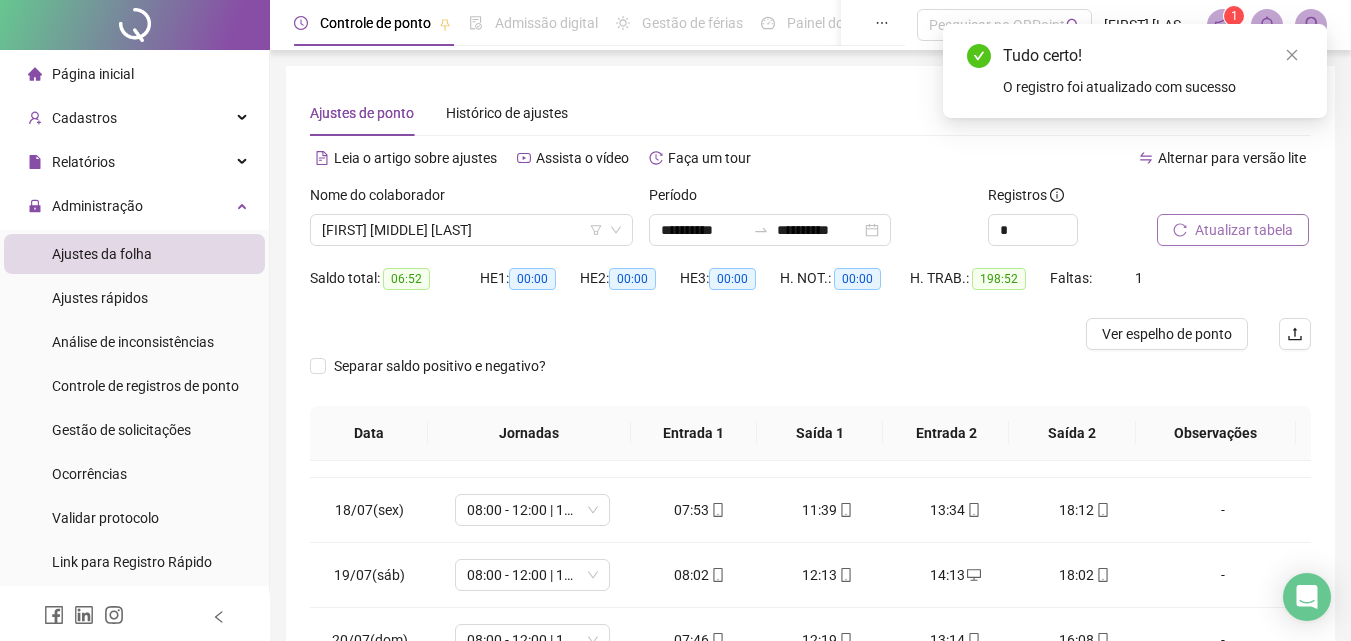 click on "Atualizar tabela" at bounding box center [1244, 230] 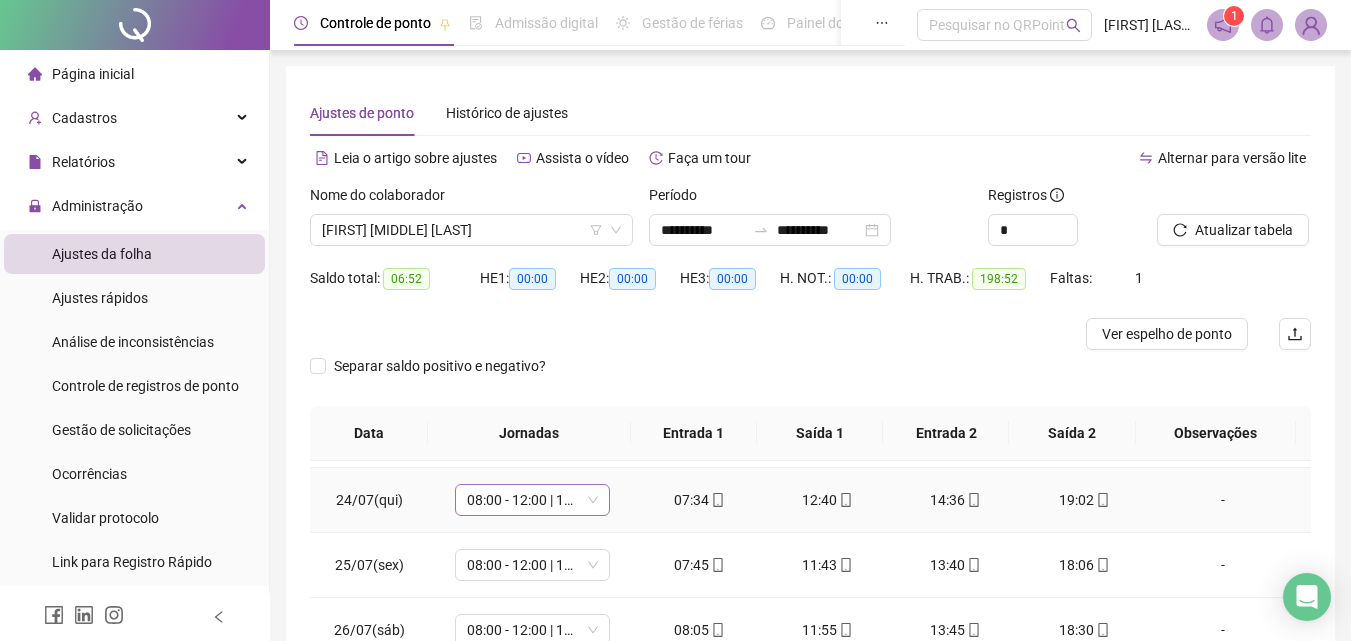 scroll, scrollTop: 1588, scrollLeft: 0, axis: vertical 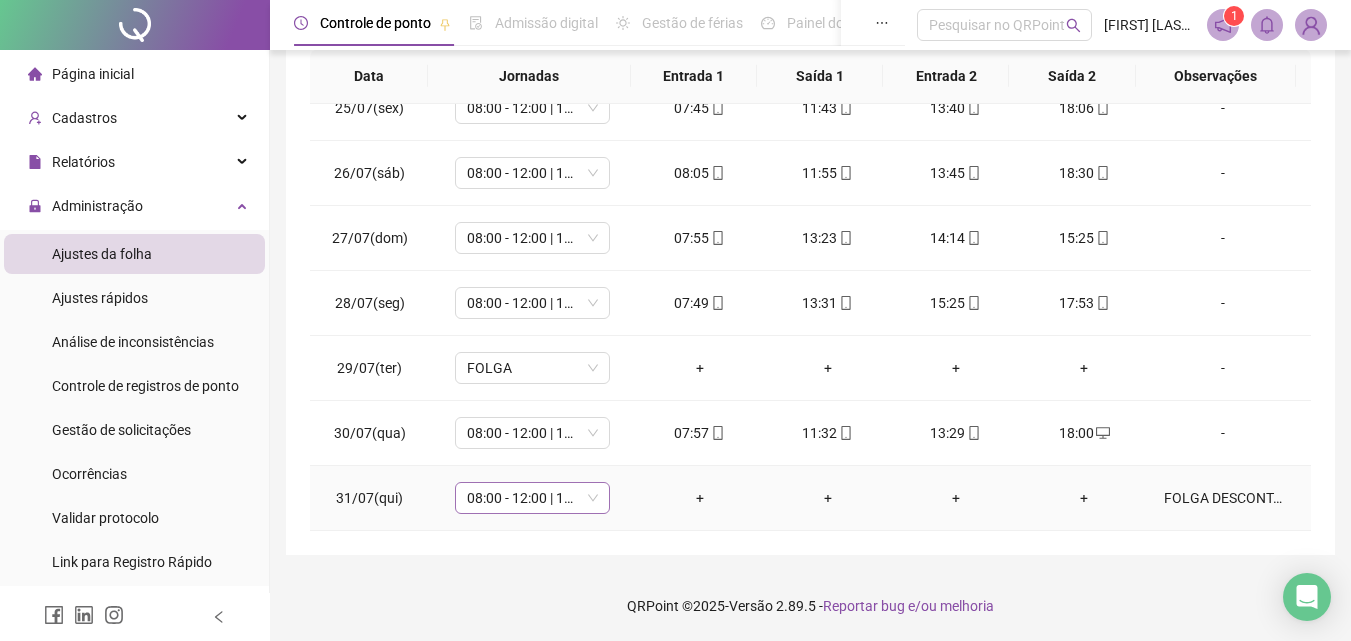 click on "08:00 - 12:00 | 14:00 - 18:00" at bounding box center [532, 498] 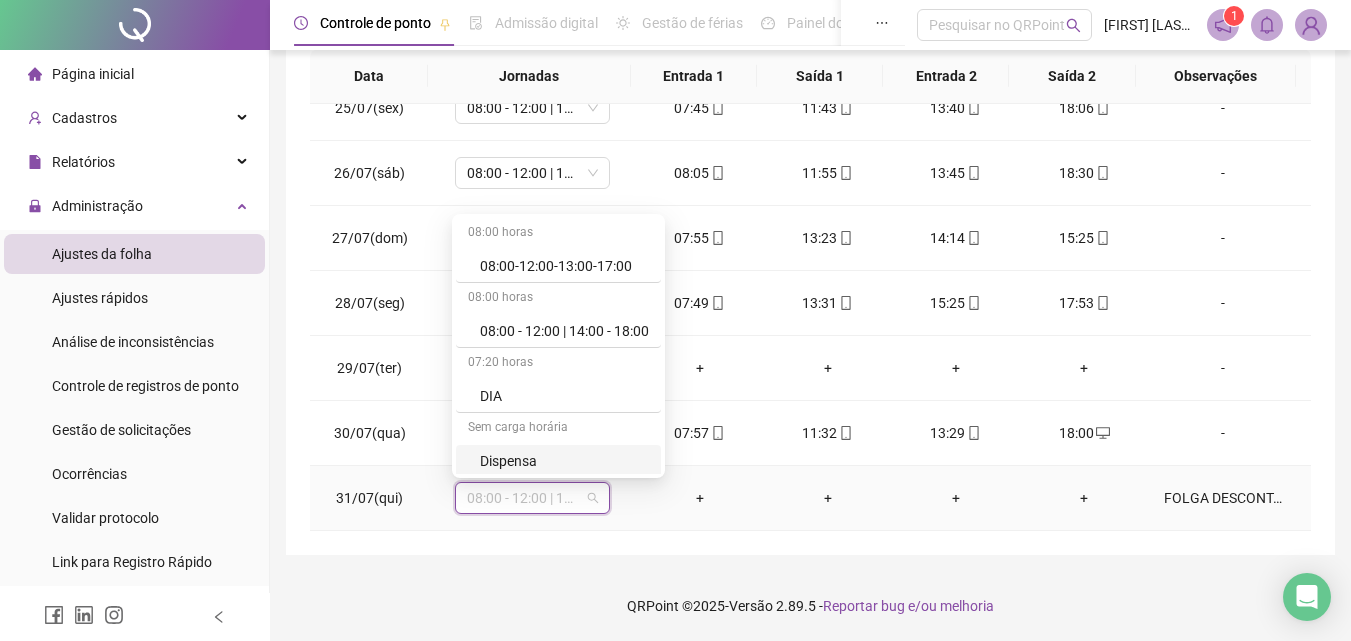 click on "Dispensa" at bounding box center (558, 461) 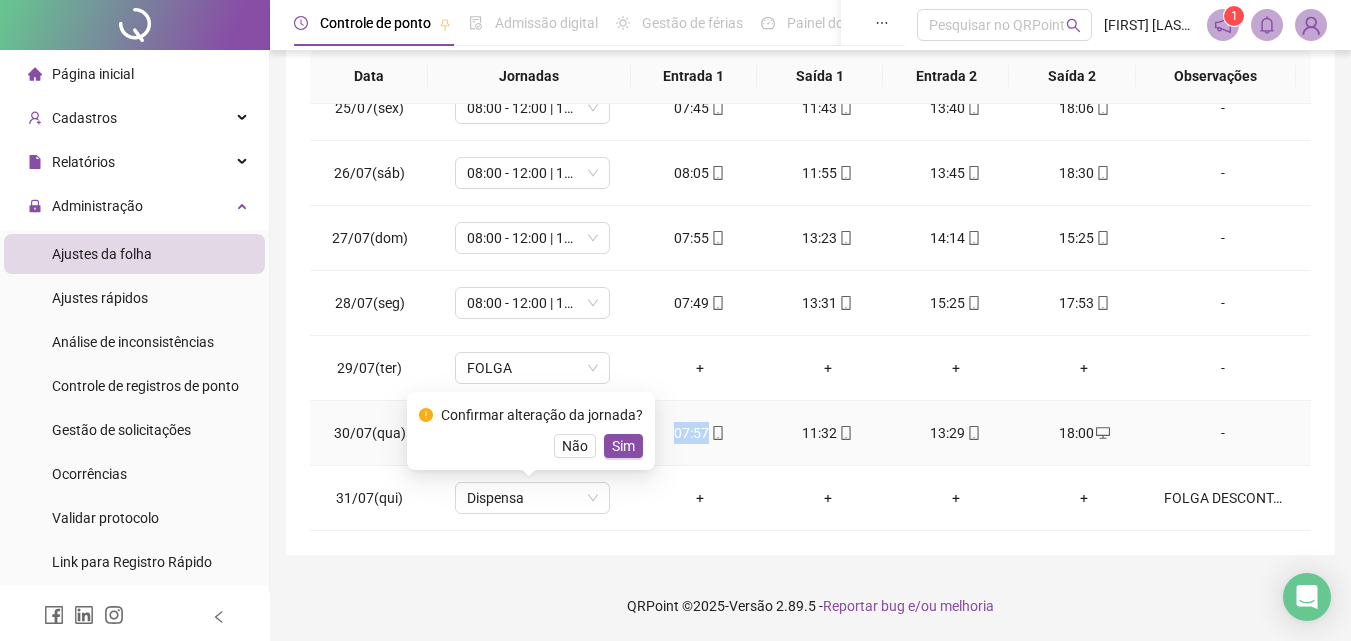 click on "07:57" at bounding box center [700, 433] 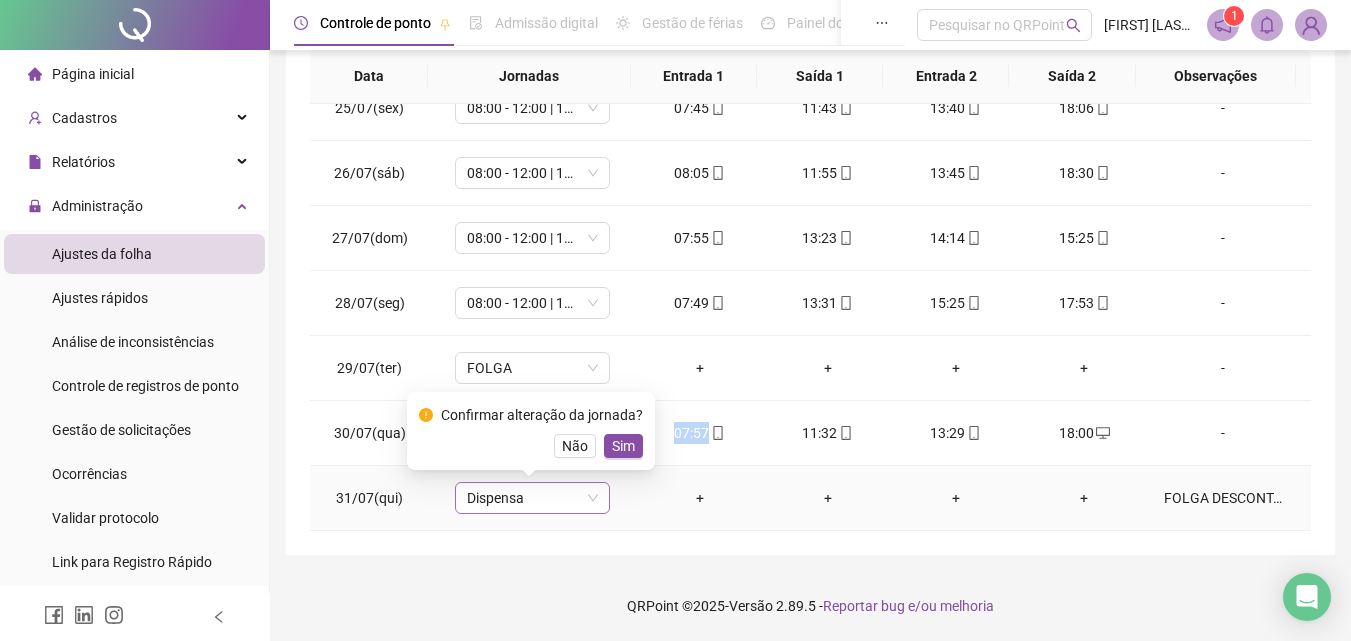 click on "Dispensa" at bounding box center [532, 498] 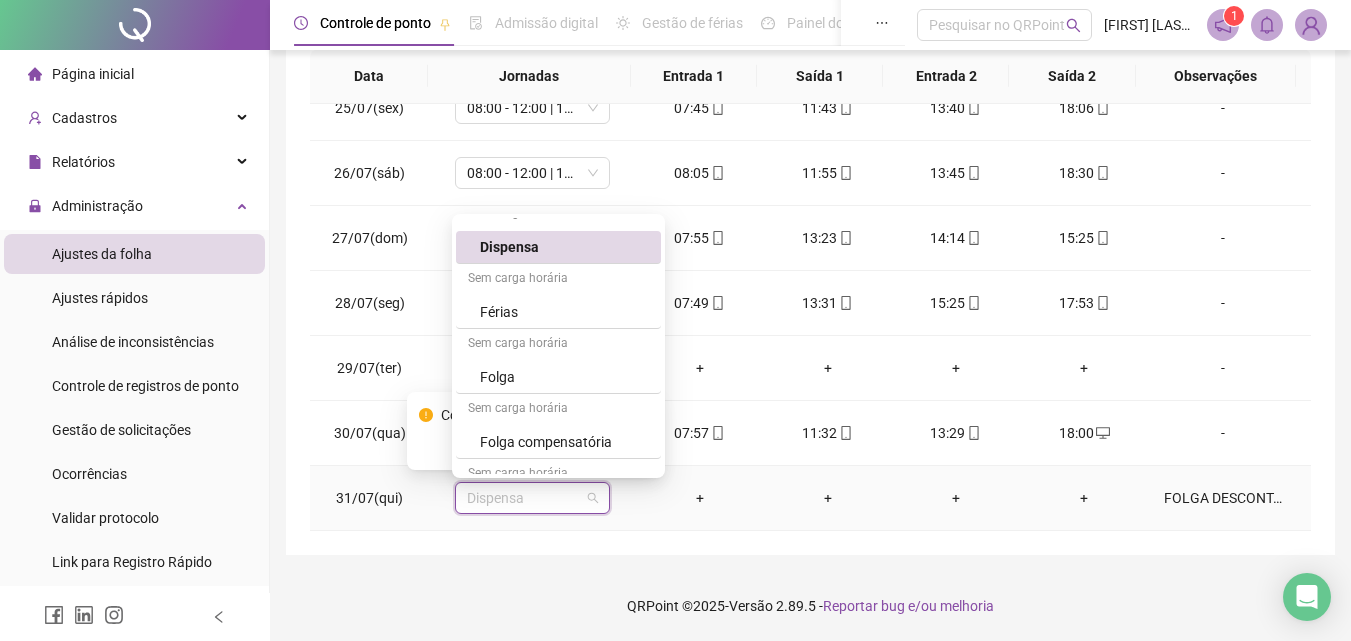 scroll, scrollTop: 244, scrollLeft: 0, axis: vertical 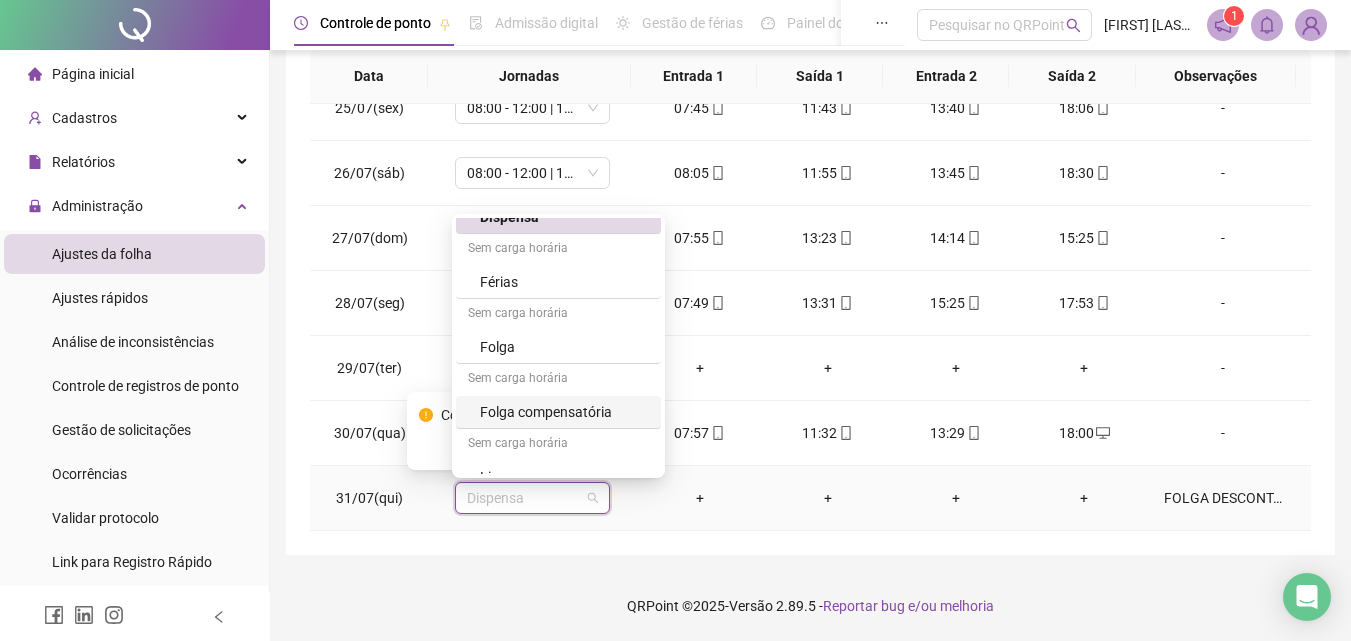 click on "Folga compensatória" at bounding box center [564, 412] 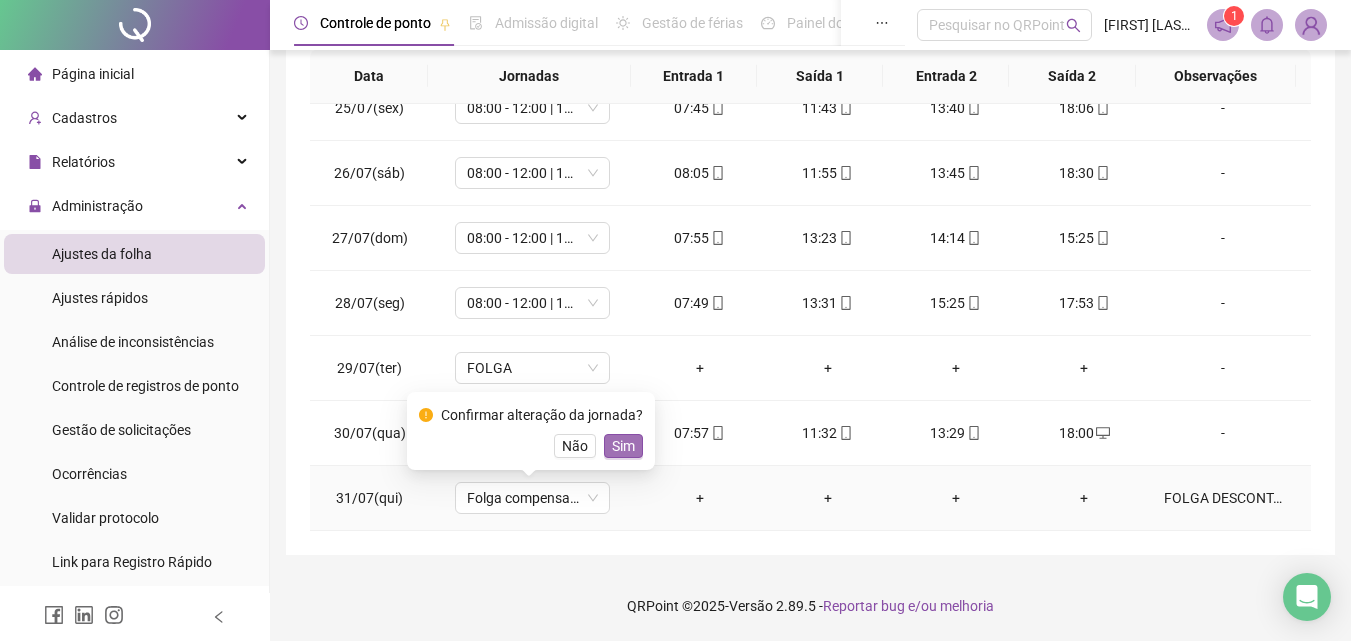 click on "Sim" at bounding box center (623, 446) 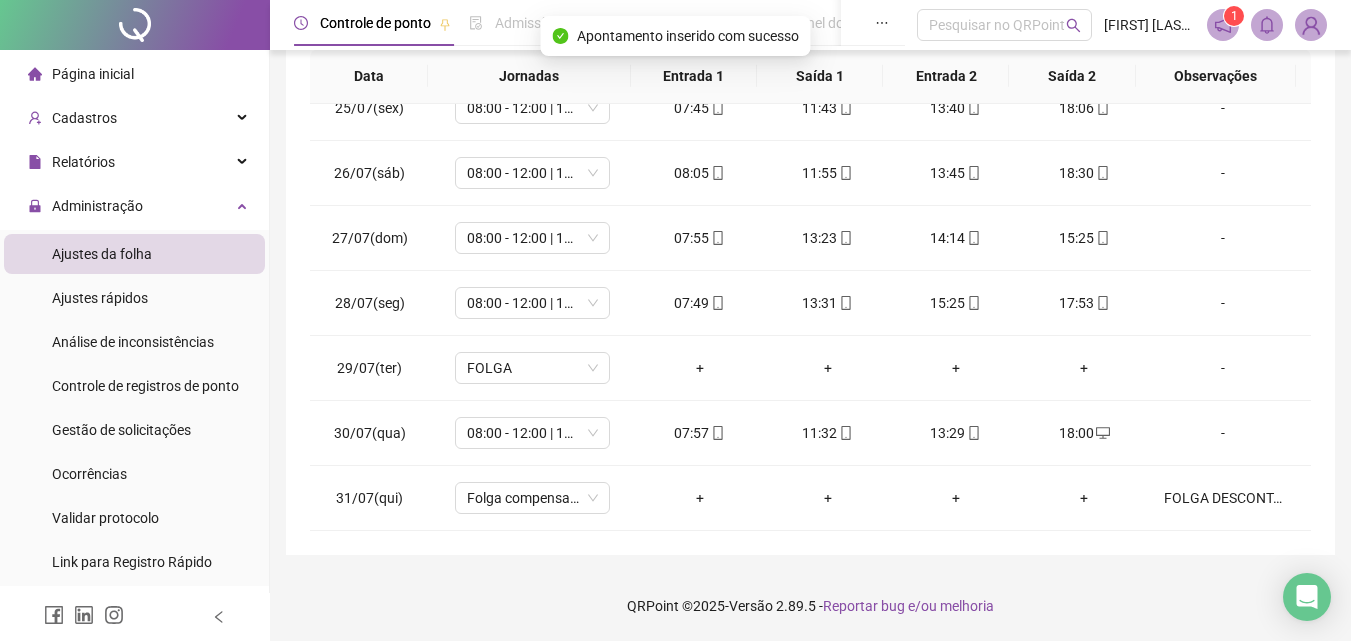 click on "**********" at bounding box center (810, 132) 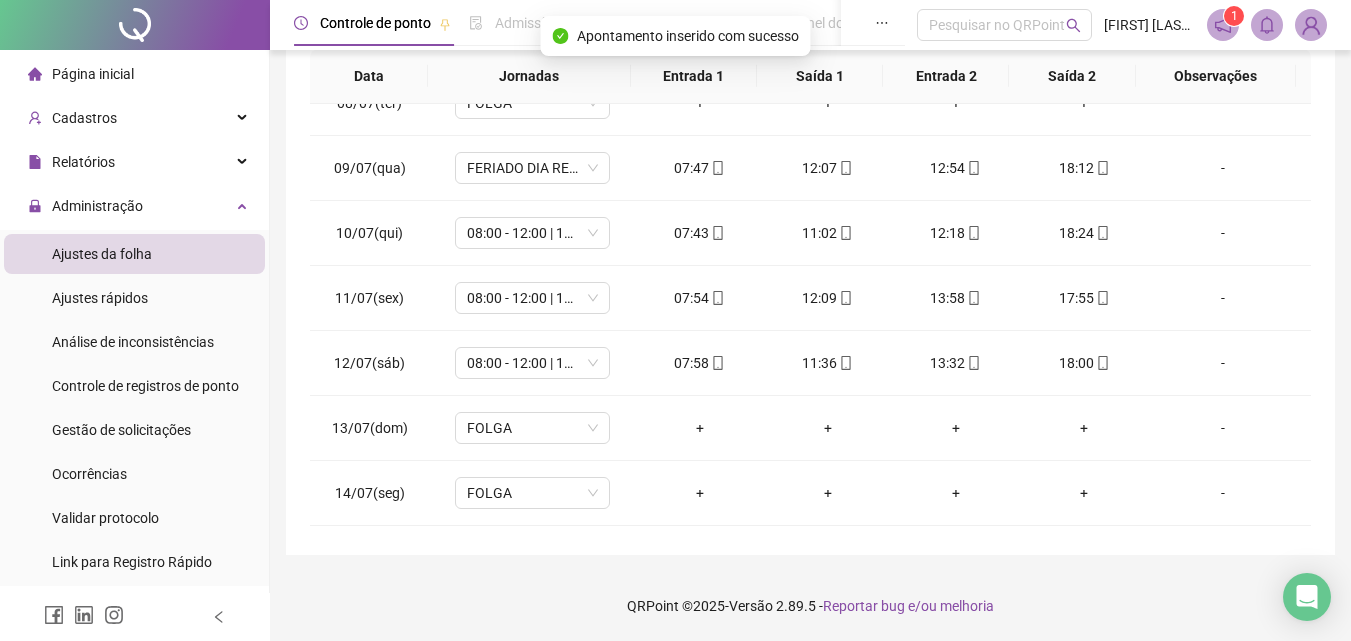 scroll, scrollTop: 0, scrollLeft: 0, axis: both 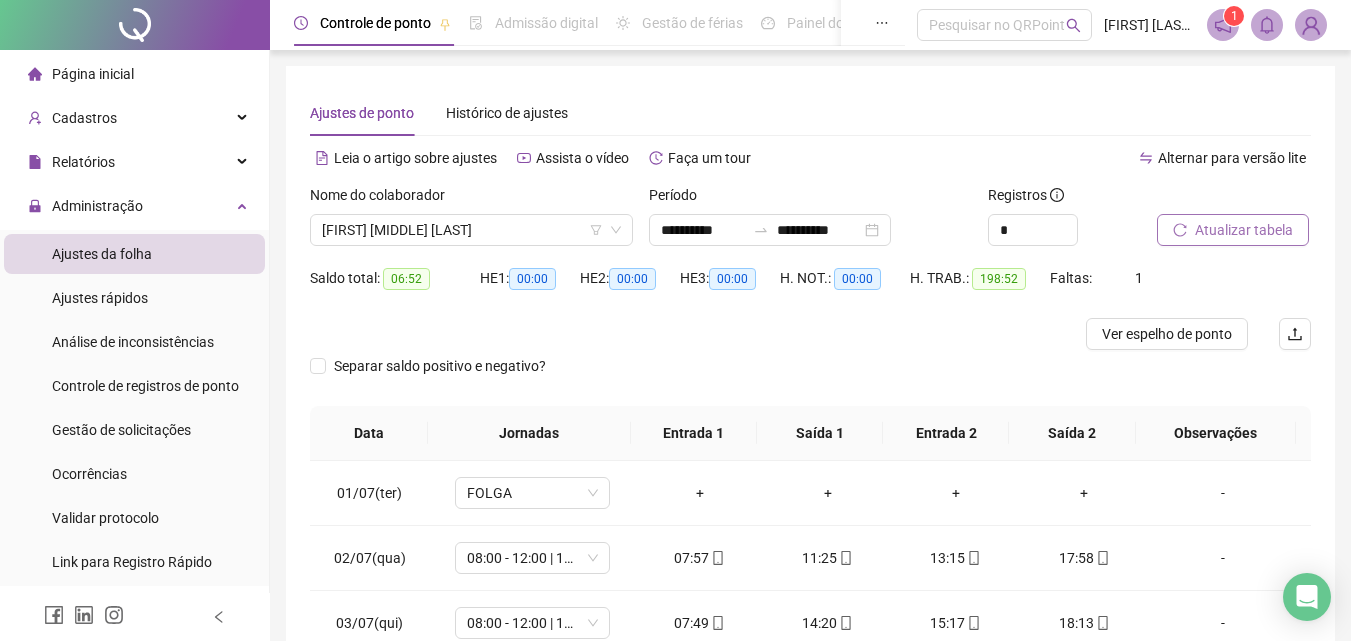 click on "Atualizar tabela" at bounding box center [1244, 230] 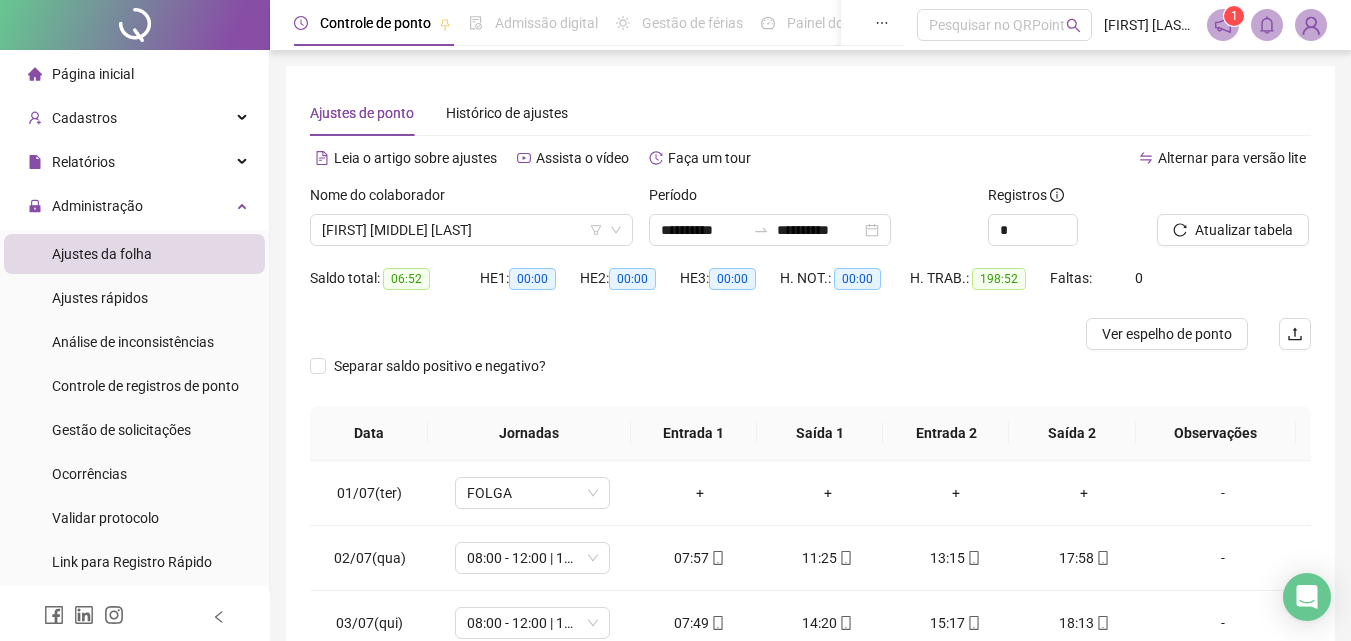scroll, scrollTop: 357, scrollLeft: 0, axis: vertical 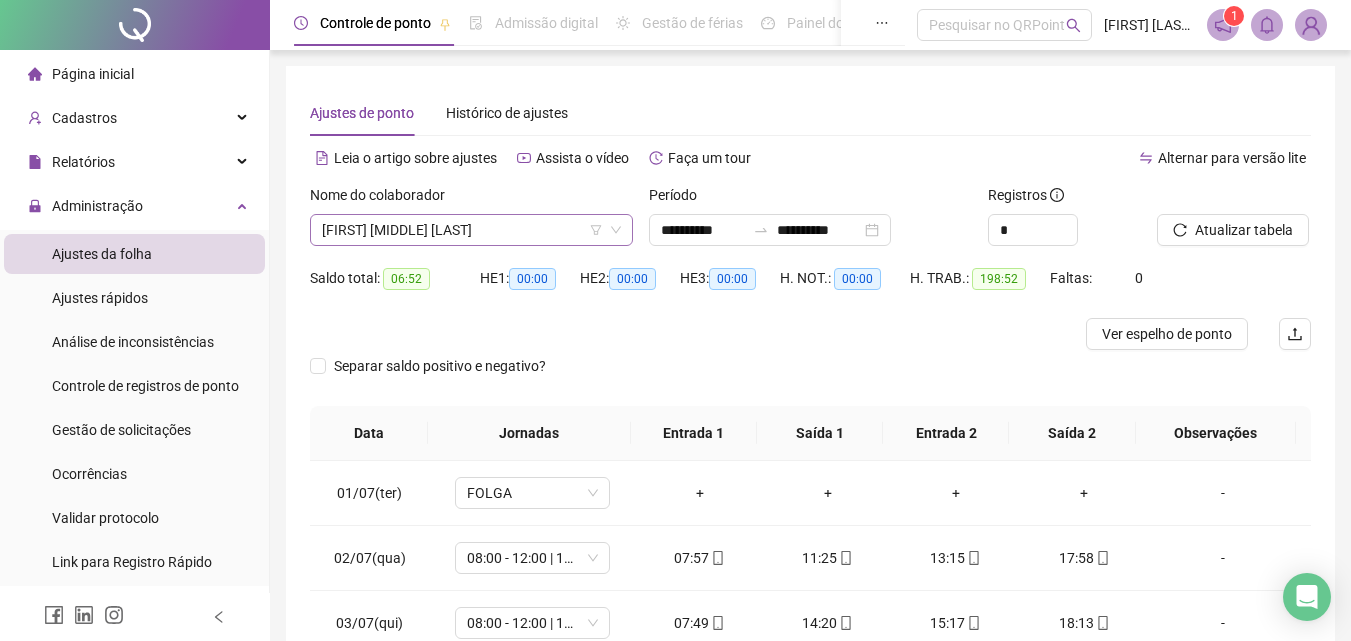 click on "[FIRST] [MIDDLE] [LAST]" at bounding box center (471, 230) 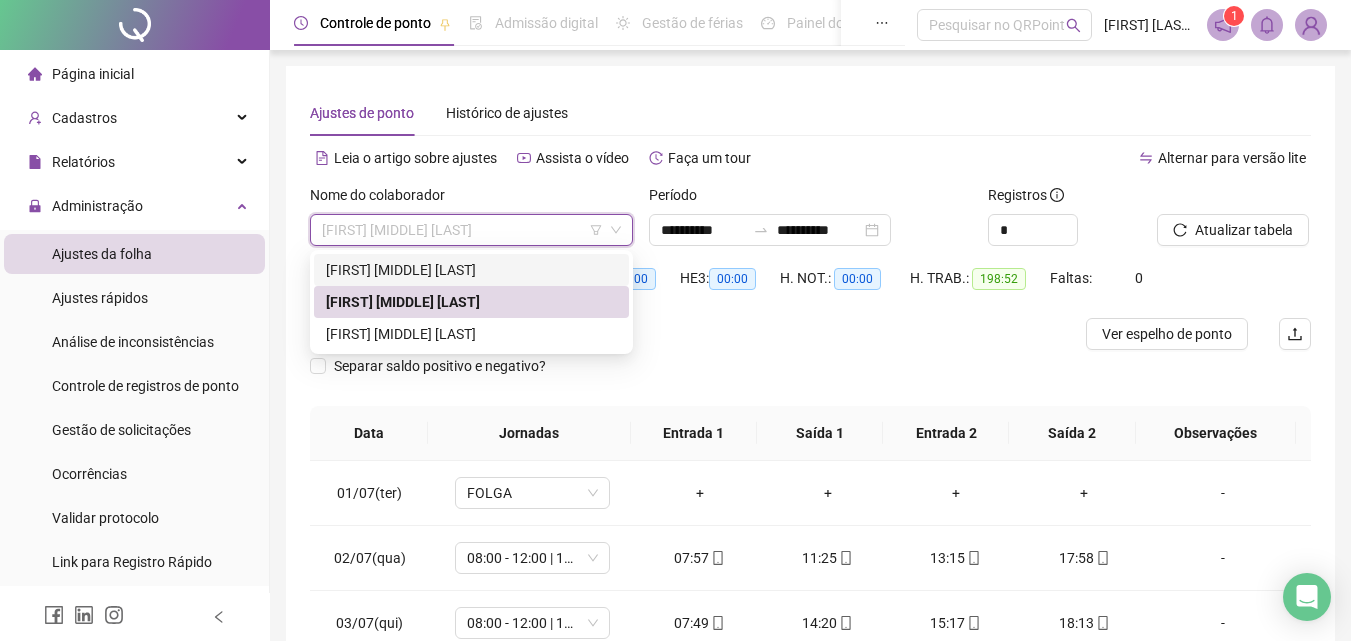 click on "[FIRST] [MIDDLE] [LAST]" at bounding box center [471, 270] 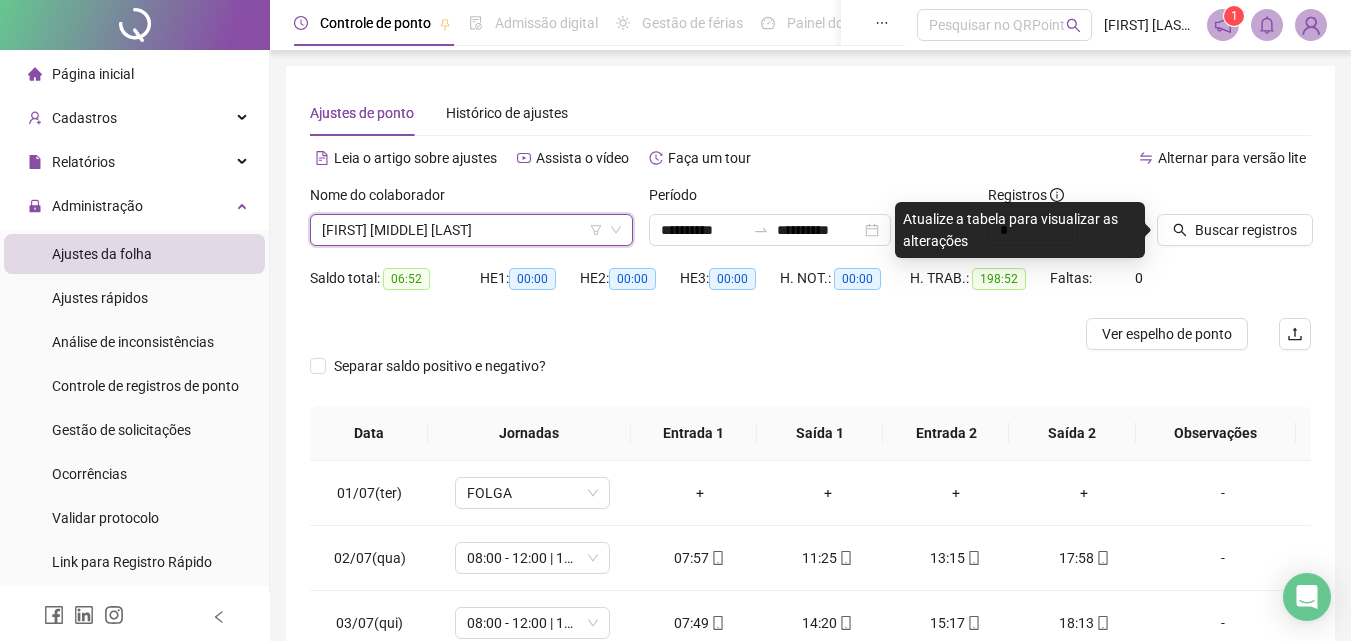 click on "Buscar registros" at bounding box center [1246, 230] 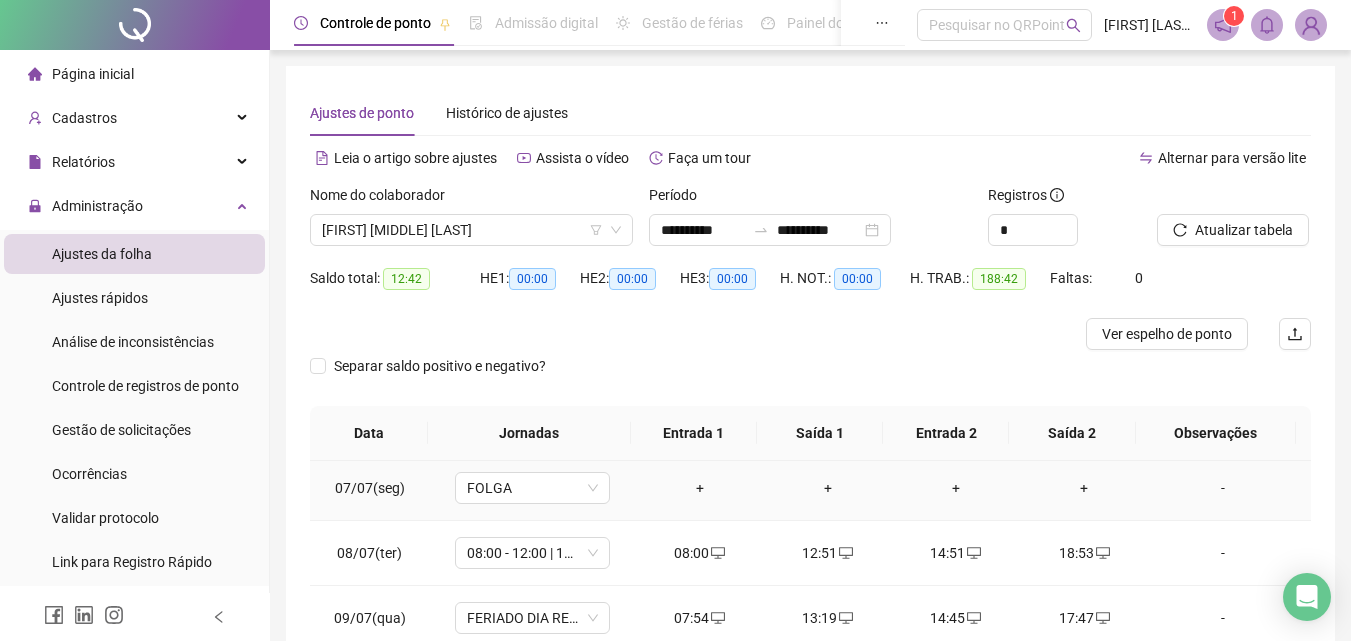 scroll, scrollTop: 300, scrollLeft: 0, axis: vertical 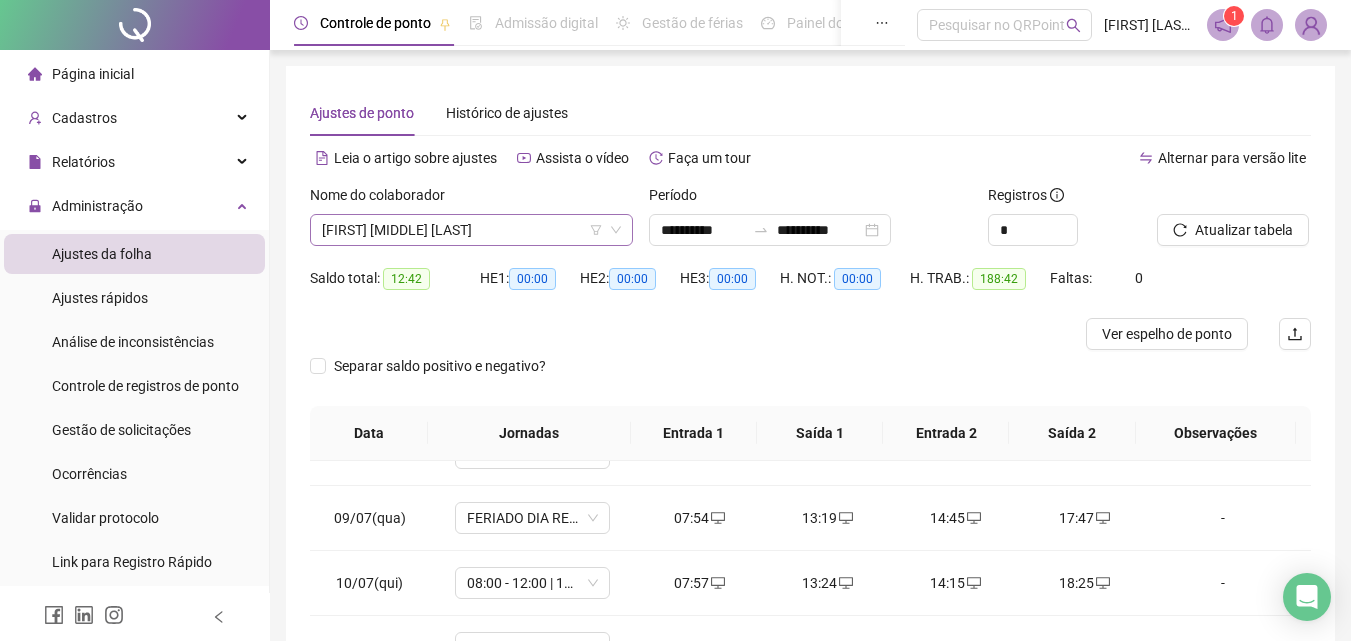 click on "[FIRST] [MIDDLE] [LAST]" at bounding box center [471, 230] 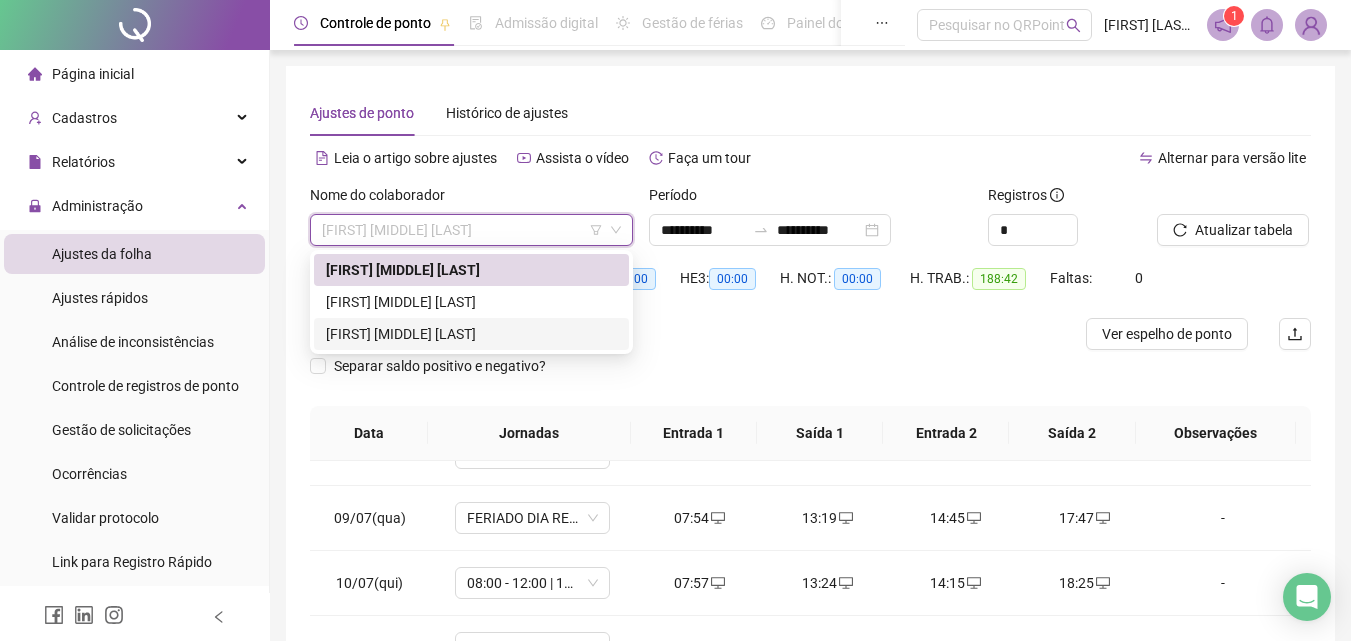 click on "[FIRST] [MIDDLE] [LAST]" at bounding box center (471, 334) 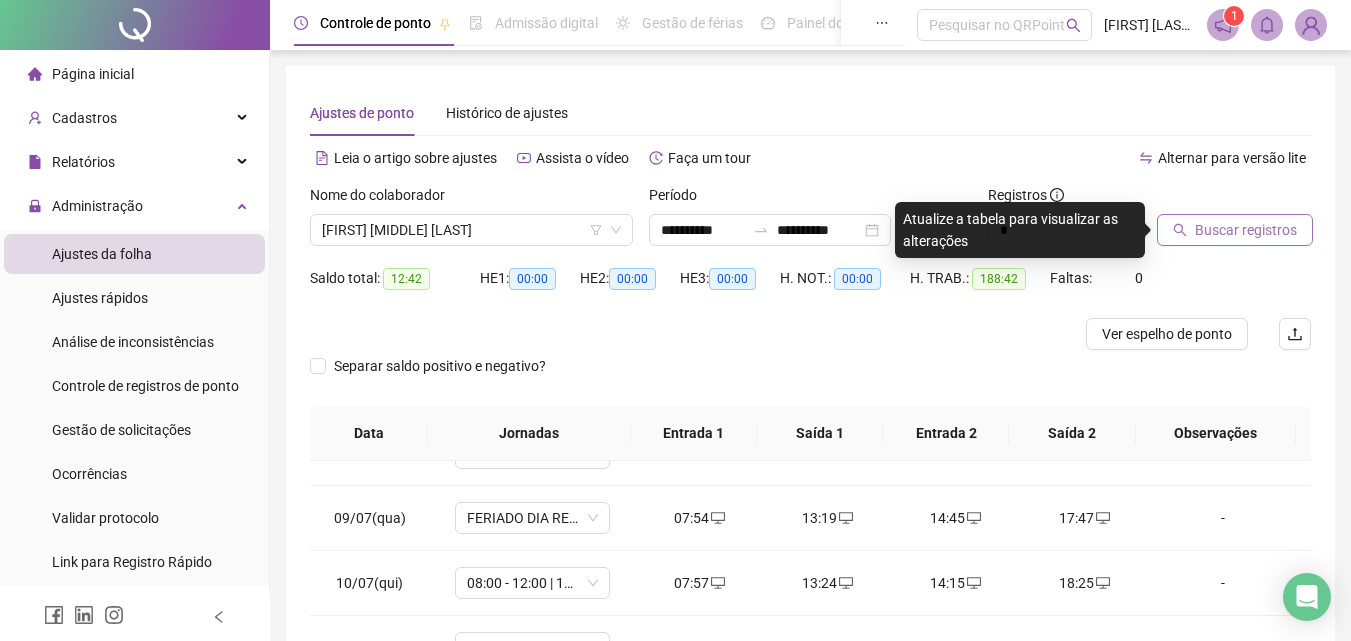 click on "Buscar registros" at bounding box center [1246, 230] 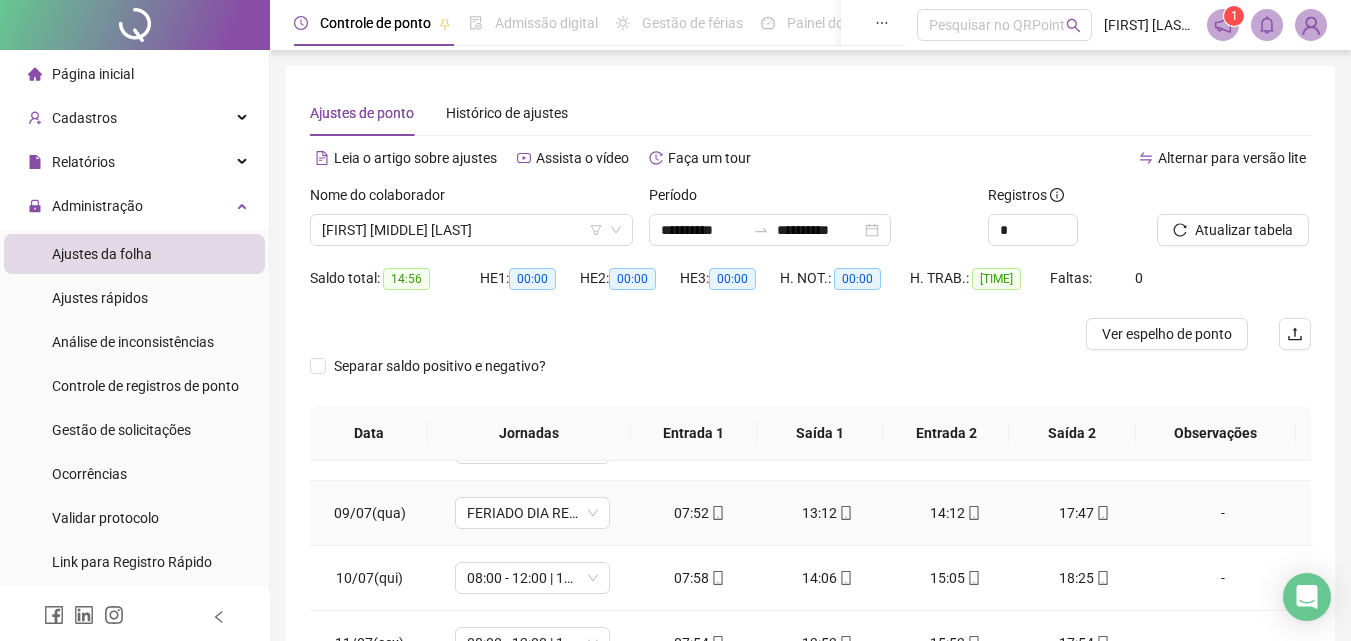 scroll, scrollTop: 0, scrollLeft: 0, axis: both 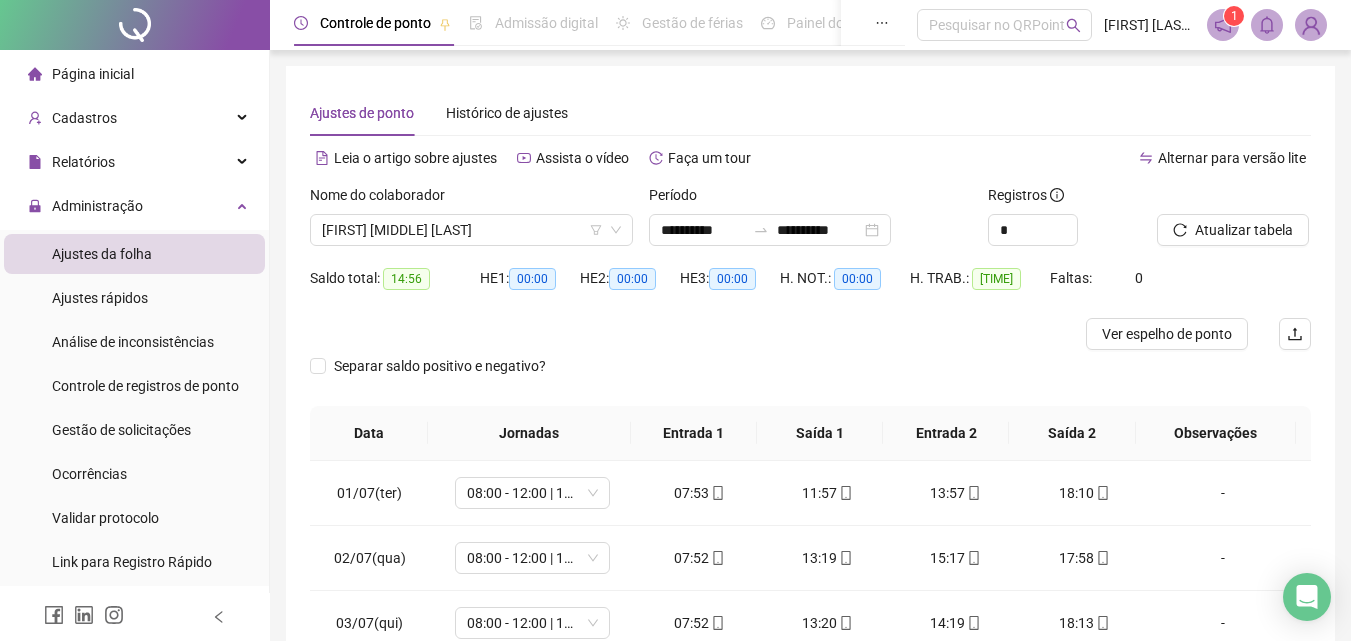 click on "Separar saldo positivo e negativo?" at bounding box center (810, 378) 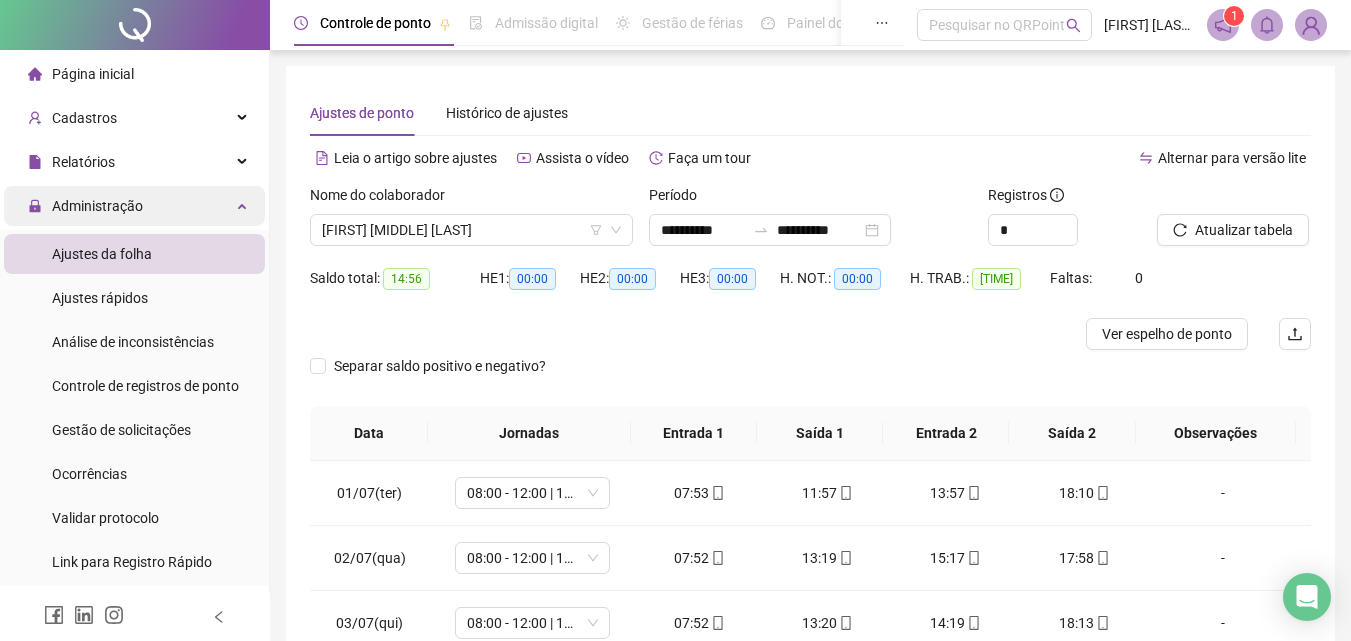 click on "Administração" at bounding box center [134, 206] 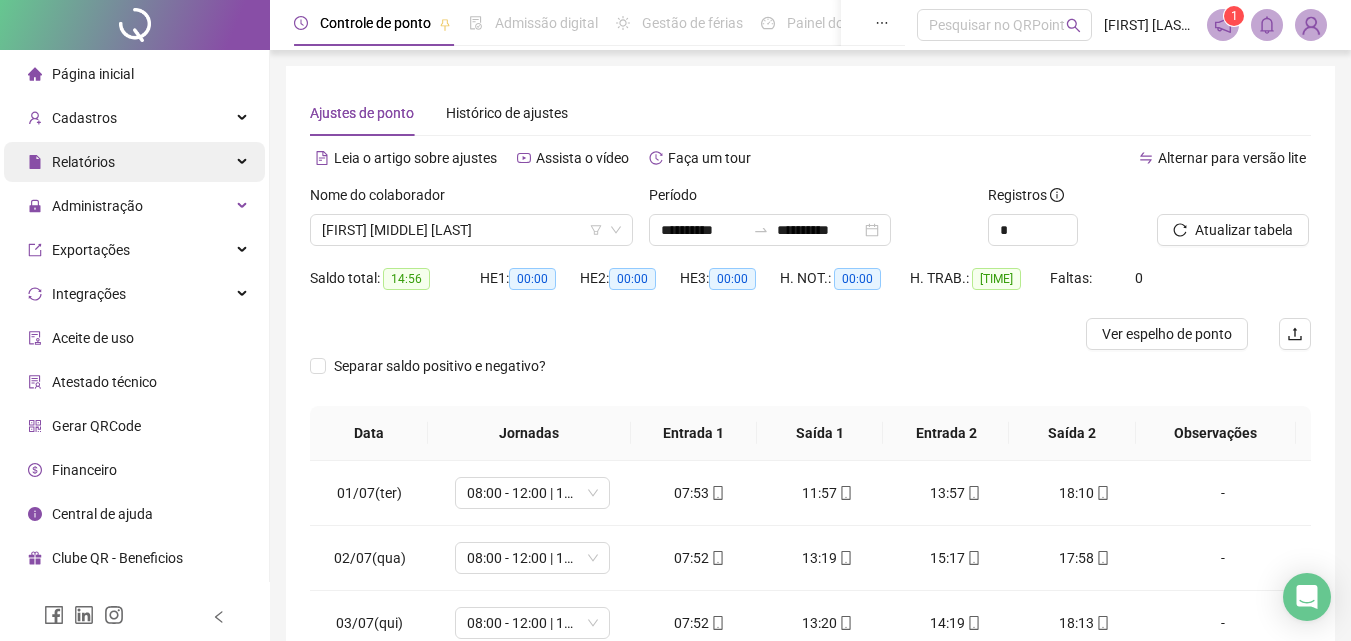 click on "Relatórios" at bounding box center [134, 162] 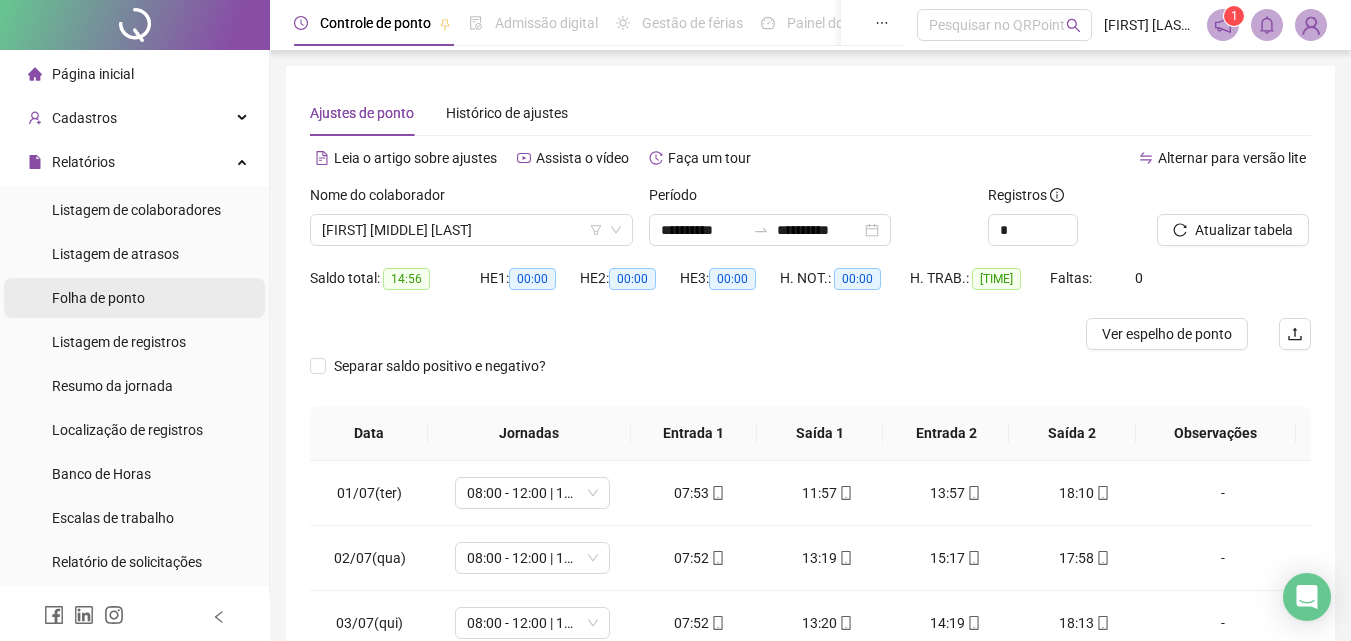 click on "Folha de ponto" at bounding box center (134, 298) 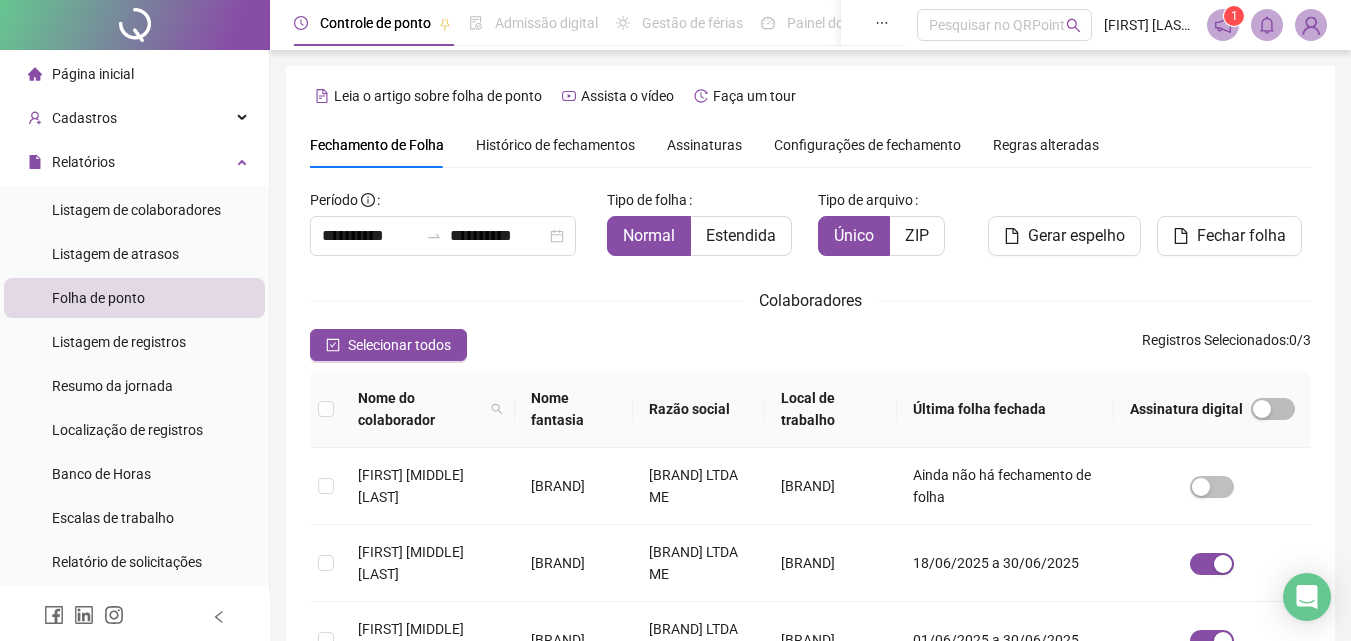scroll, scrollTop: 89, scrollLeft: 0, axis: vertical 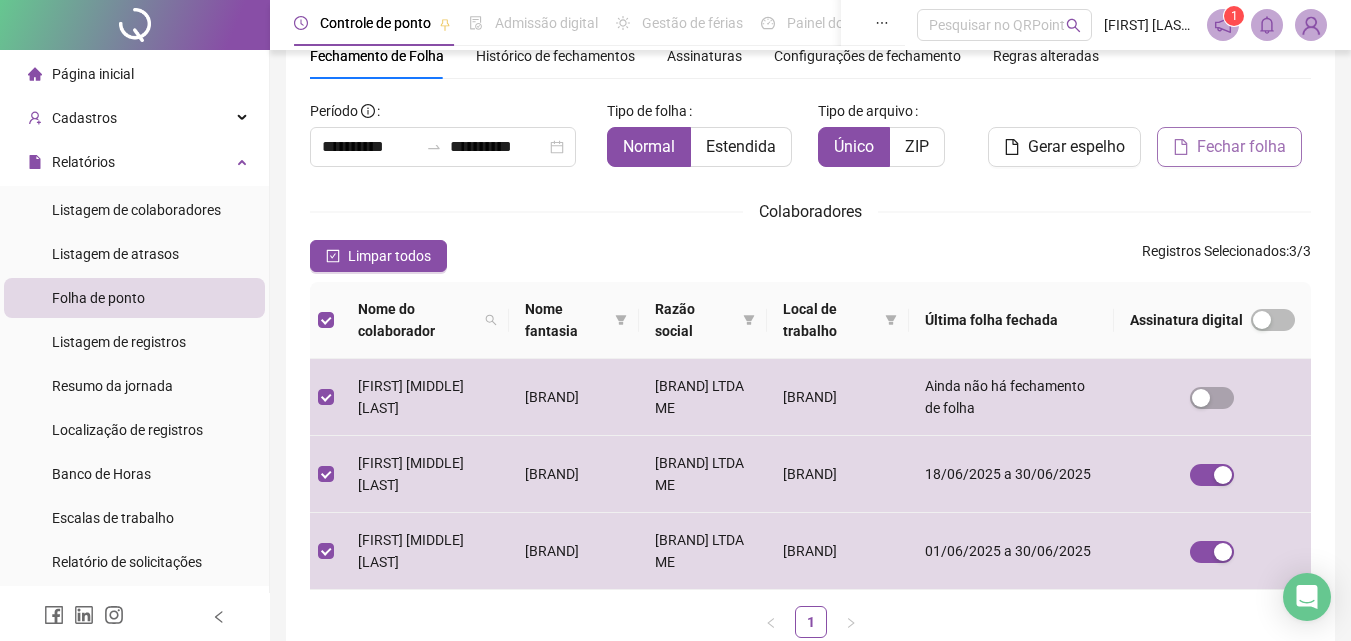click on "Fechar folha" at bounding box center [1241, 147] 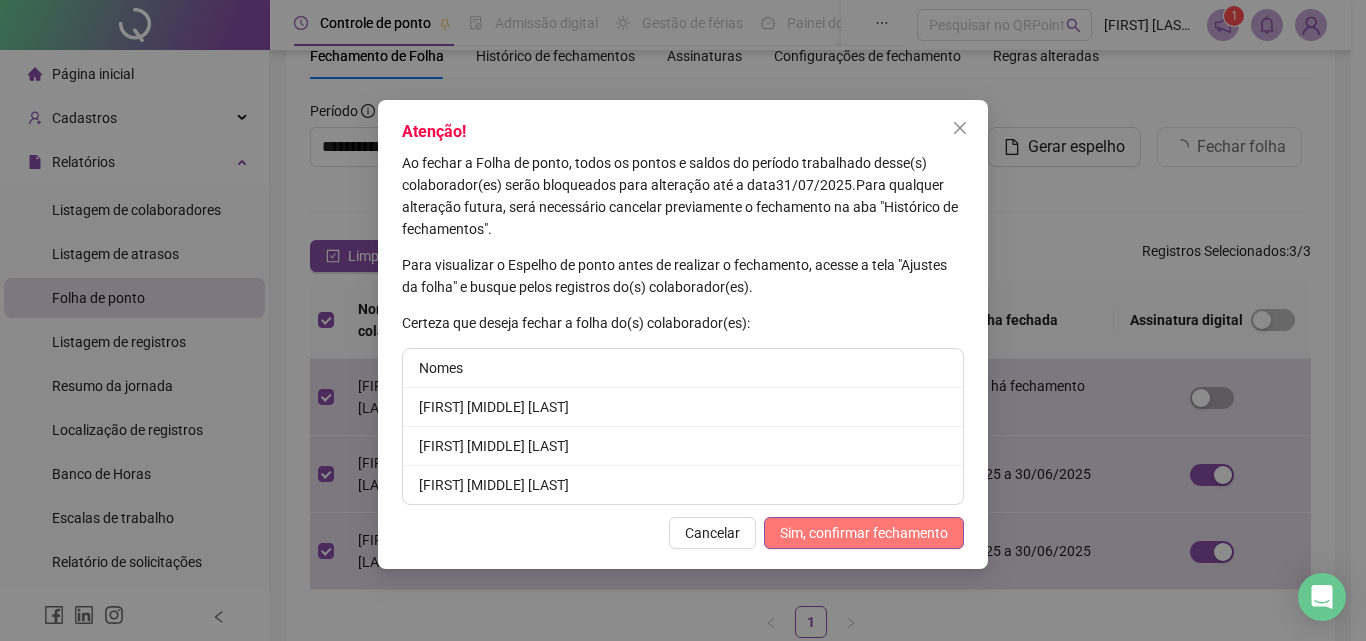 click on "Sim, confirmar fechamento" at bounding box center [864, 533] 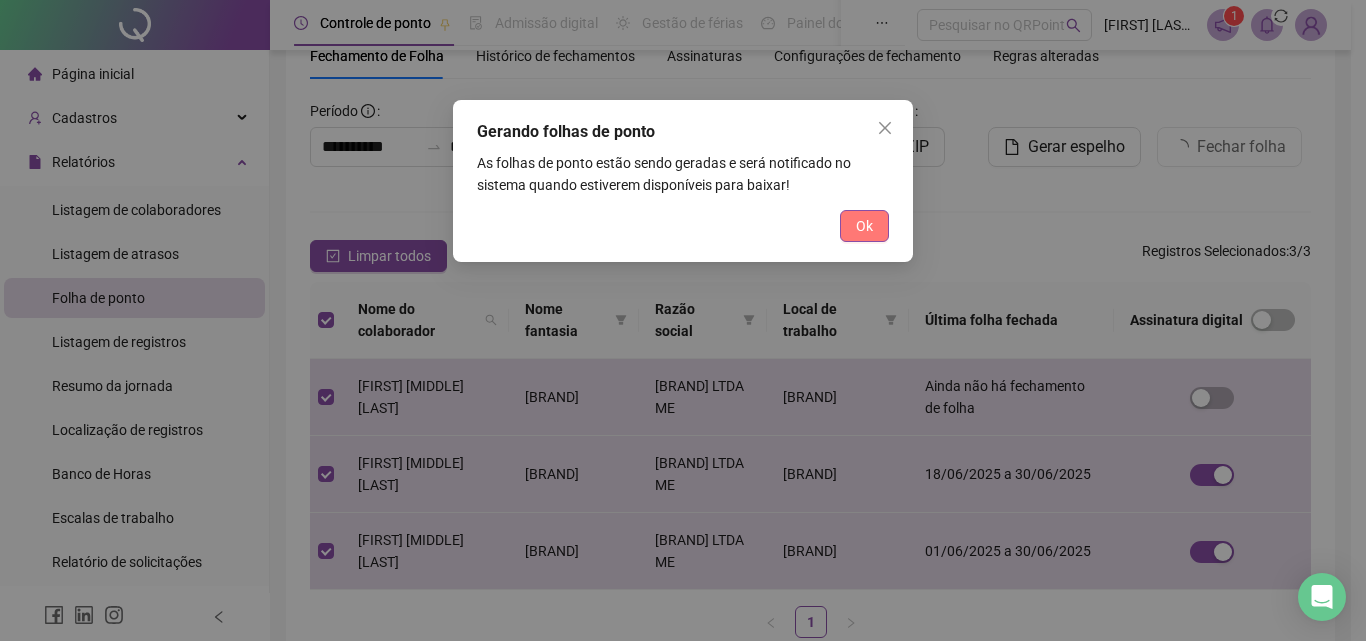 click on "Ok" at bounding box center [864, 226] 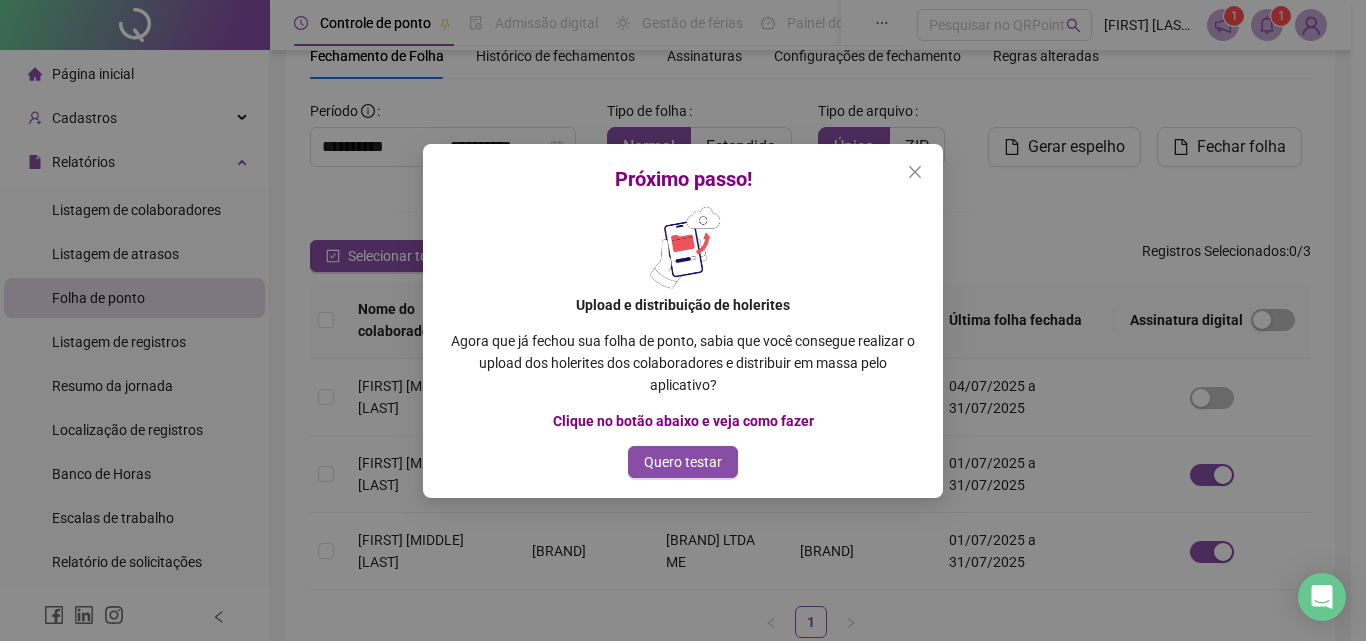 drag, startPoint x: 912, startPoint y: 169, endPoint x: 1077, endPoint y: 198, distance: 167.5291 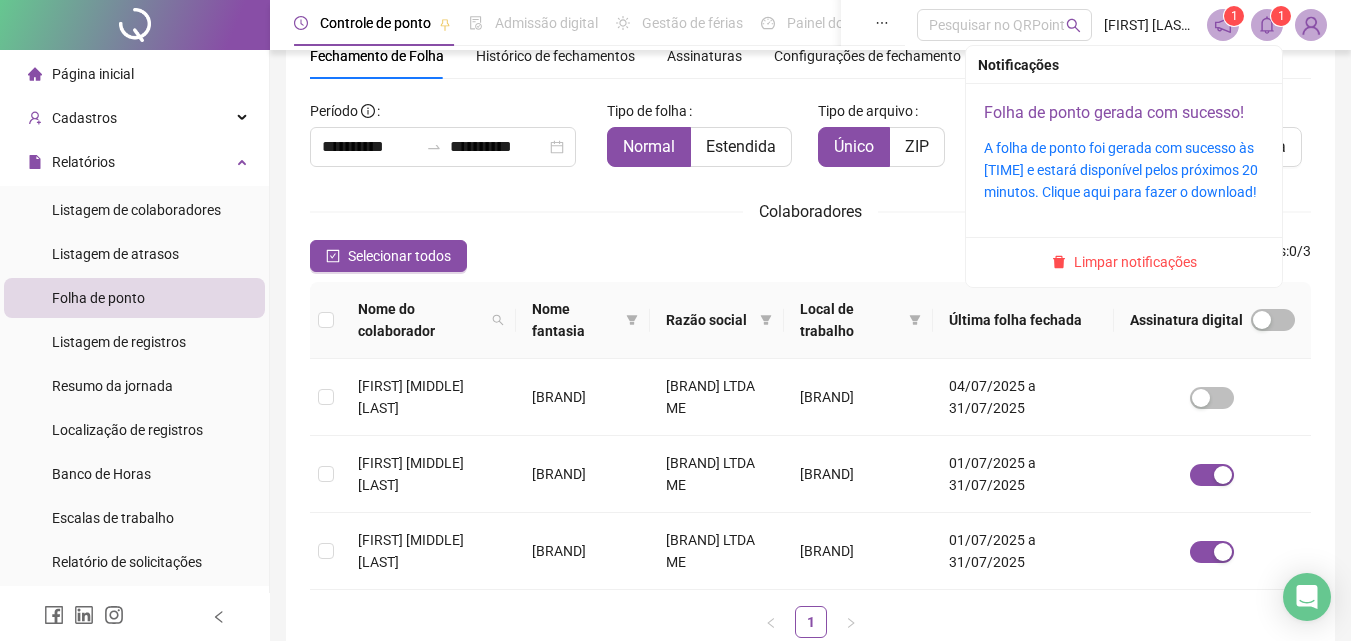 click on "Folha de ponto gerada com sucesso!" at bounding box center [1114, 112] 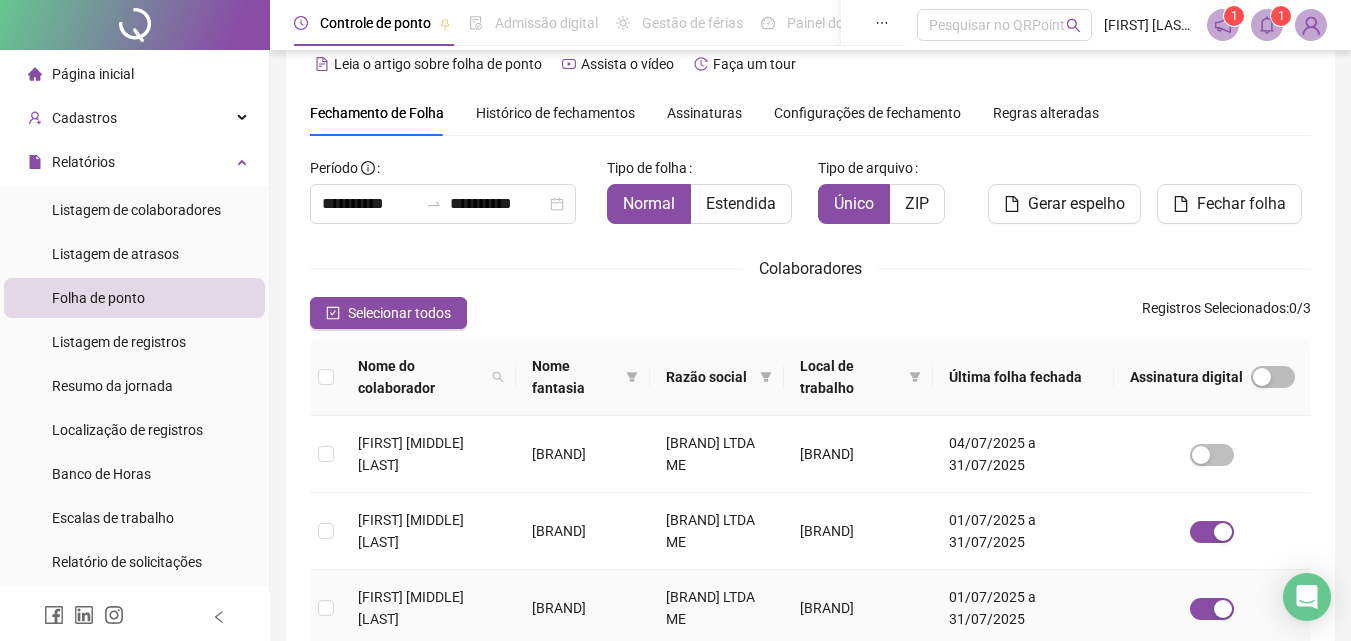 scroll, scrollTop: 0, scrollLeft: 0, axis: both 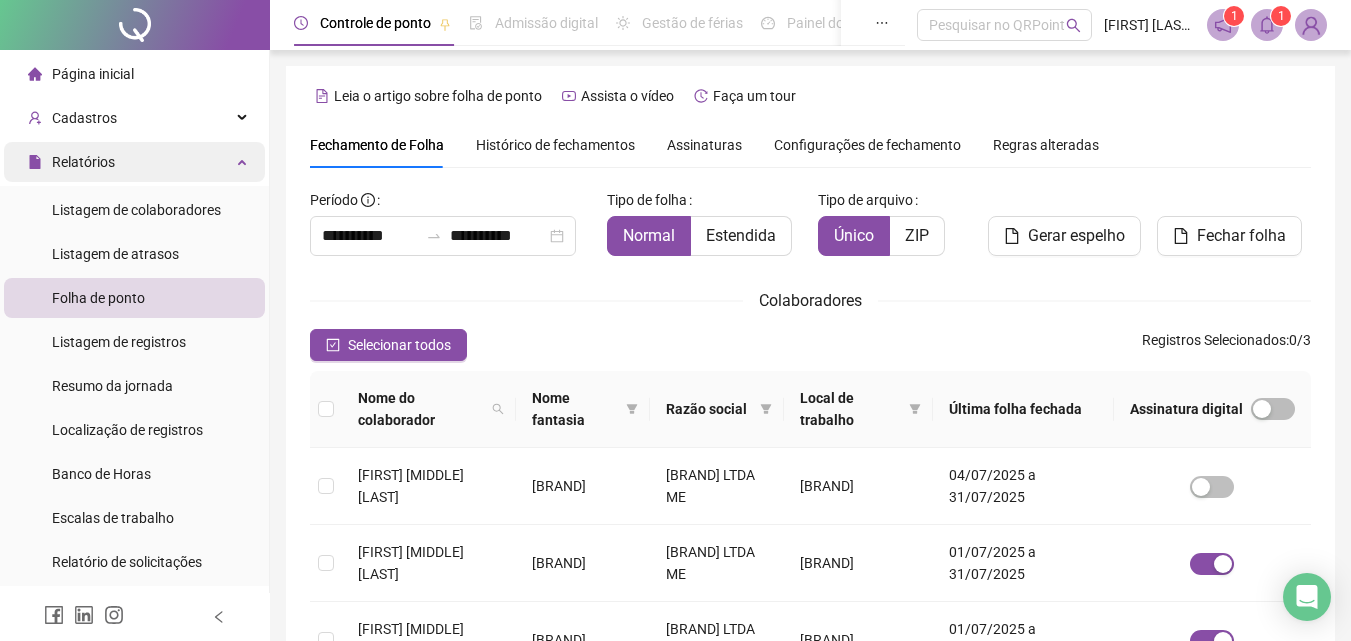 click on "Relatórios" at bounding box center [134, 162] 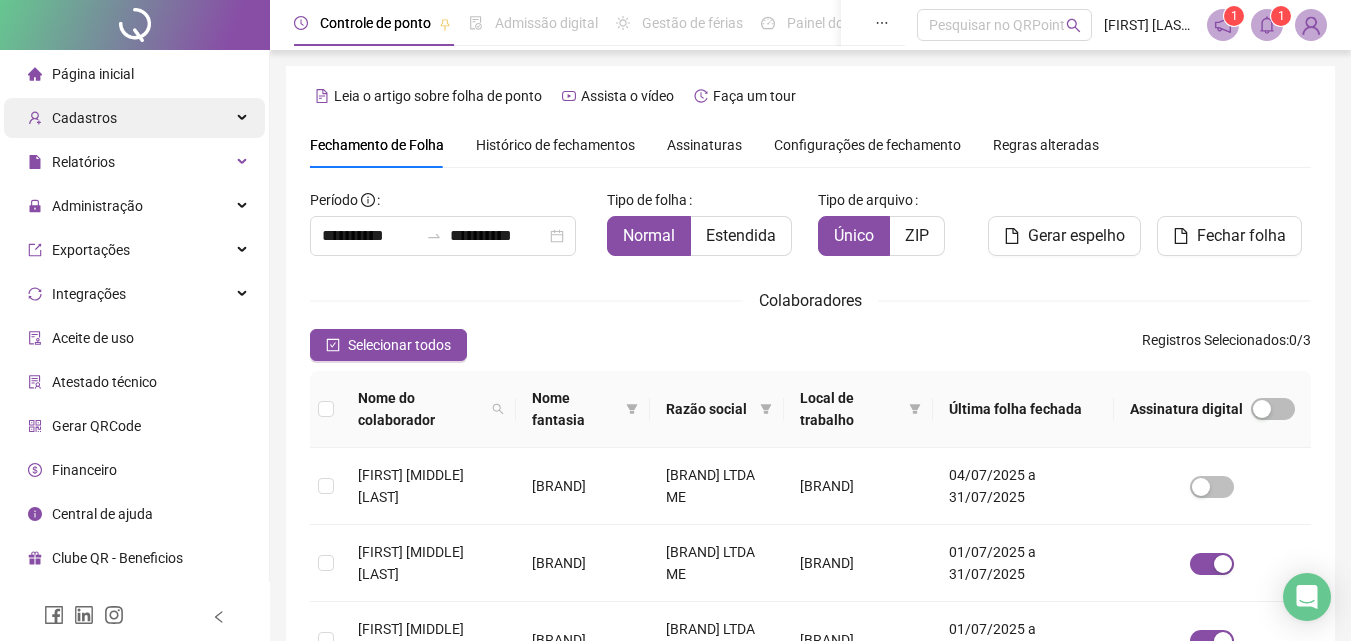 click on "Cadastros" at bounding box center [134, 118] 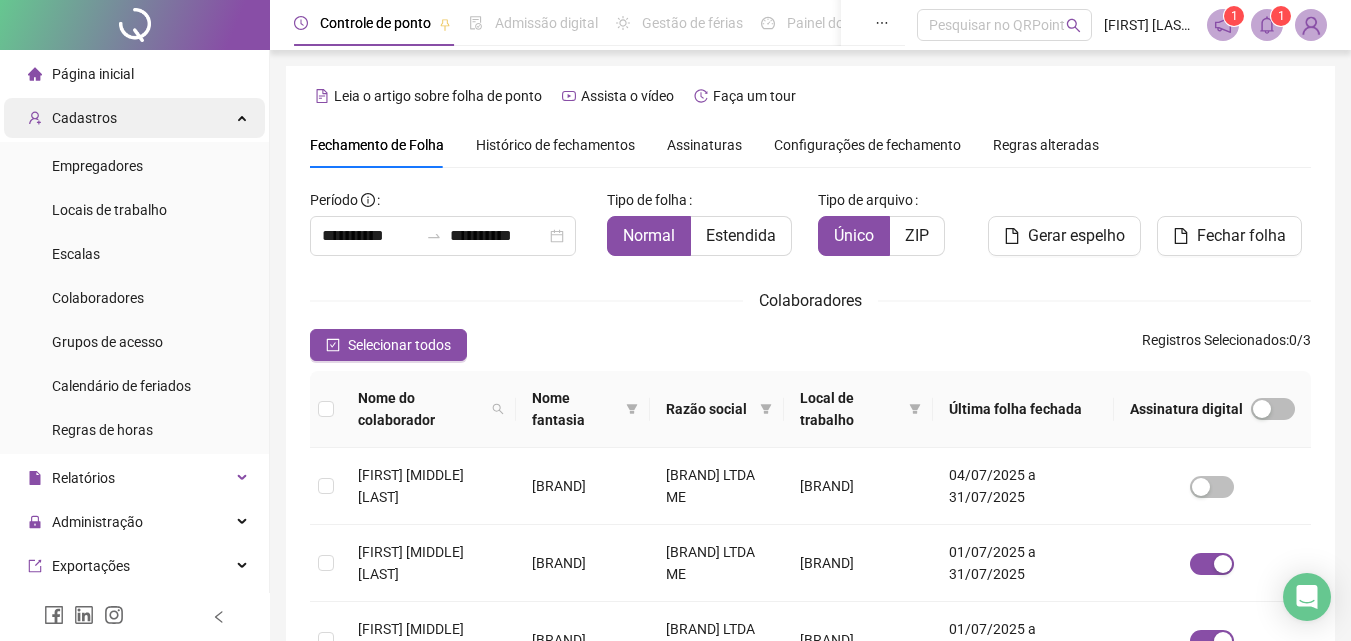 click on "Cadastros" at bounding box center (134, 118) 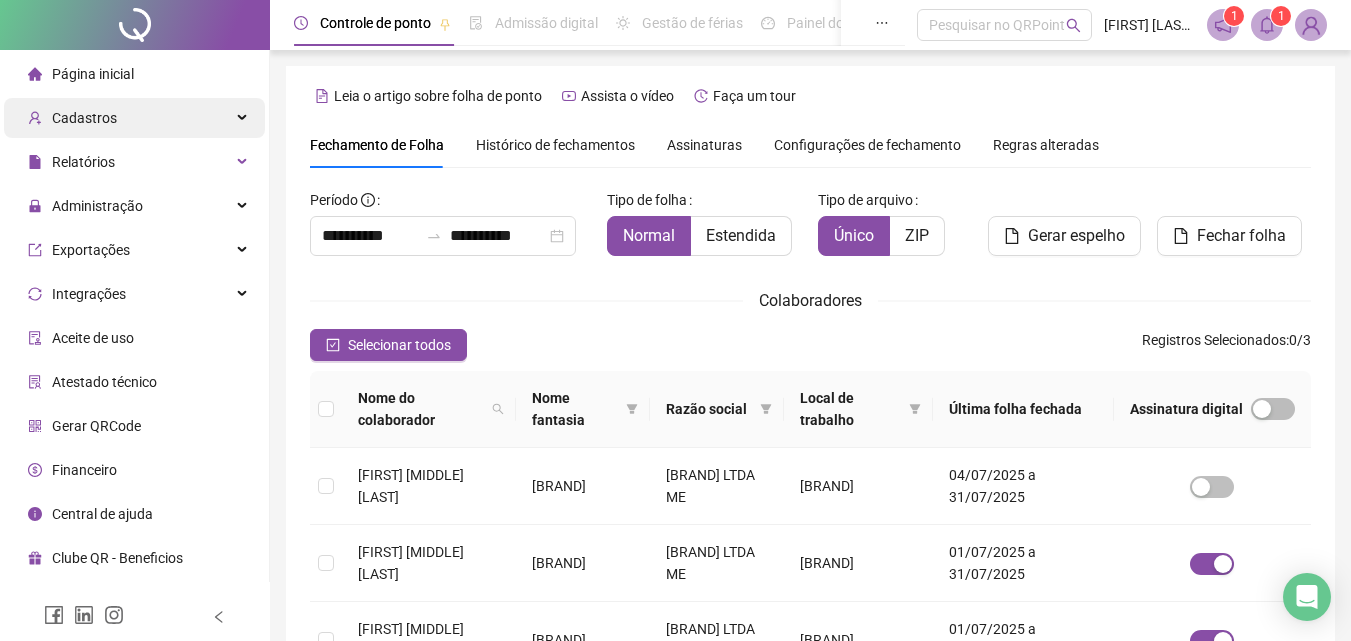 click on "Cadastros" at bounding box center (134, 118) 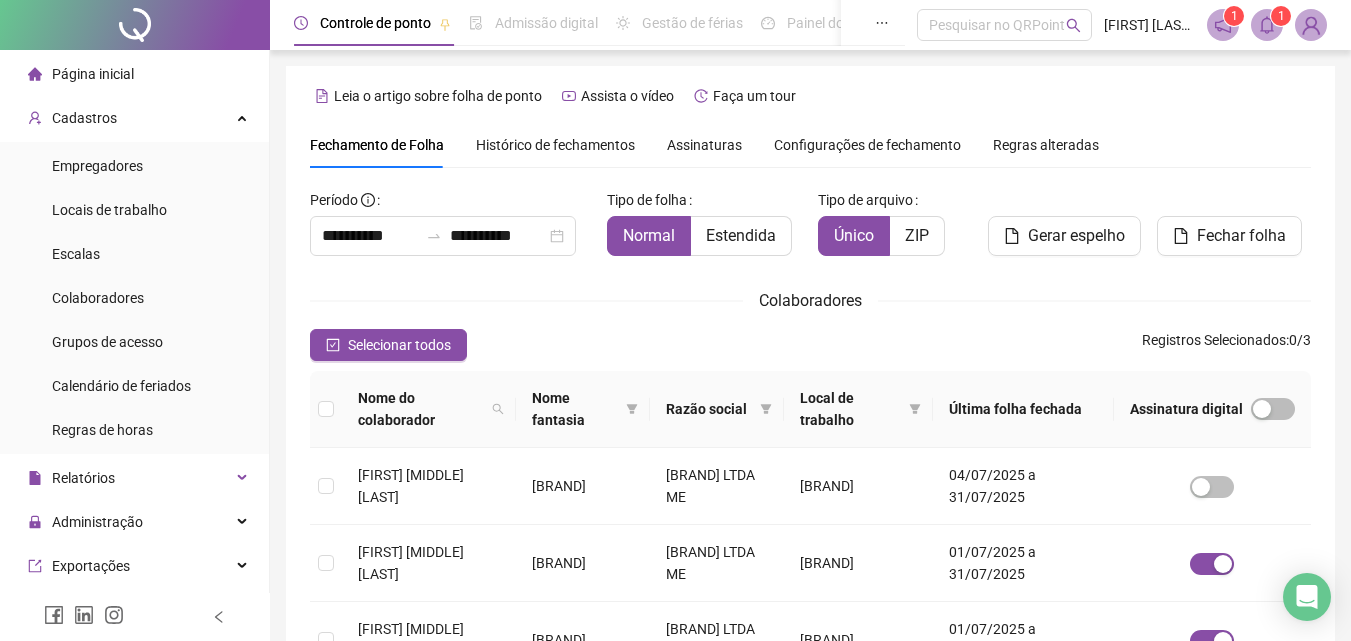 click on "Página inicial" at bounding box center (134, 74) 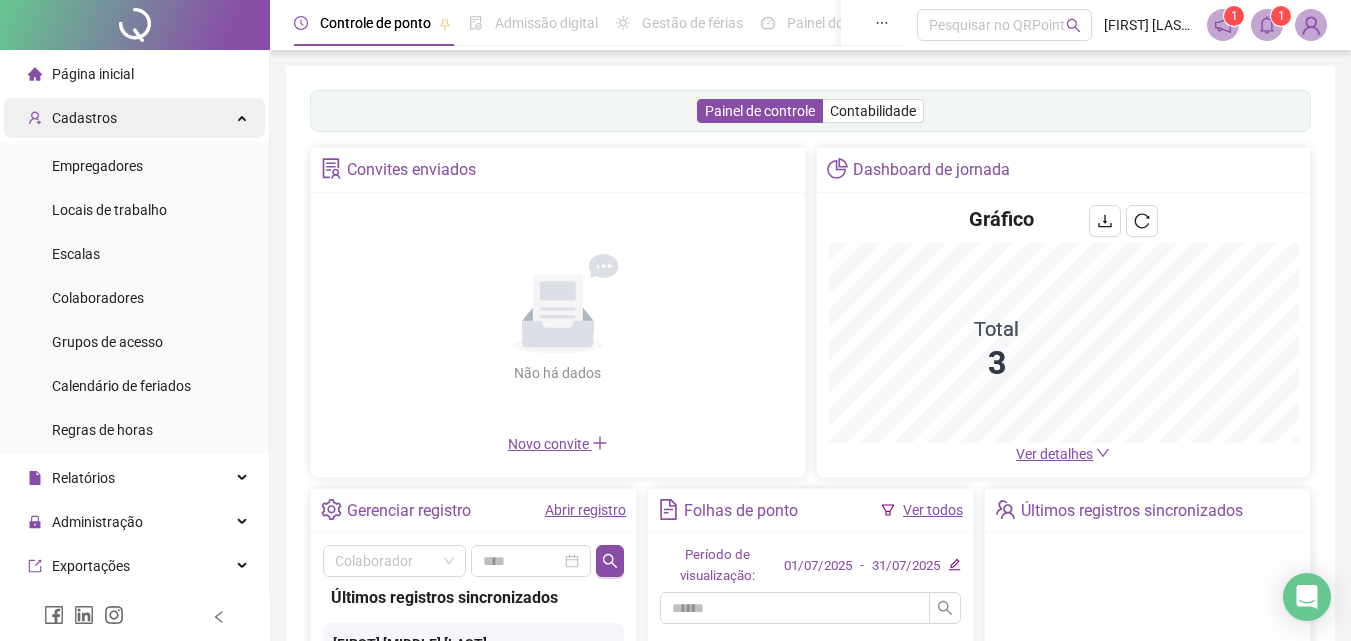 click on "Cadastros" at bounding box center [134, 118] 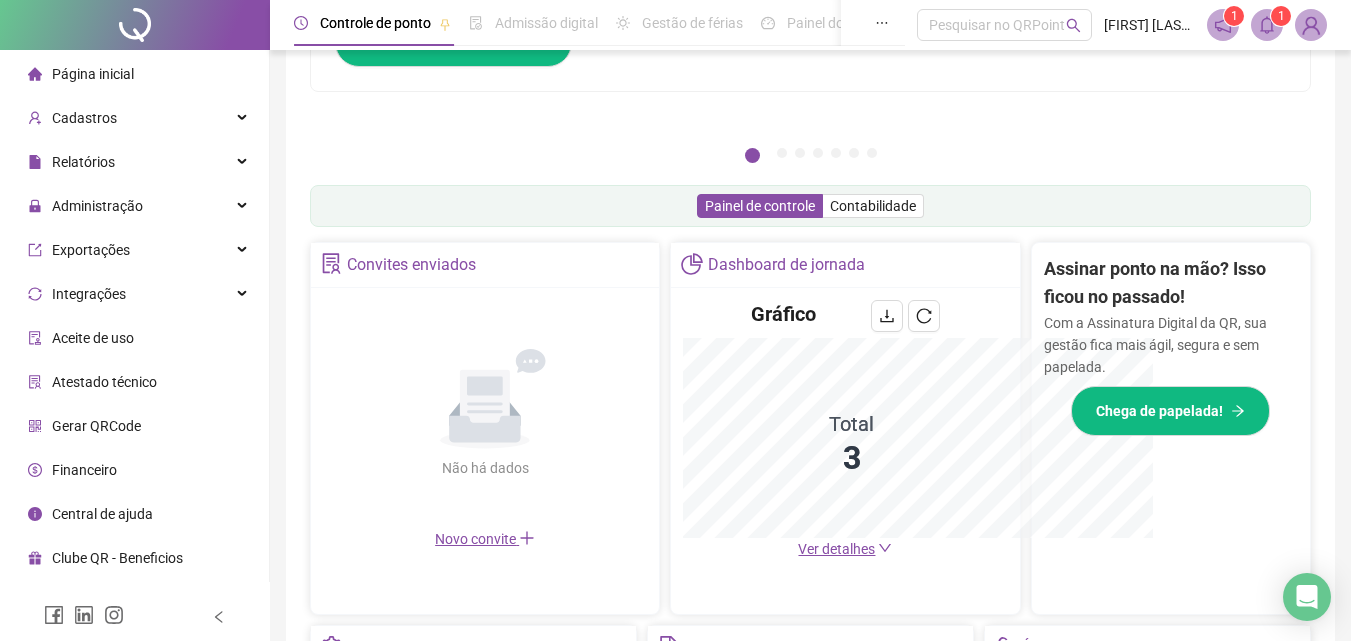 scroll, scrollTop: 495, scrollLeft: 0, axis: vertical 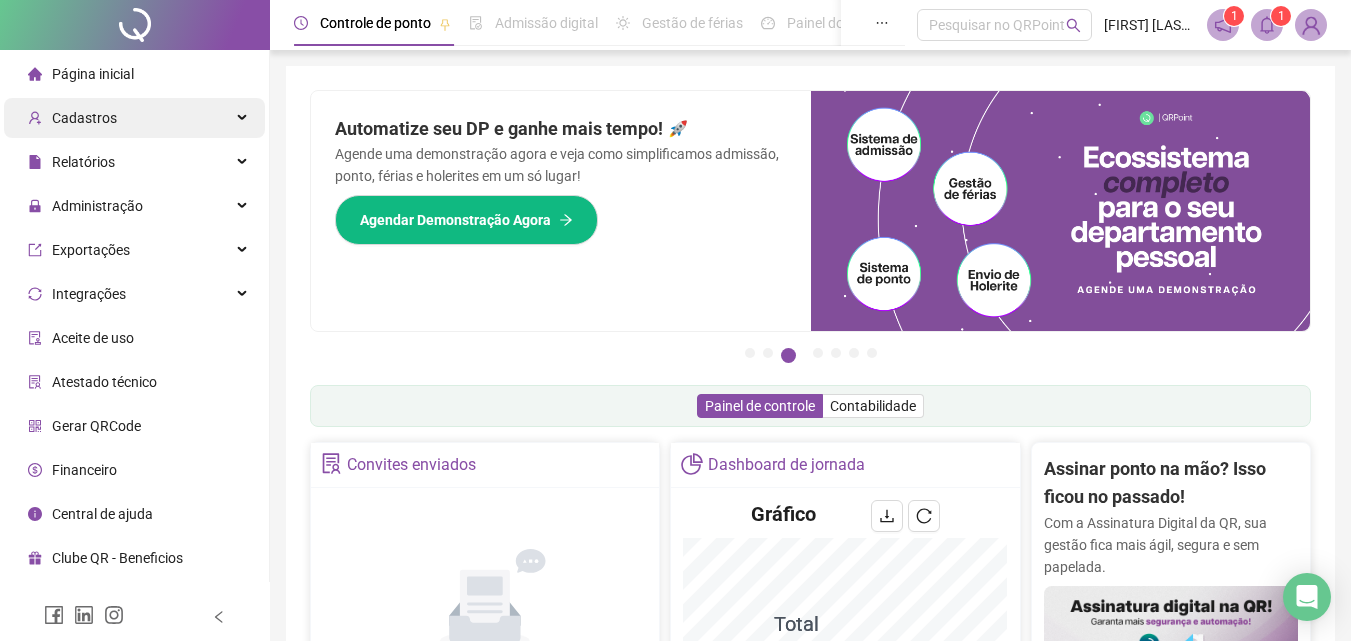 click on "Cadastros" at bounding box center (134, 118) 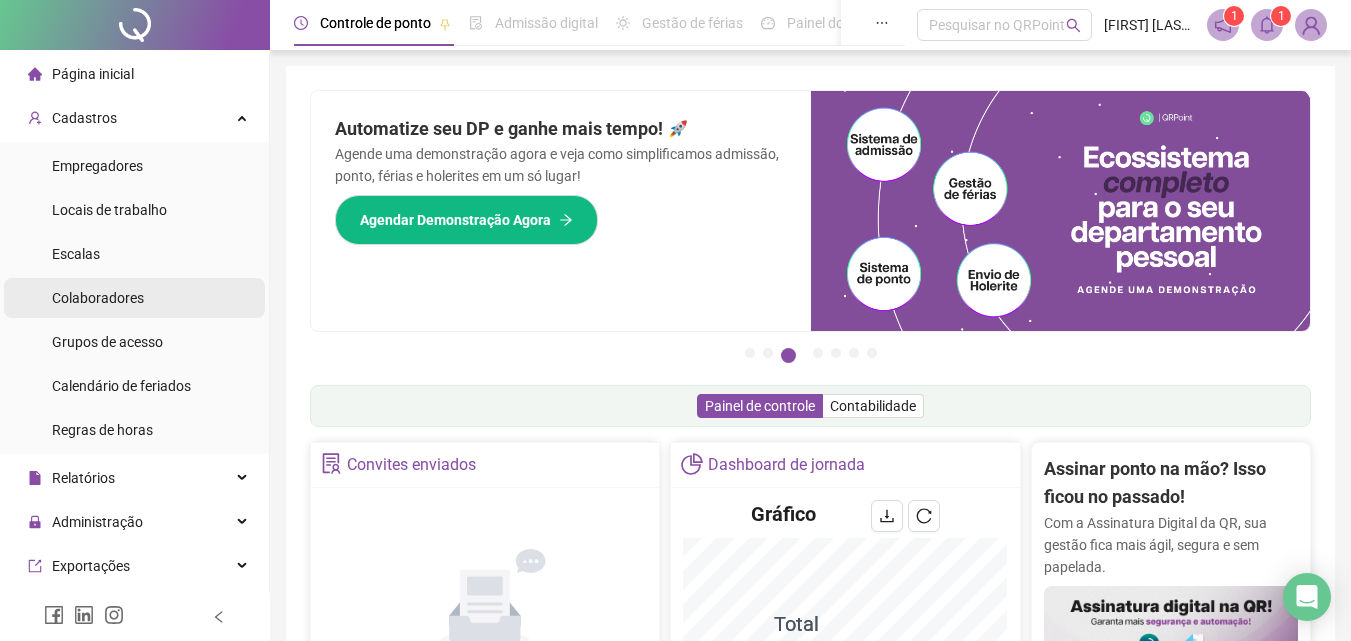 click on "Colaboradores" at bounding box center (98, 298) 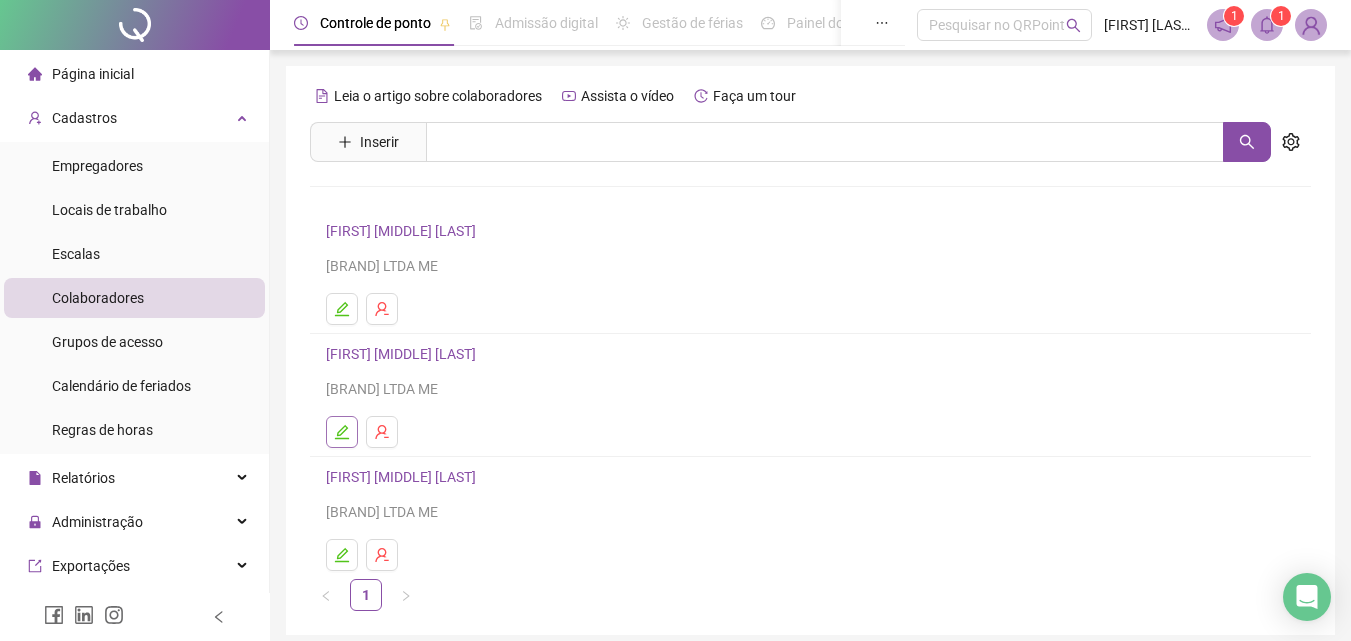 click 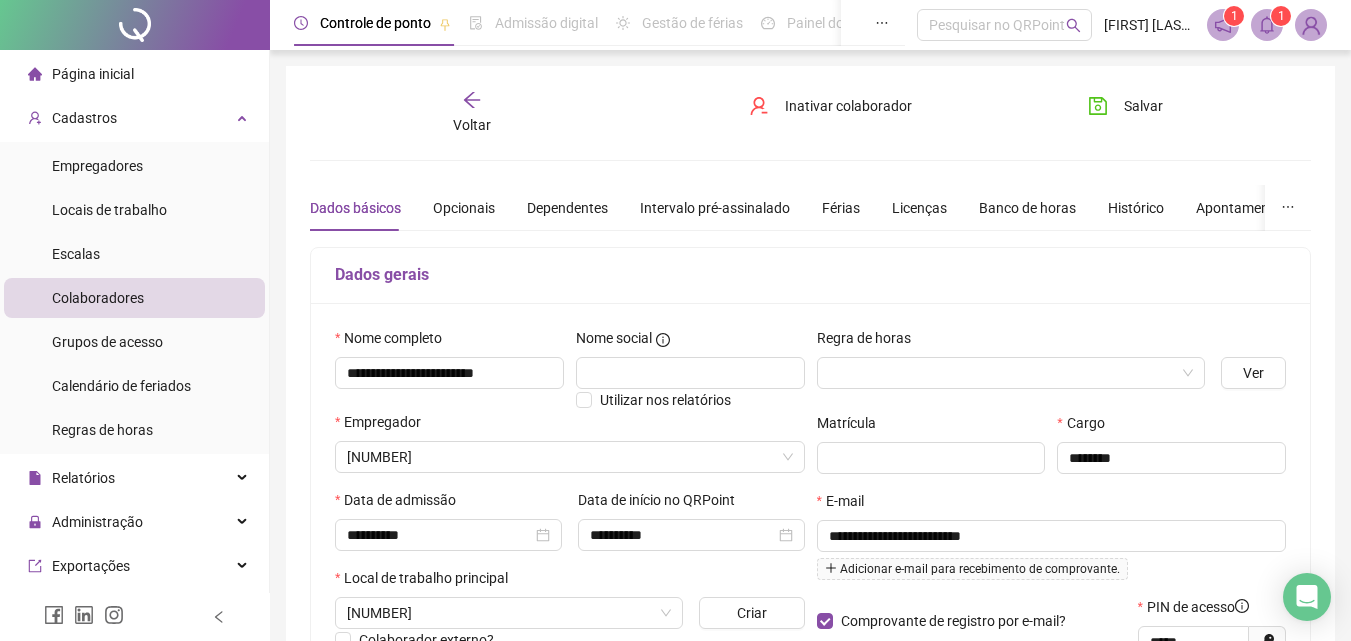 type on "**********" 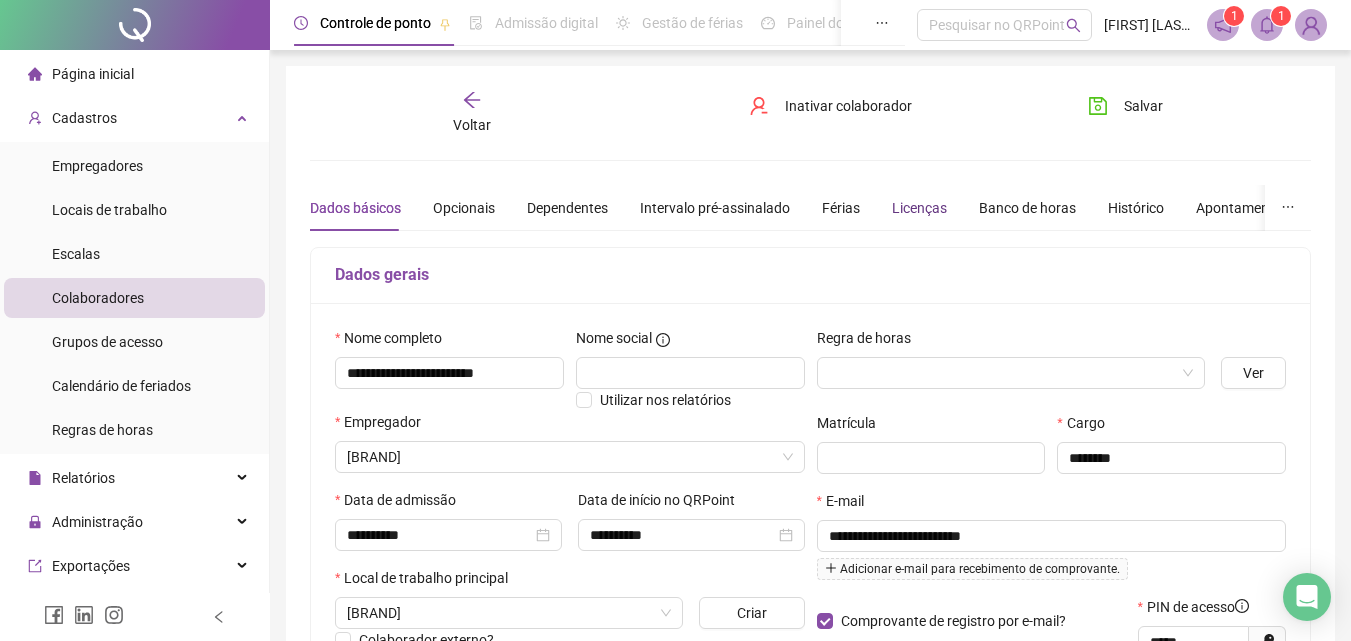click on "Licenças" at bounding box center [919, 208] 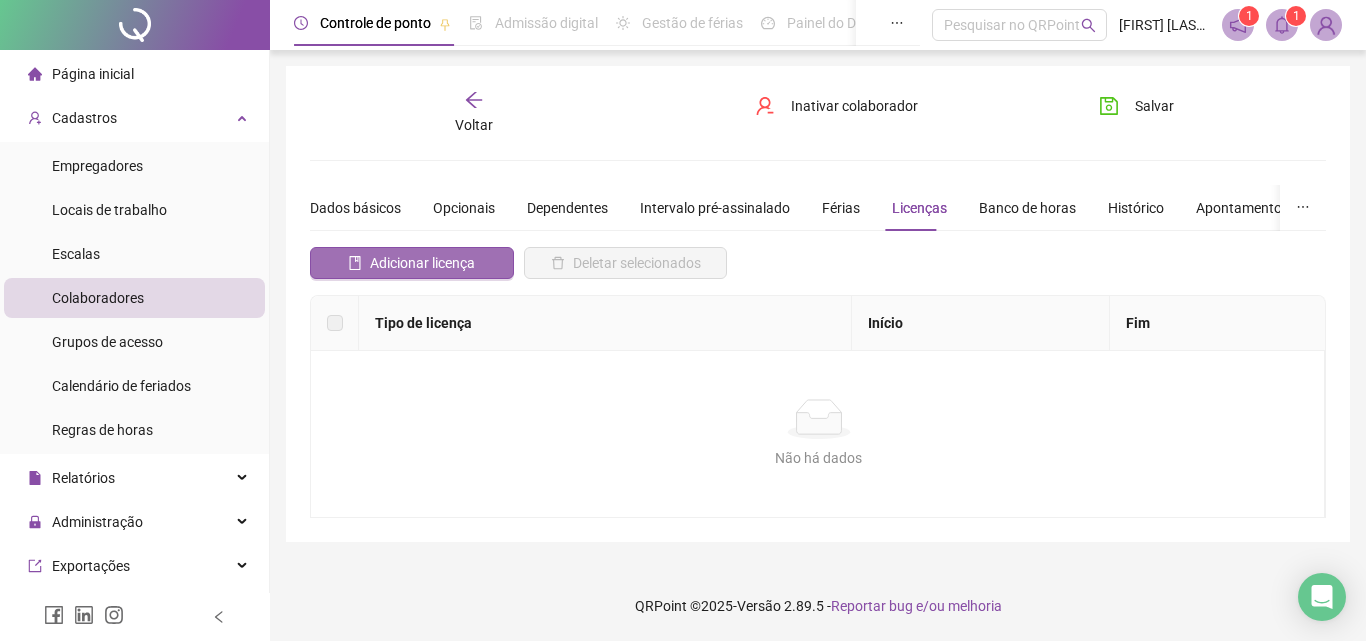 click on "Adicionar licença" at bounding box center (422, 263) 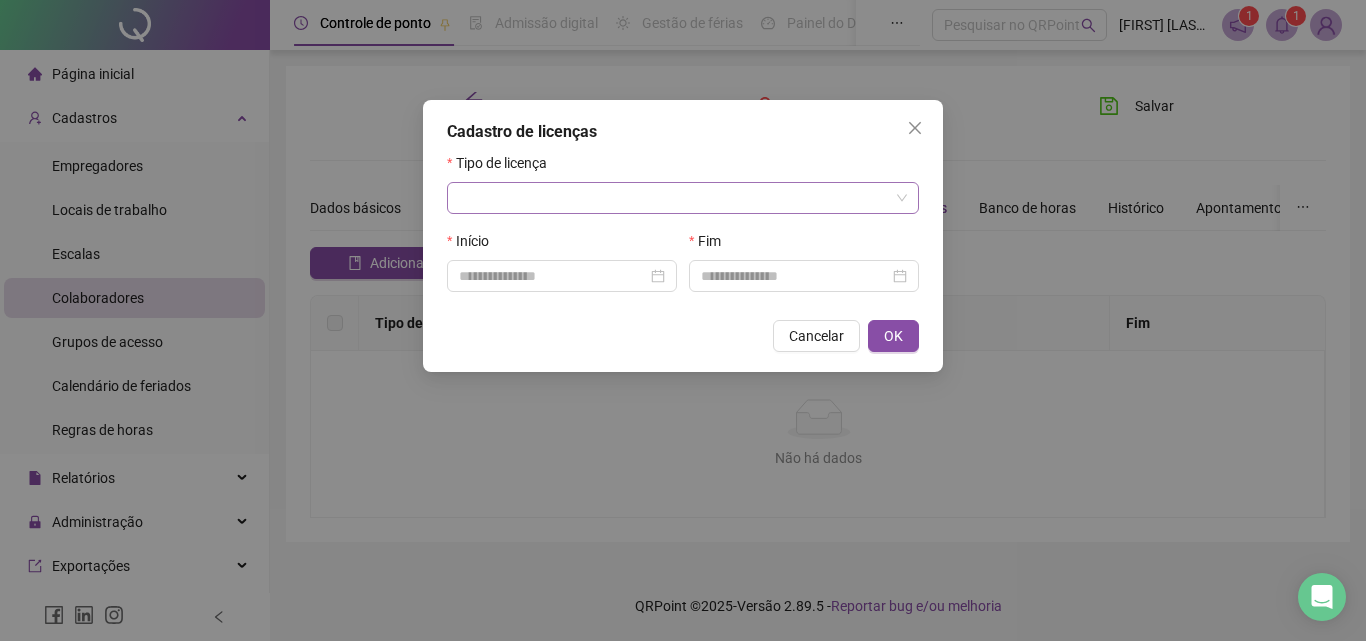 click at bounding box center (674, 198) 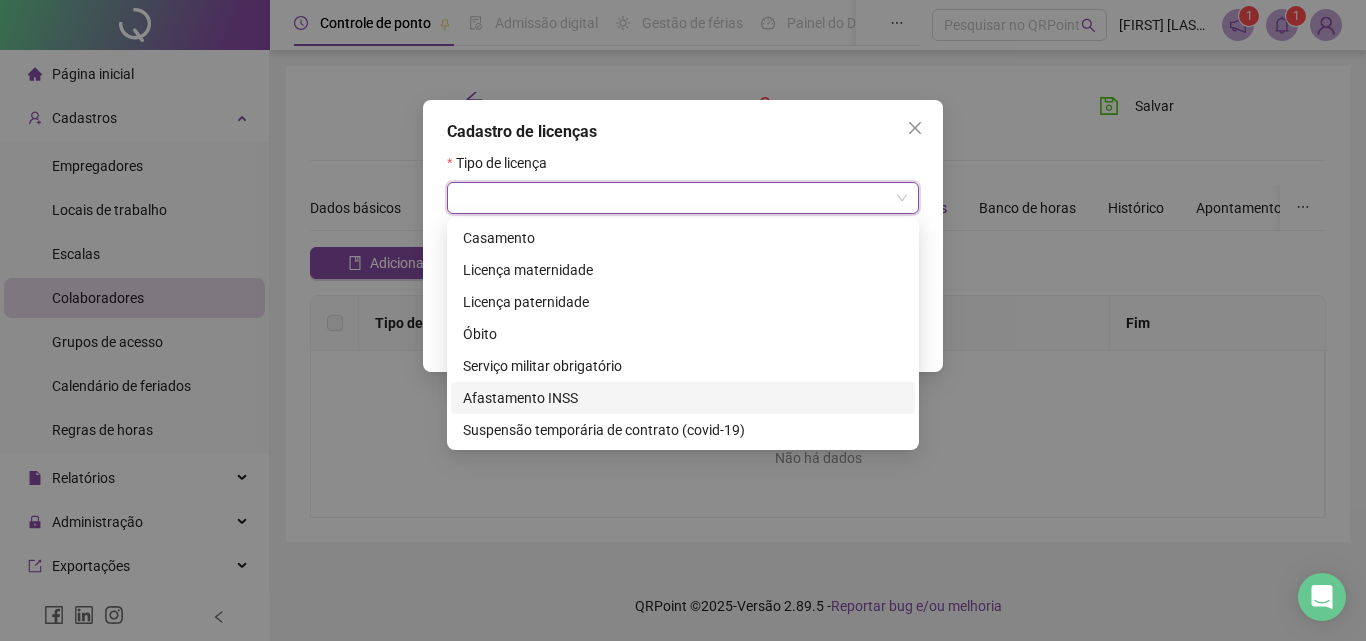 click on "Afastamento INSS" at bounding box center [683, 398] 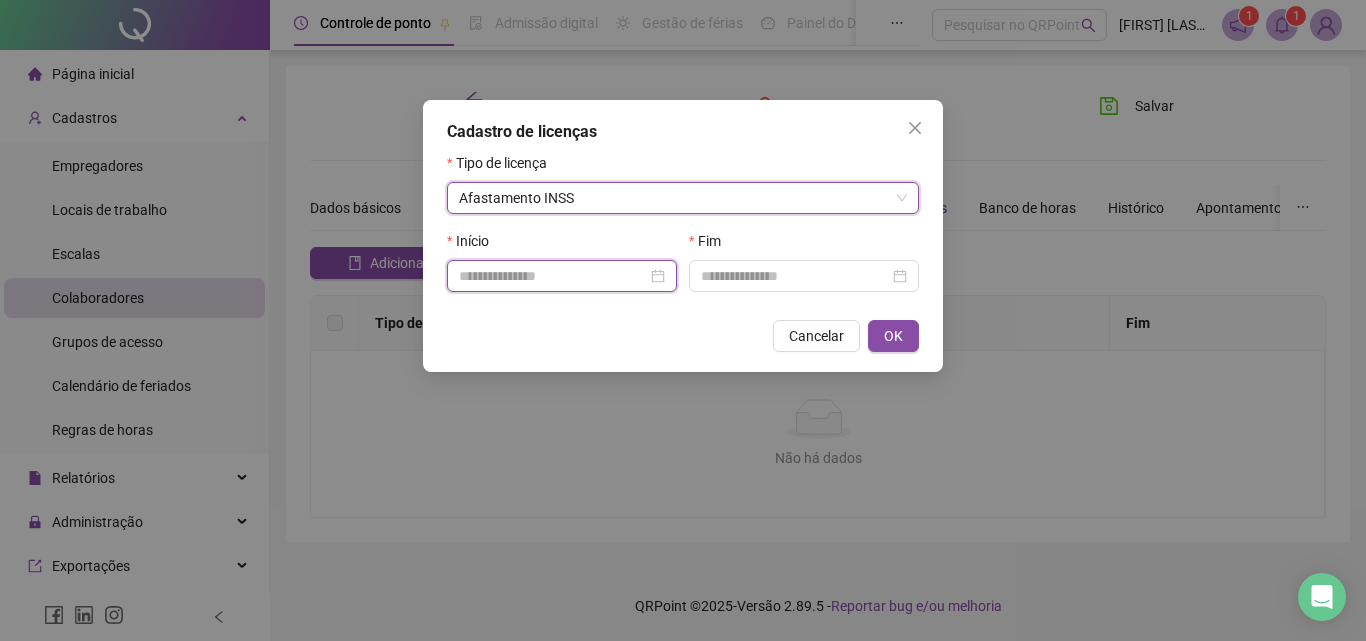 click at bounding box center (553, 276) 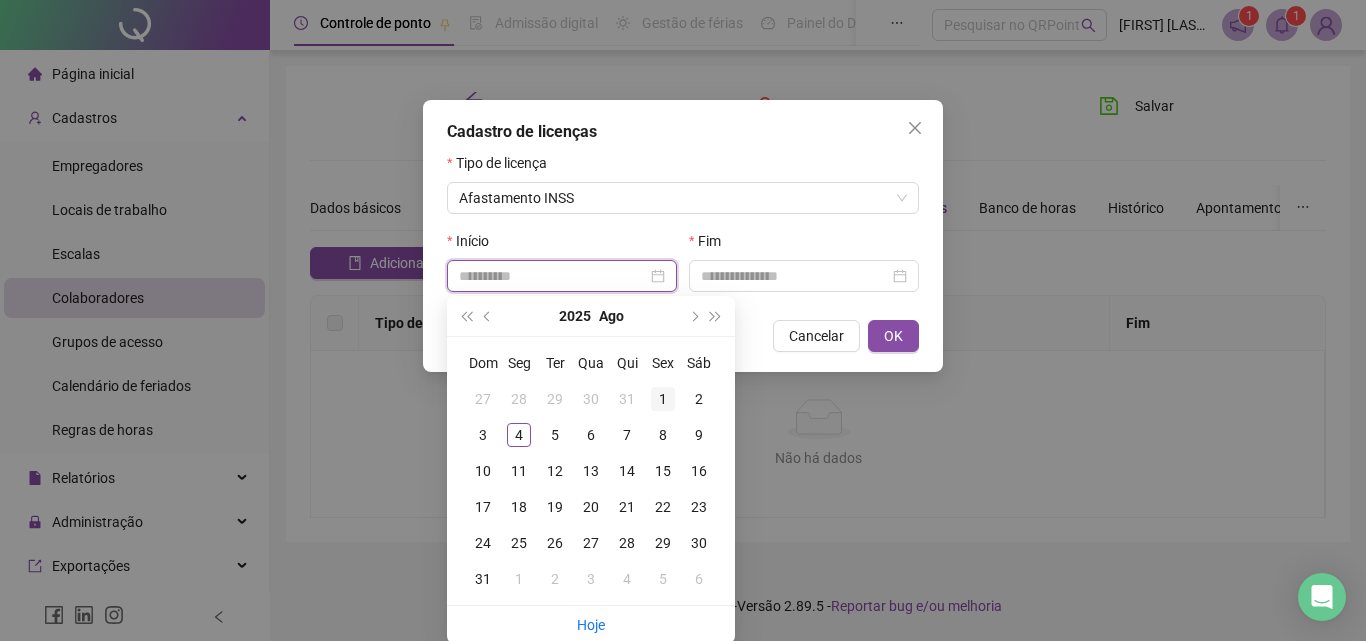 type on "**********" 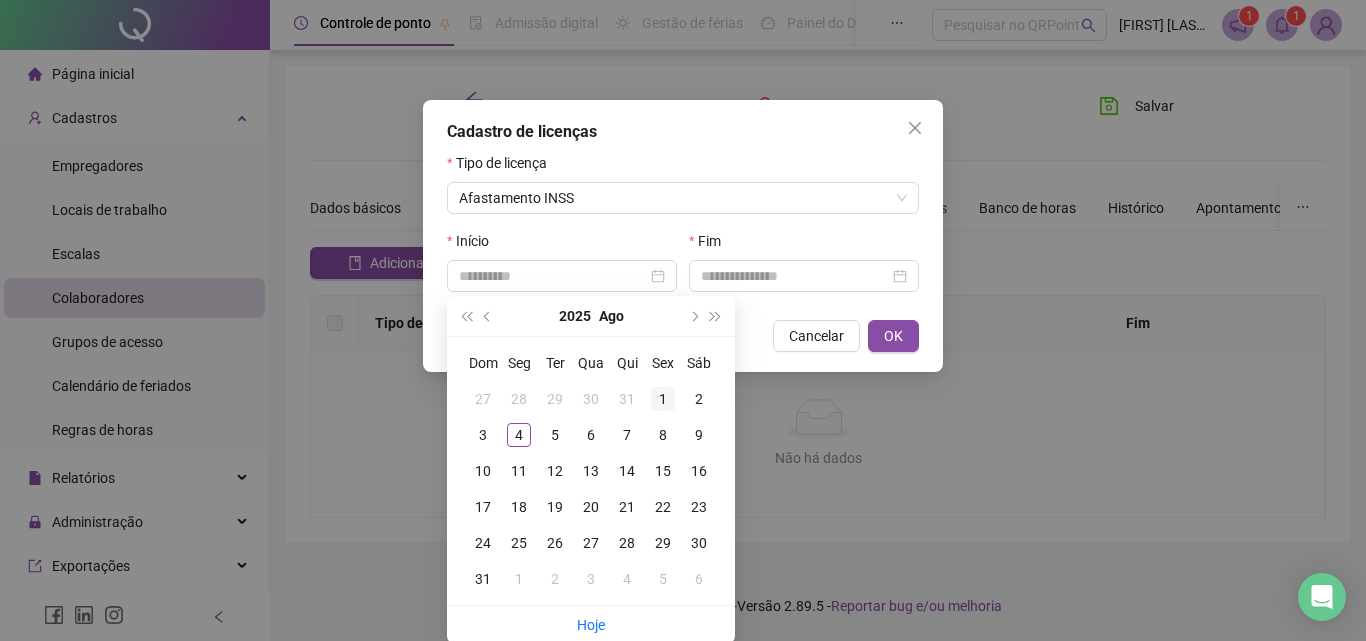 click on "1" at bounding box center (663, 399) 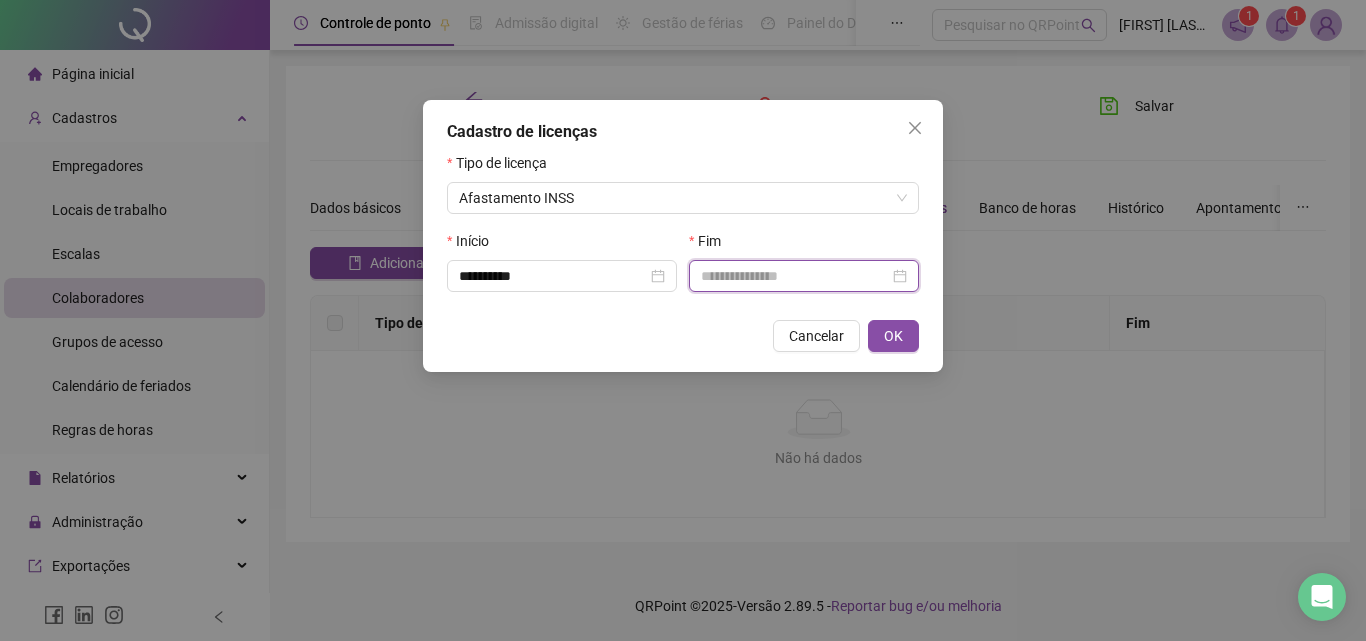 click at bounding box center (795, 276) 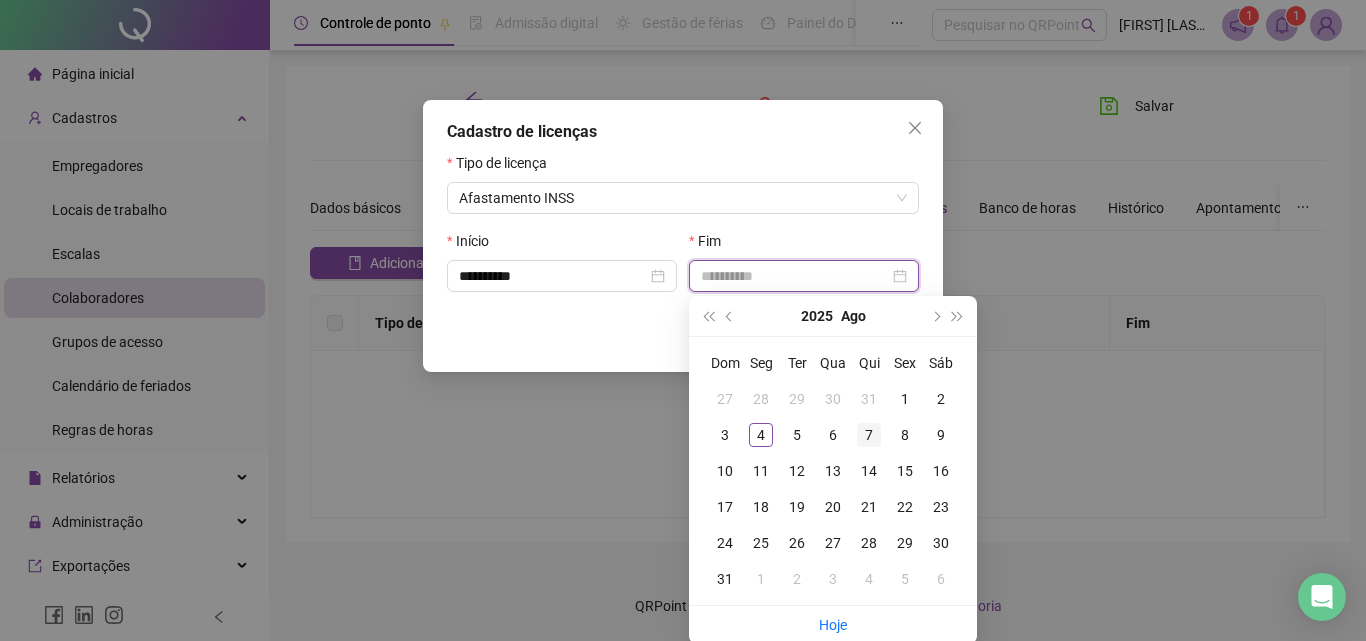 type on "**********" 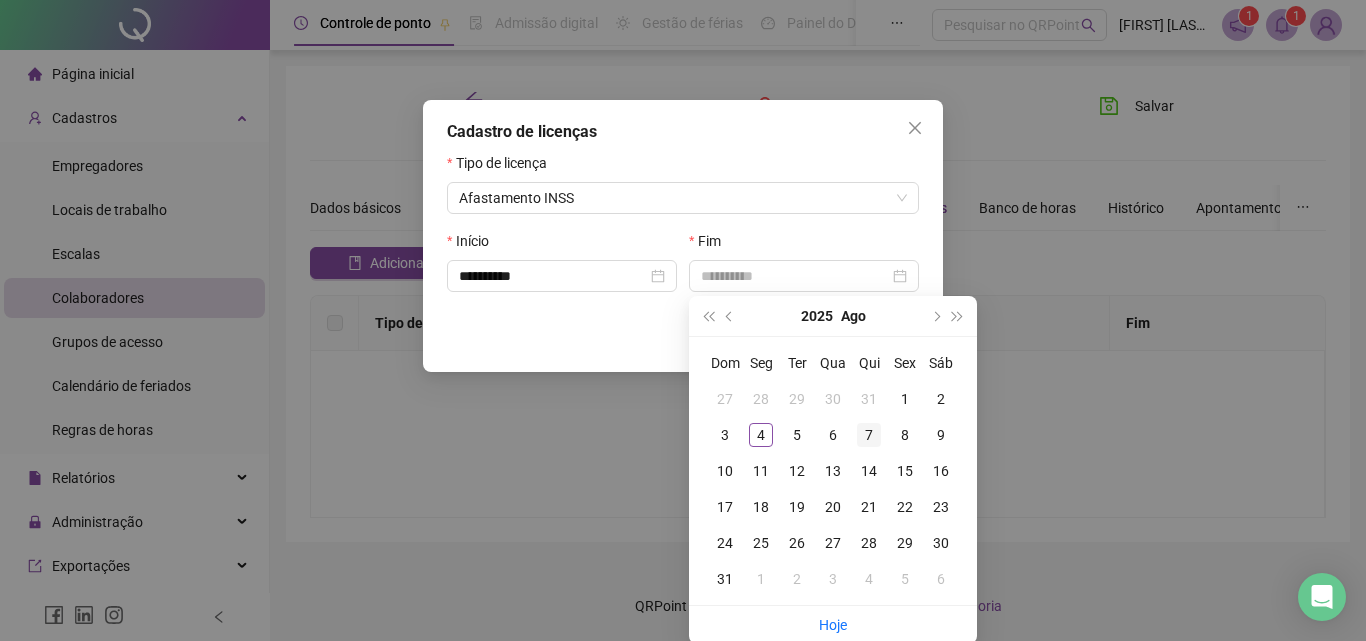 click on "7" at bounding box center [869, 435] 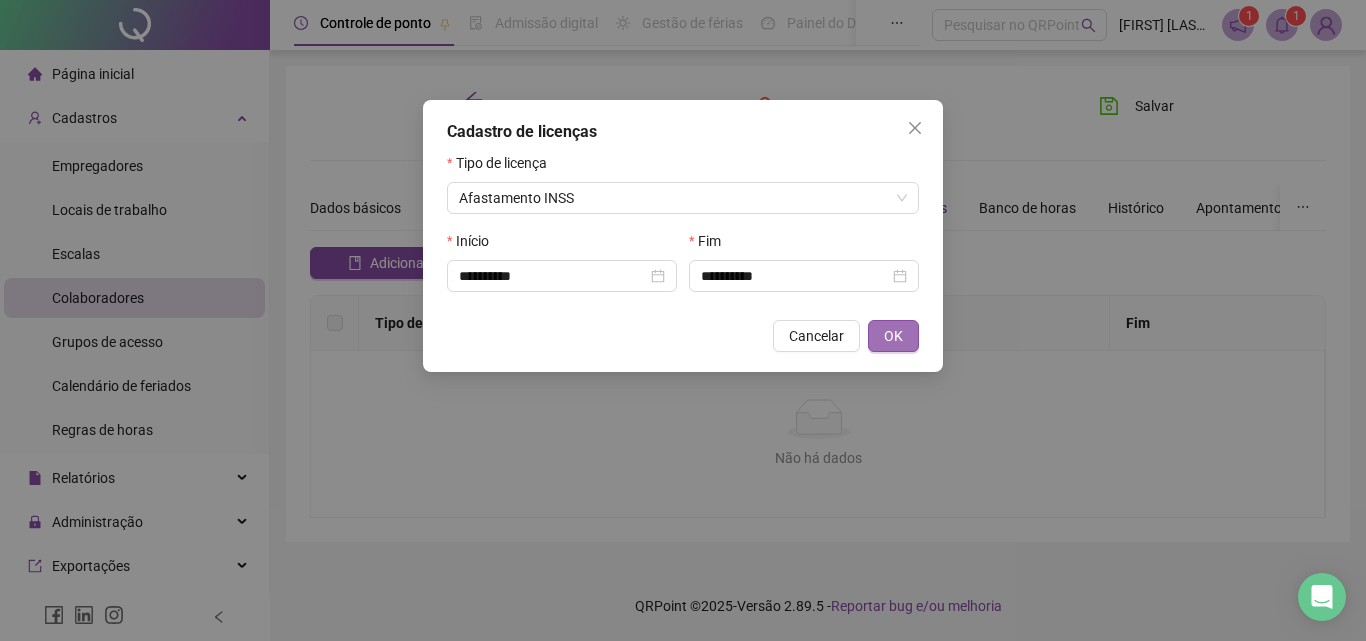 click on "OK" at bounding box center (893, 336) 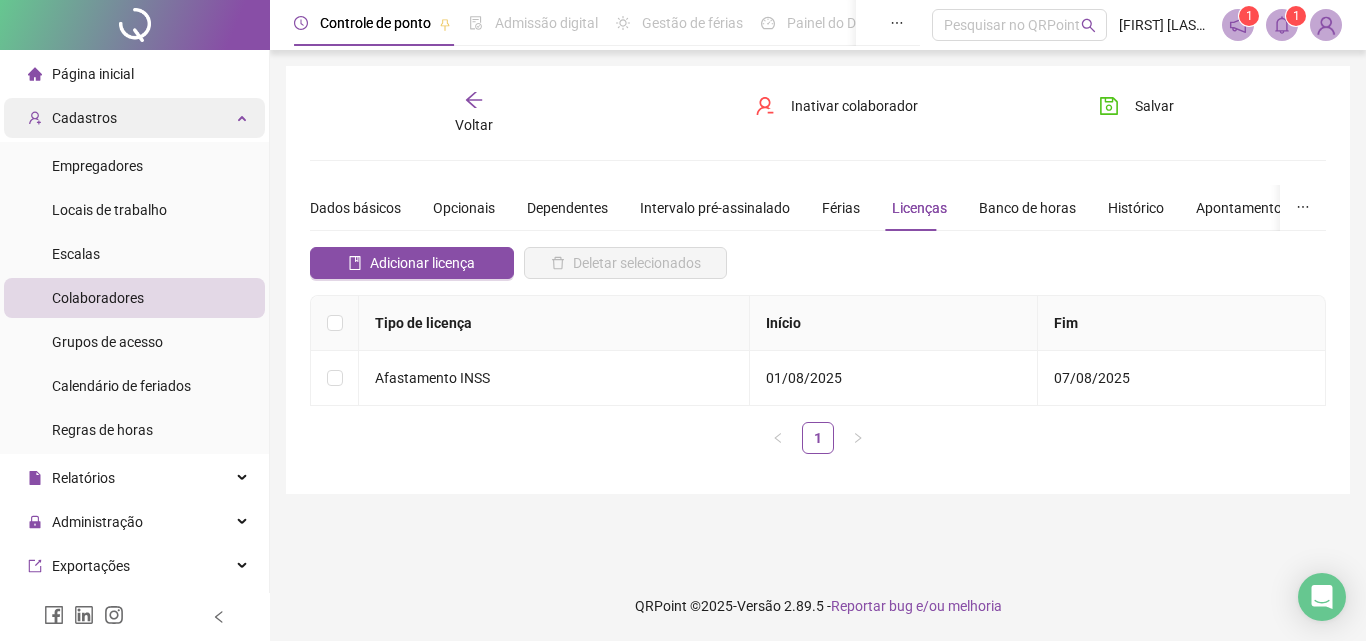 click on "Cadastros" at bounding box center [134, 118] 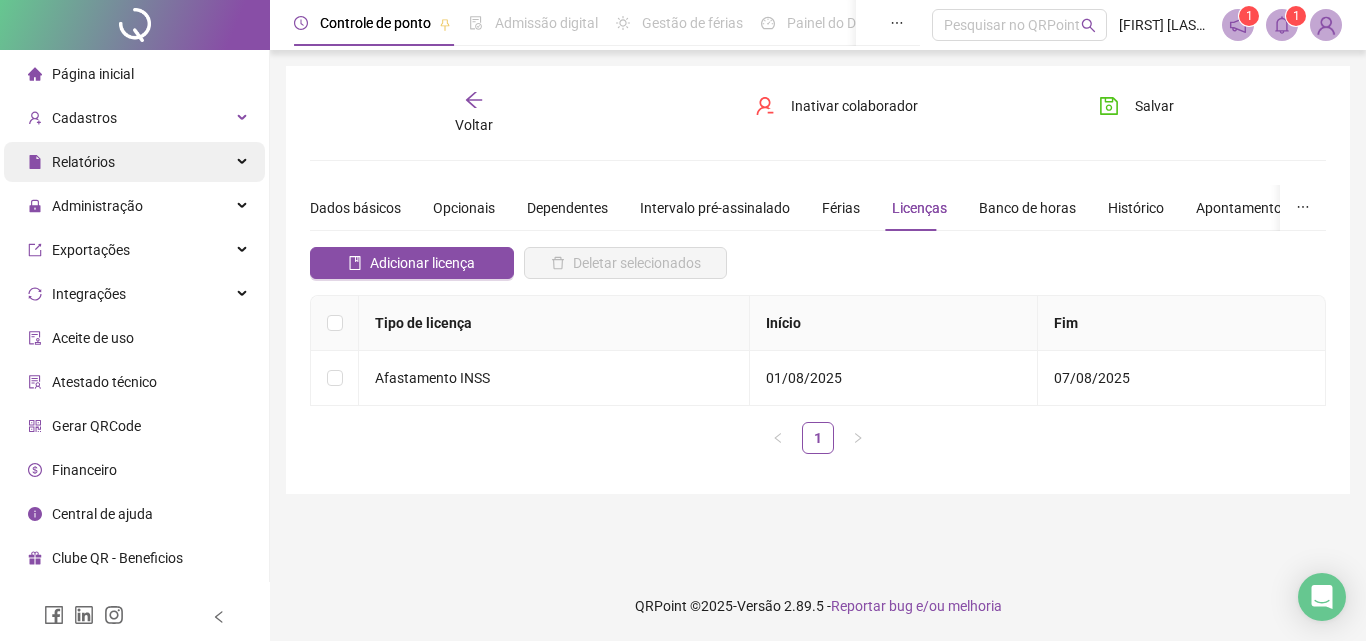 click on "Relatórios" at bounding box center [134, 162] 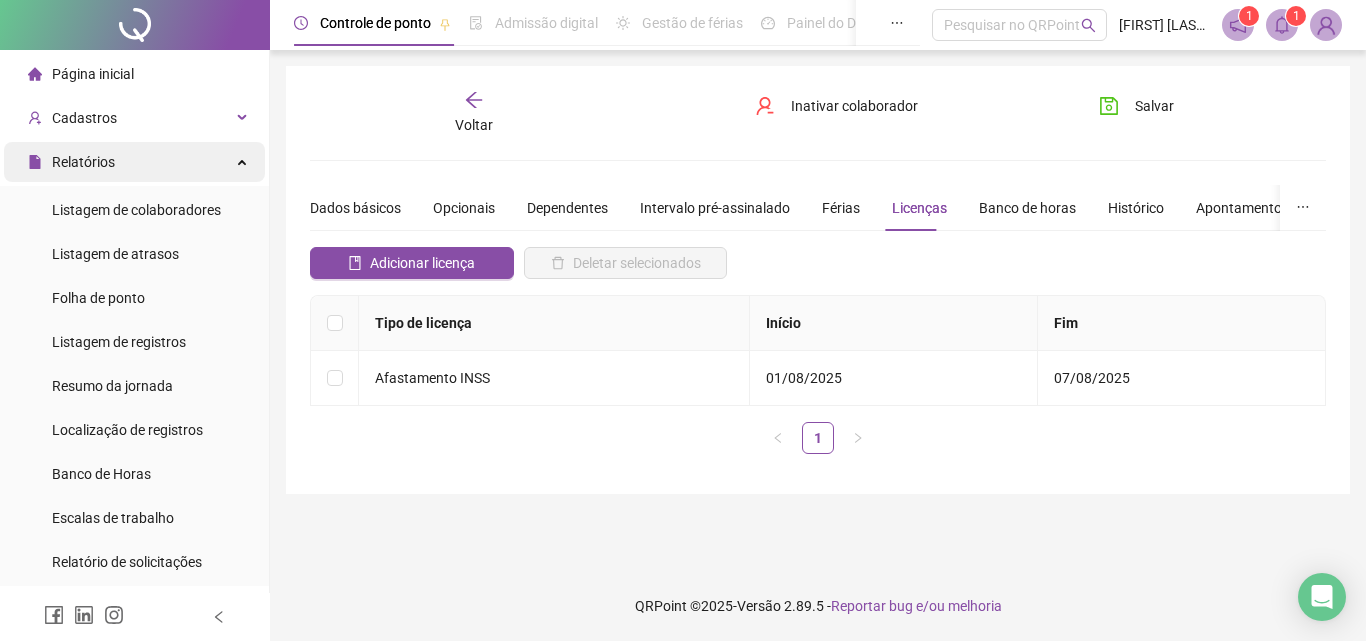 click on "Relatórios" at bounding box center (134, 162) 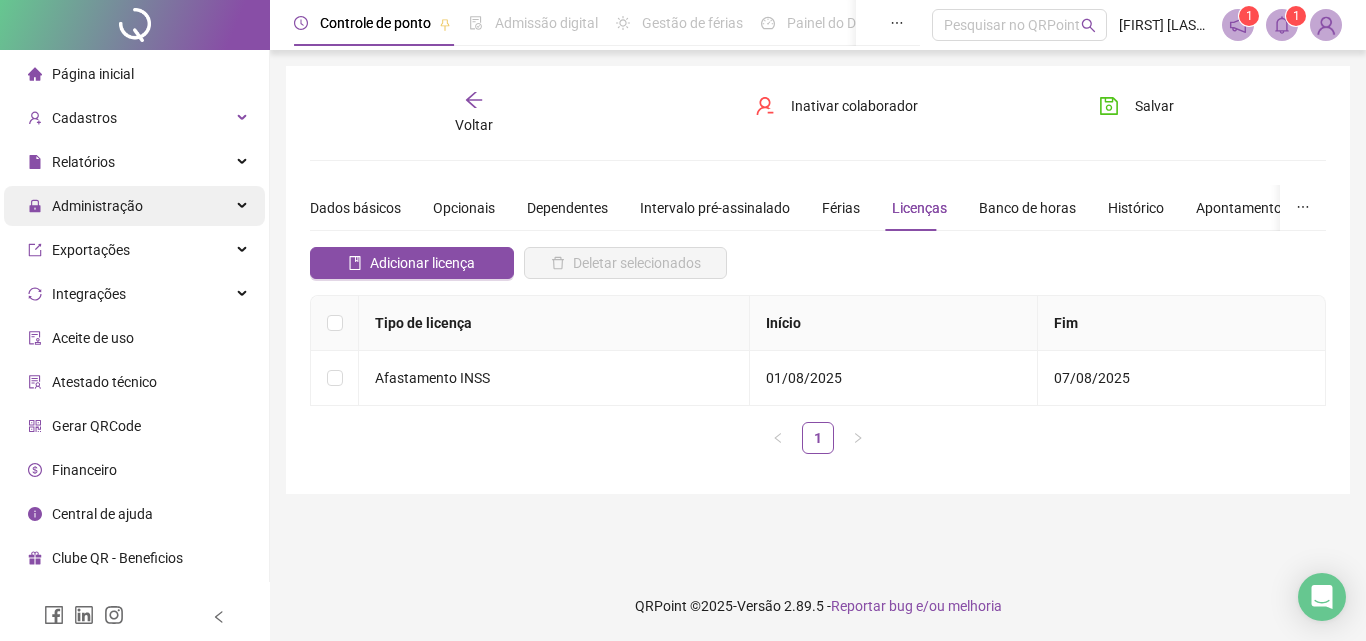 click on "Administração" at bounding box center (134, 206) 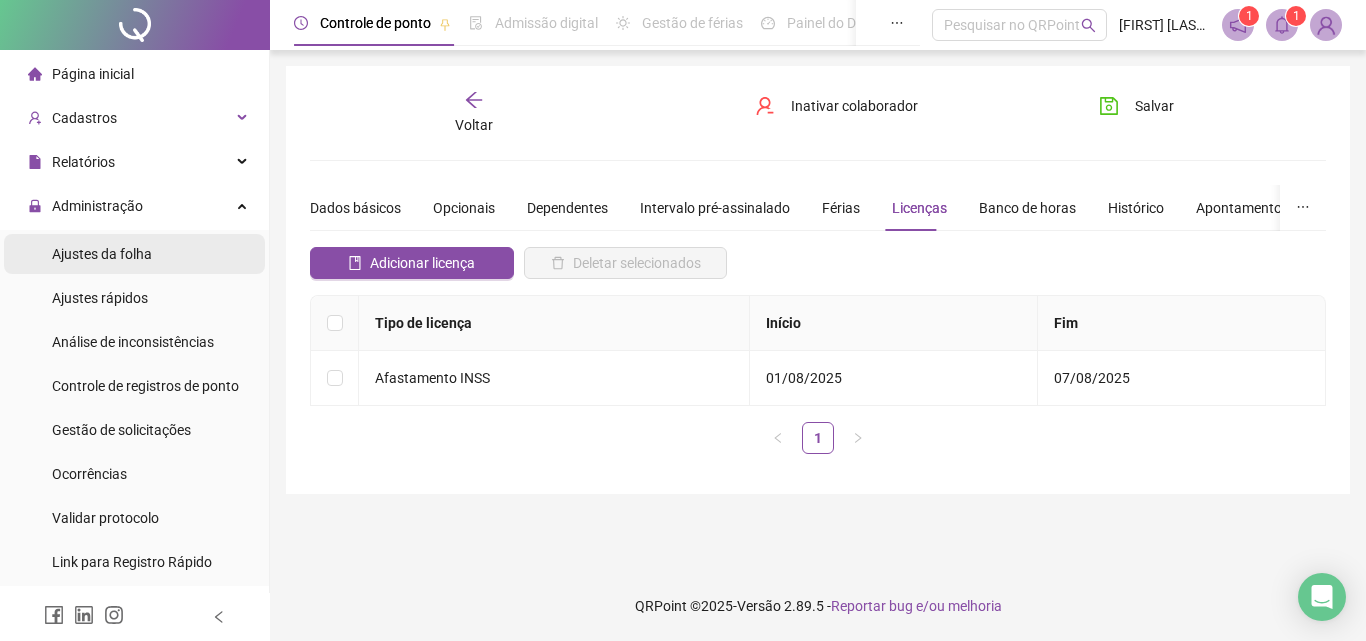click on "Ajustes da folha" at bounding box center (102, 254) 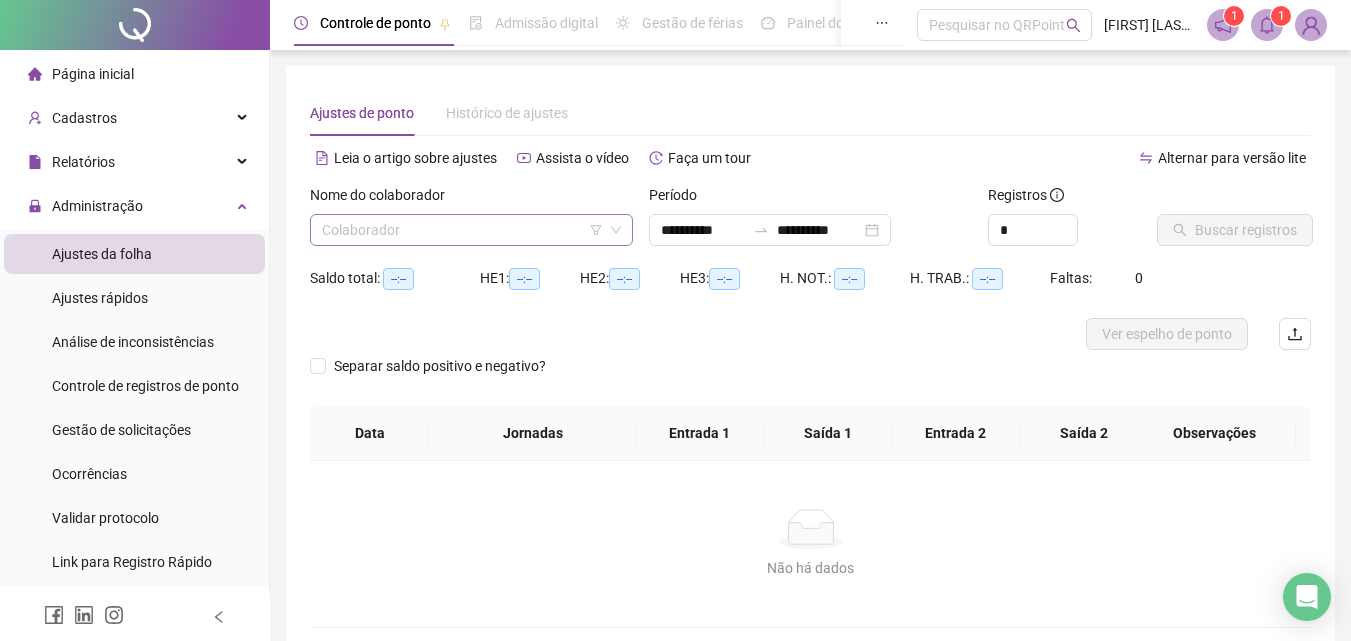 click at bounding box center (462, 230) 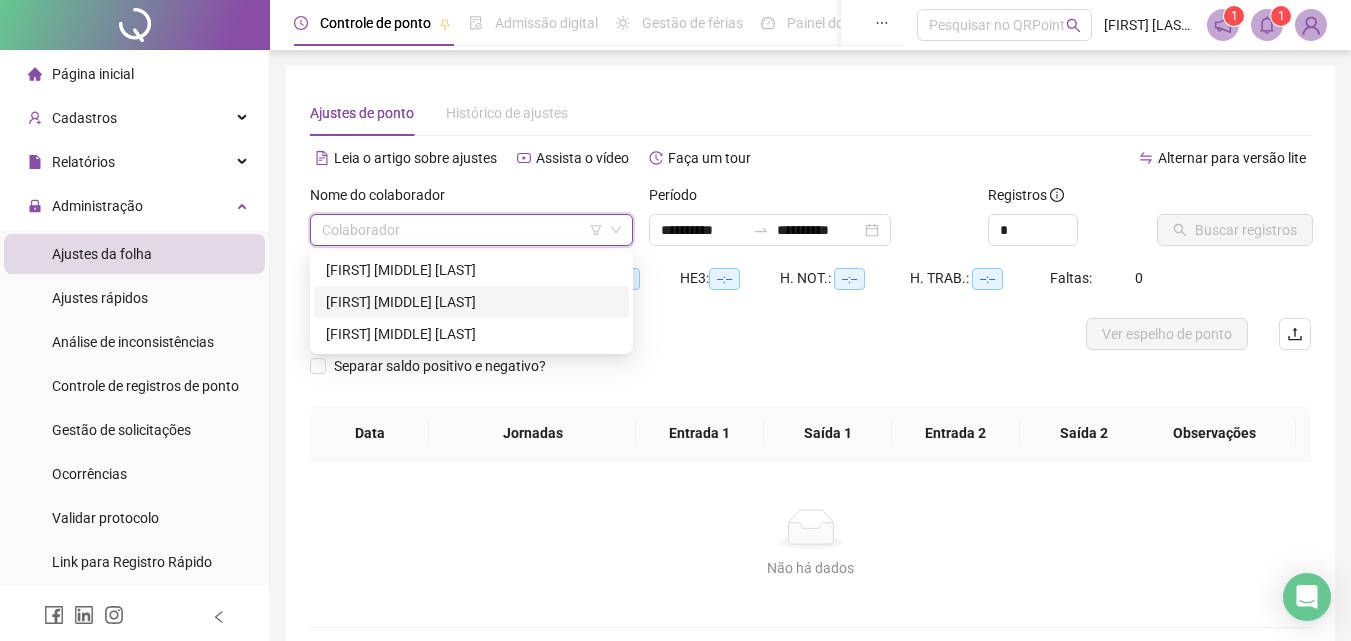 click on "[FIRST] [MIDDLE] [LAST]" at bounding box center (471, 302) 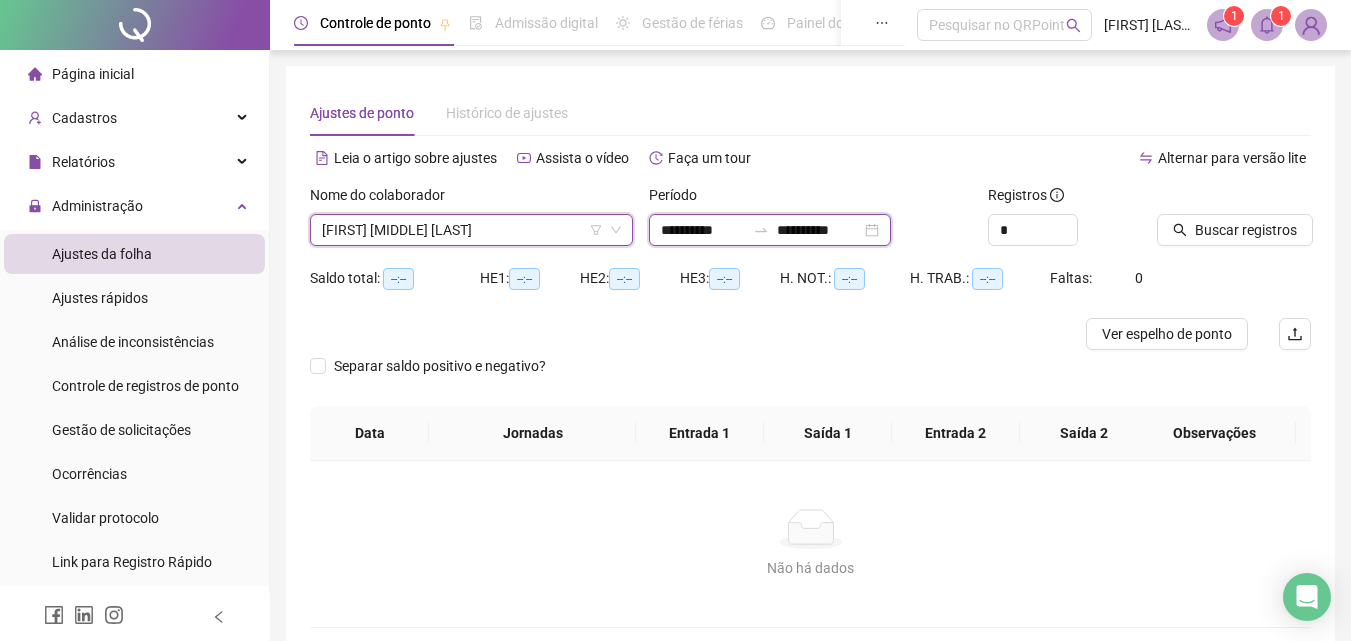 click on "**********" at bounding box center (819, 230) 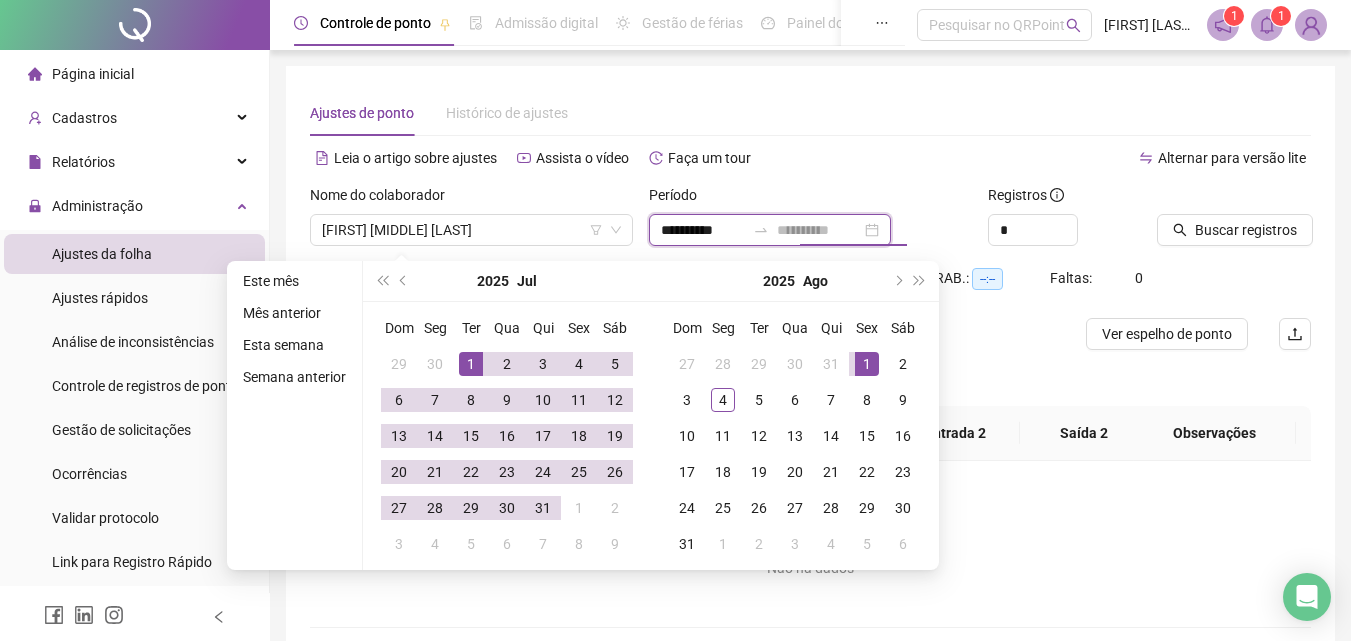 type on "**********" 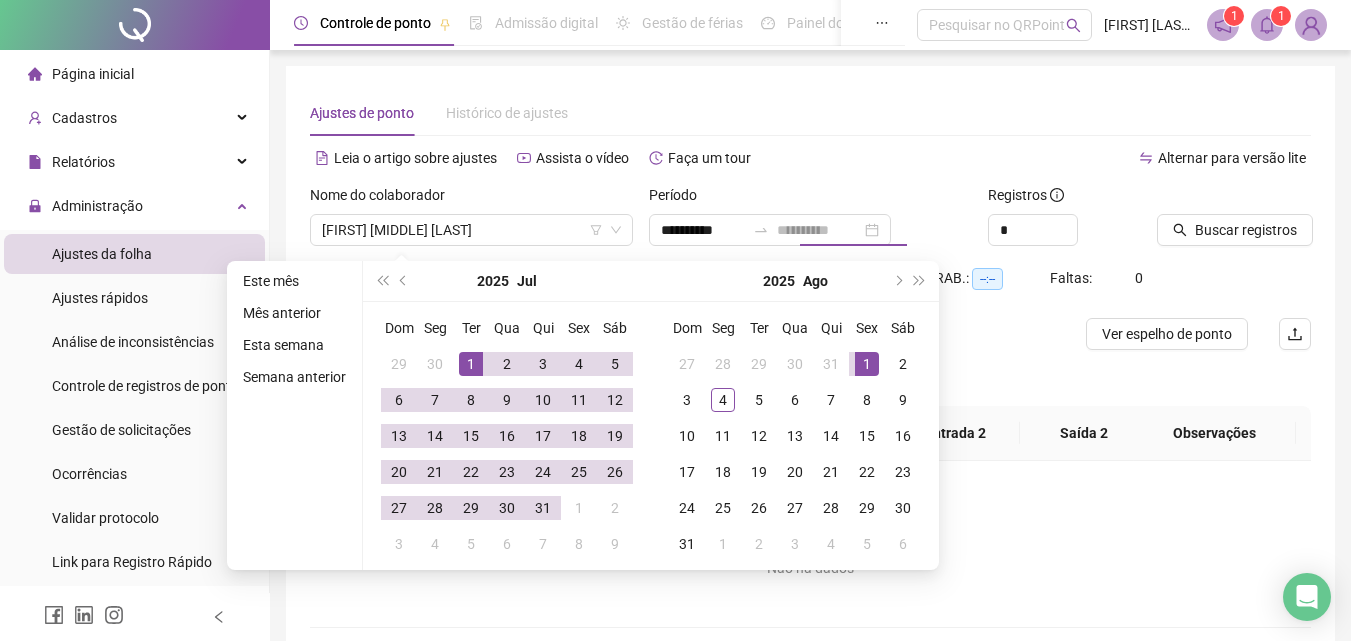 click on "1" at bounding box center (867, 364) 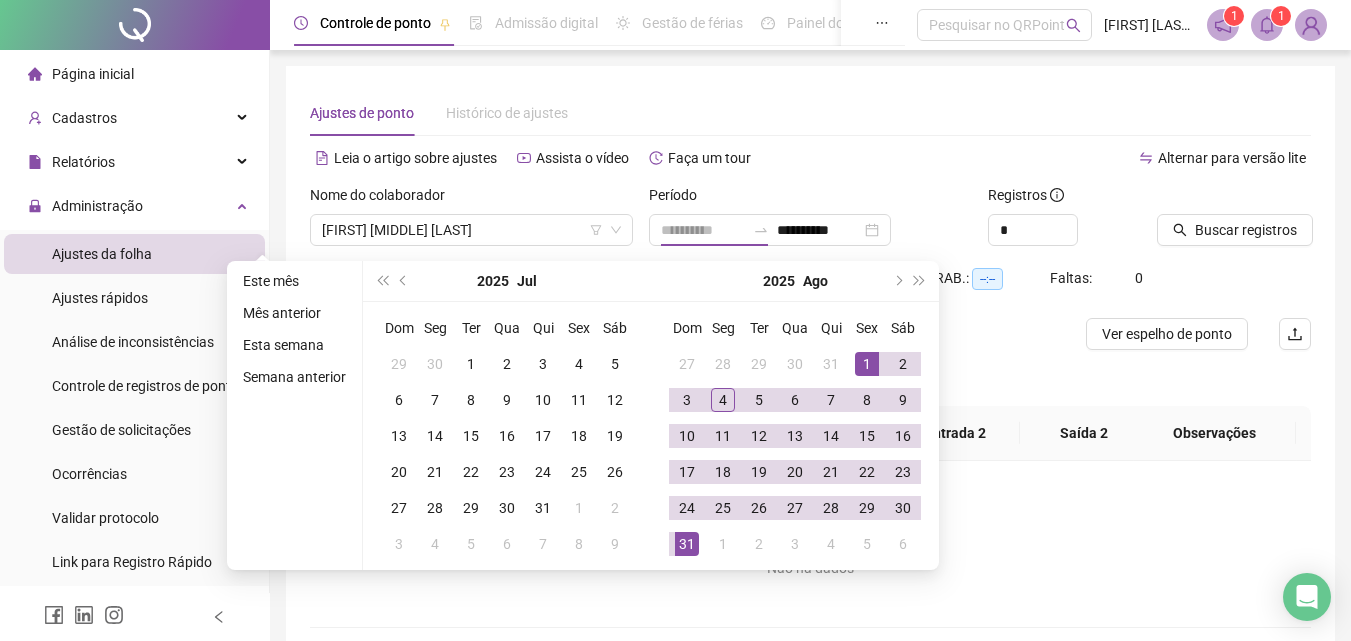 click on "31" at bounding box center (687, 544) 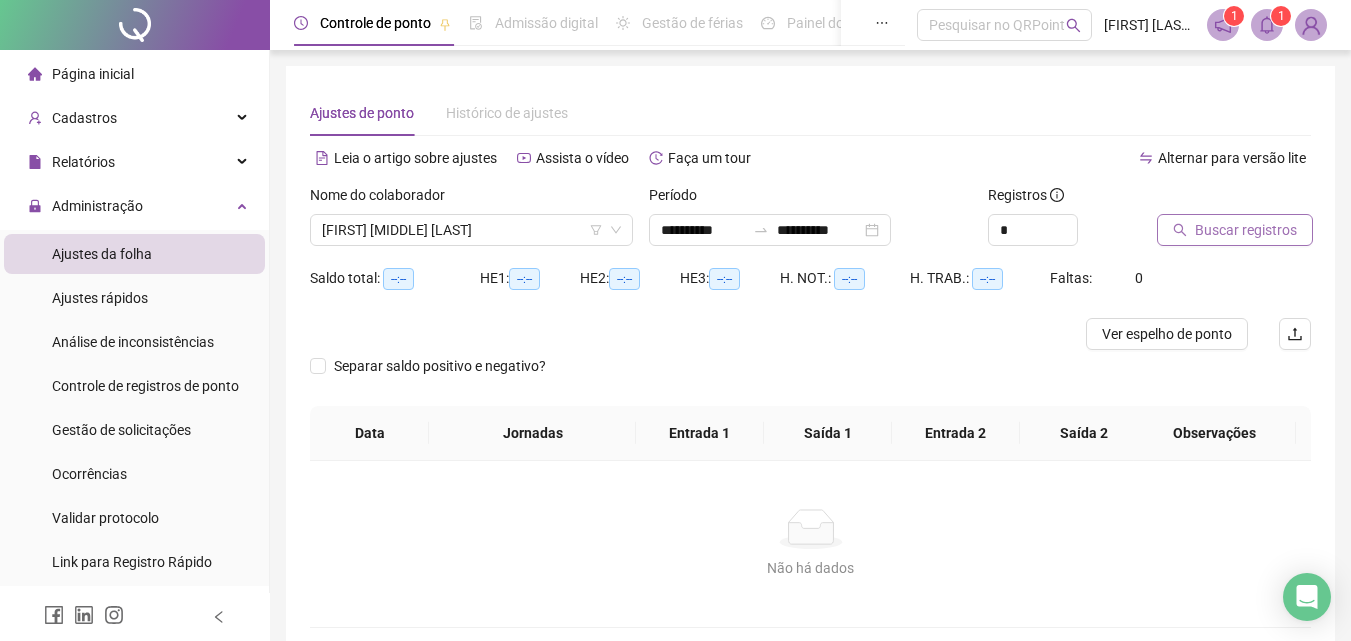 click on "Buscar registros" at bounding box center (1246, 230) 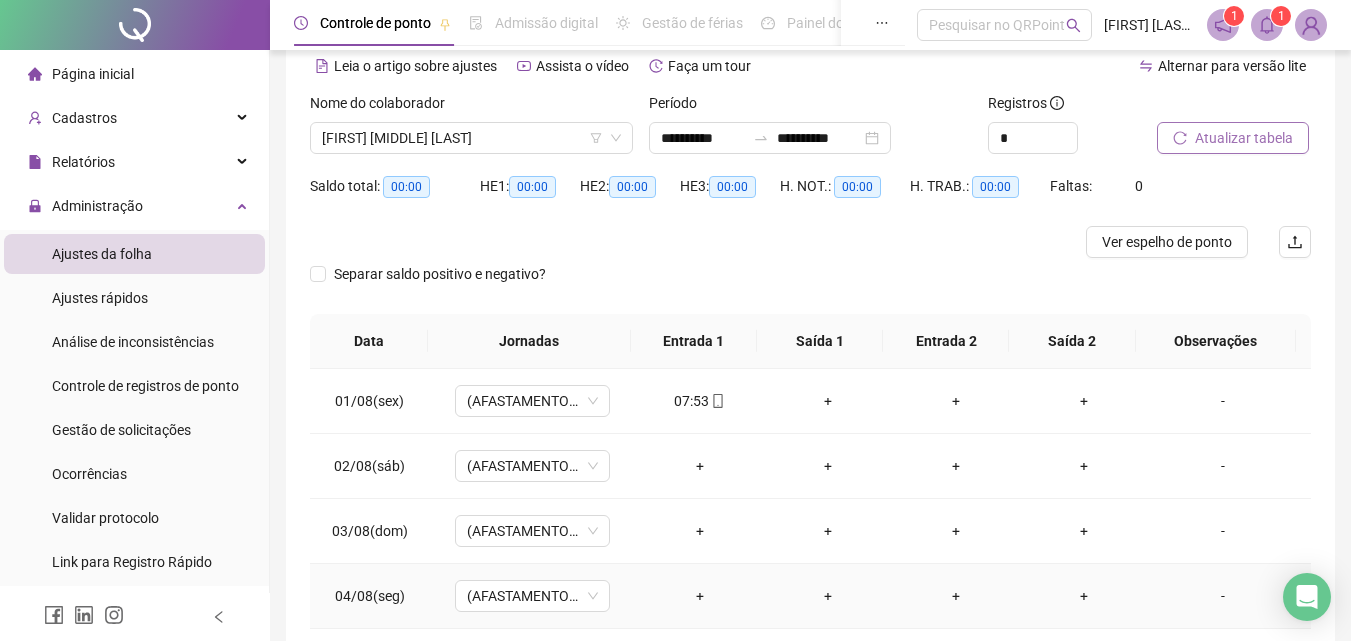 scroll, scrollTop: 0, scrollLeft: 0, axis: both 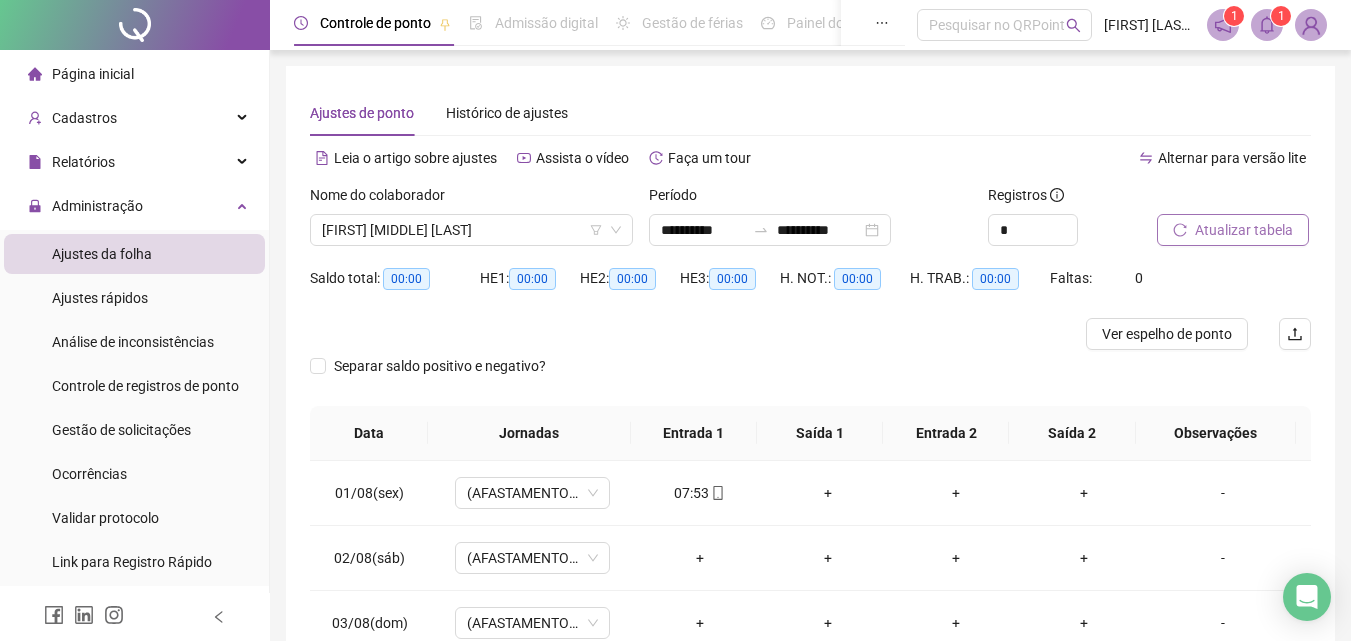 click on "Ajustes de ponto Histórico de ajustes" at bounding box center (810, 113) 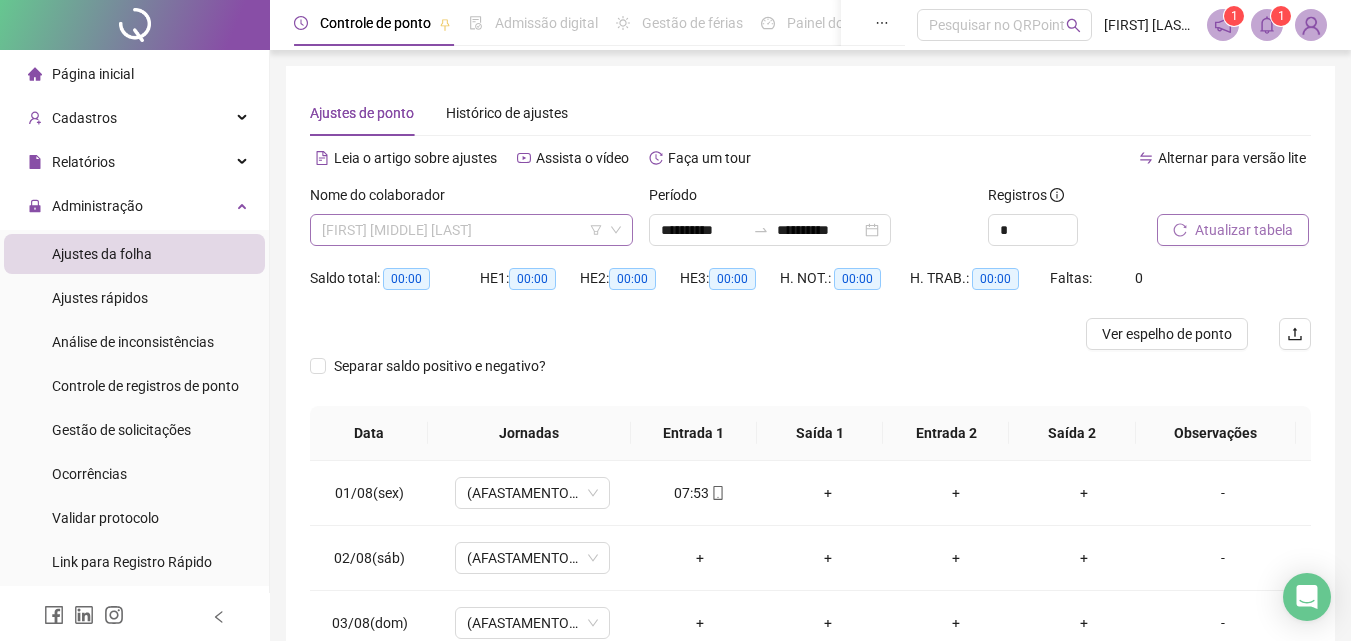 click on "[FIRST] [MIDDLE] [LAST]" at bounding box center (471, 230) 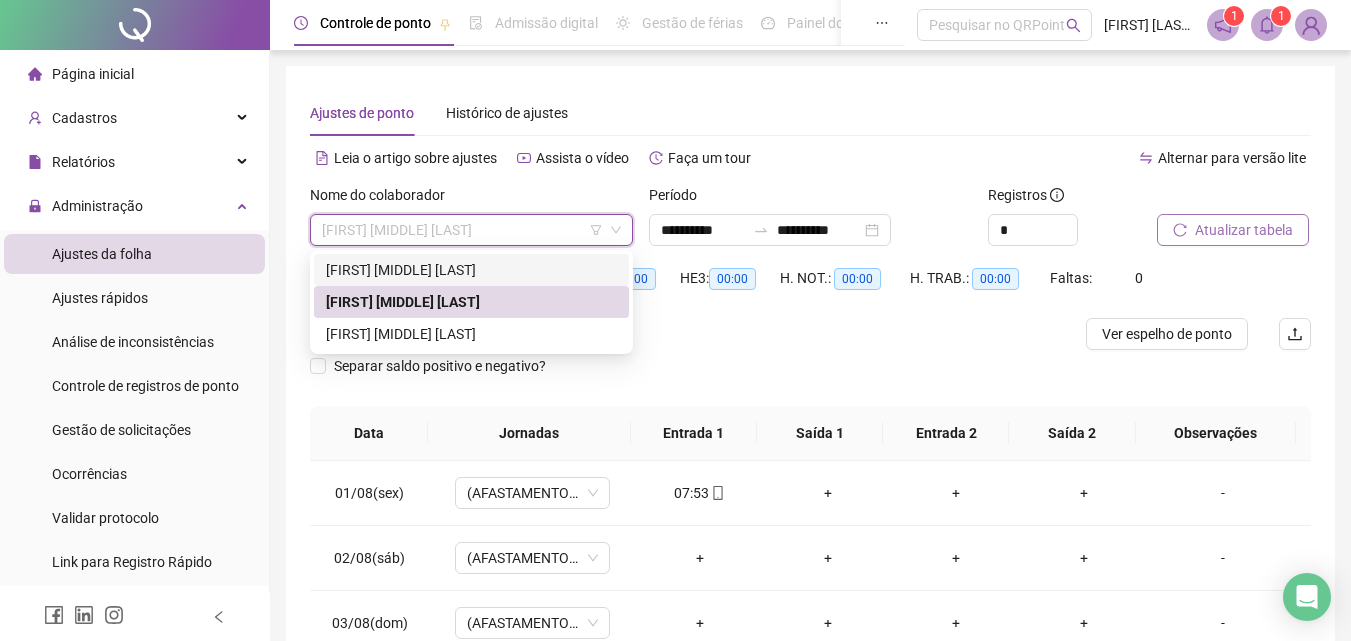 click on "[FIRST] [MIDDLE] [LAST]" at bounding box center [471, 270] 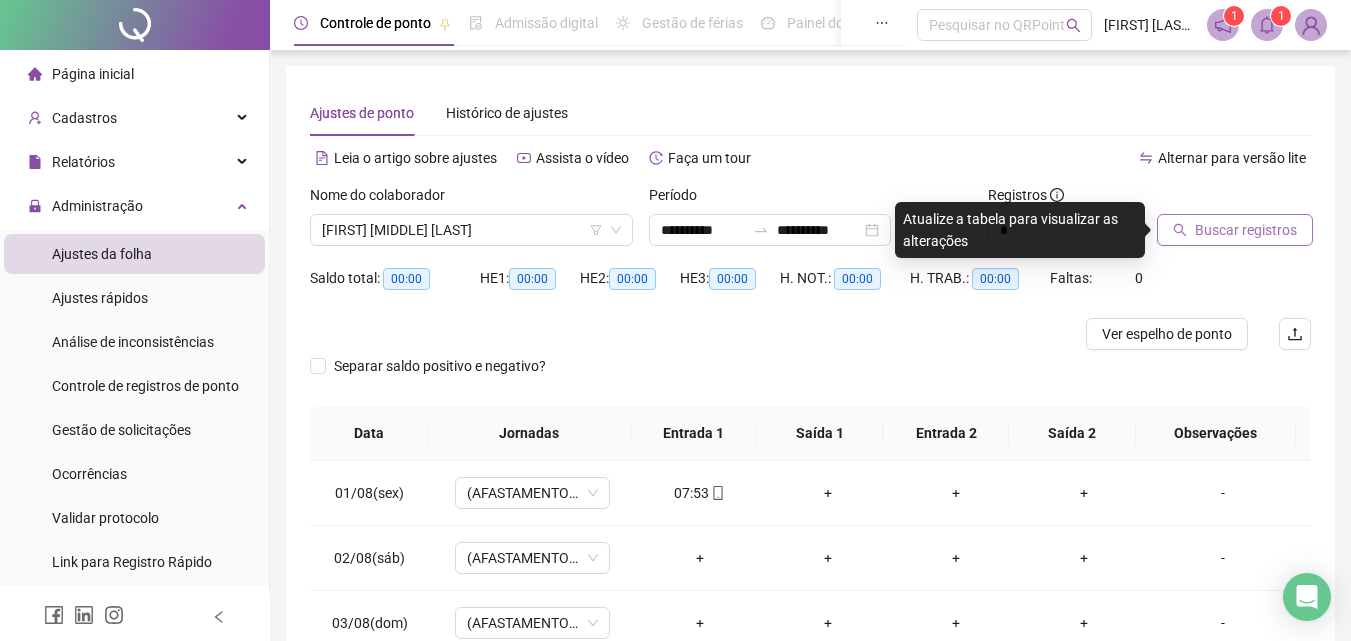 click on "Buscar registros" at bounding box center (1246, 230) 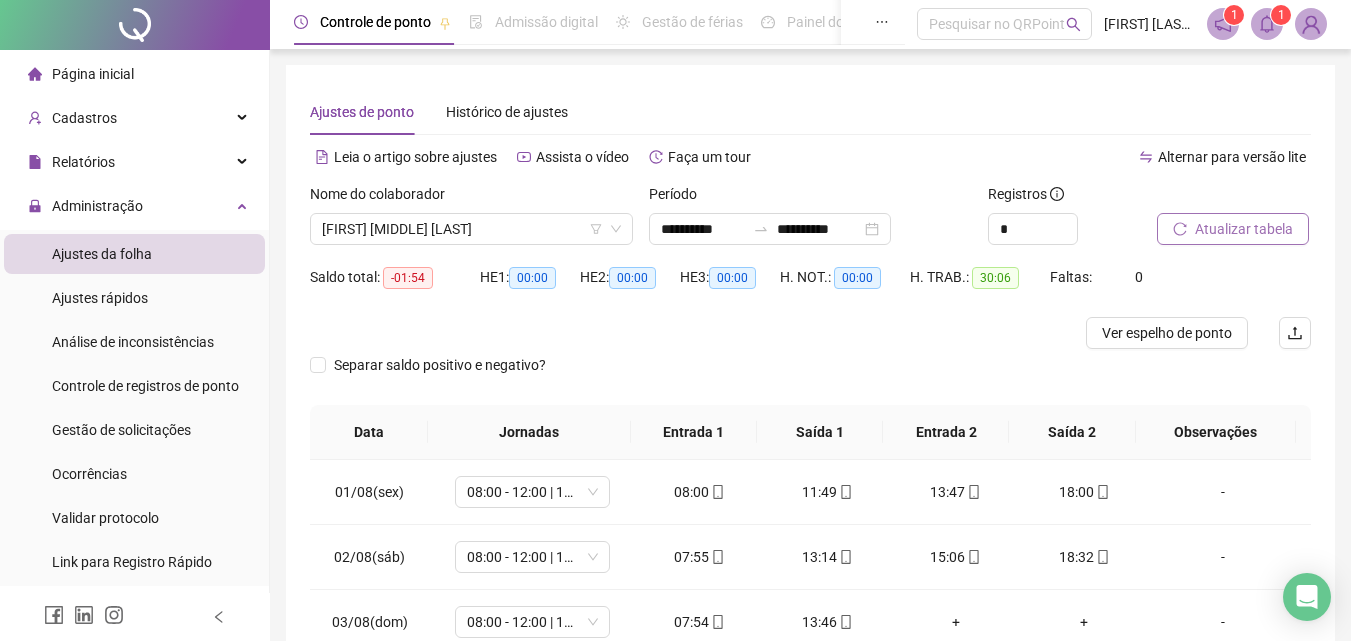 scroll, scrollTop: 0, scrollLeft: 0, axis: both 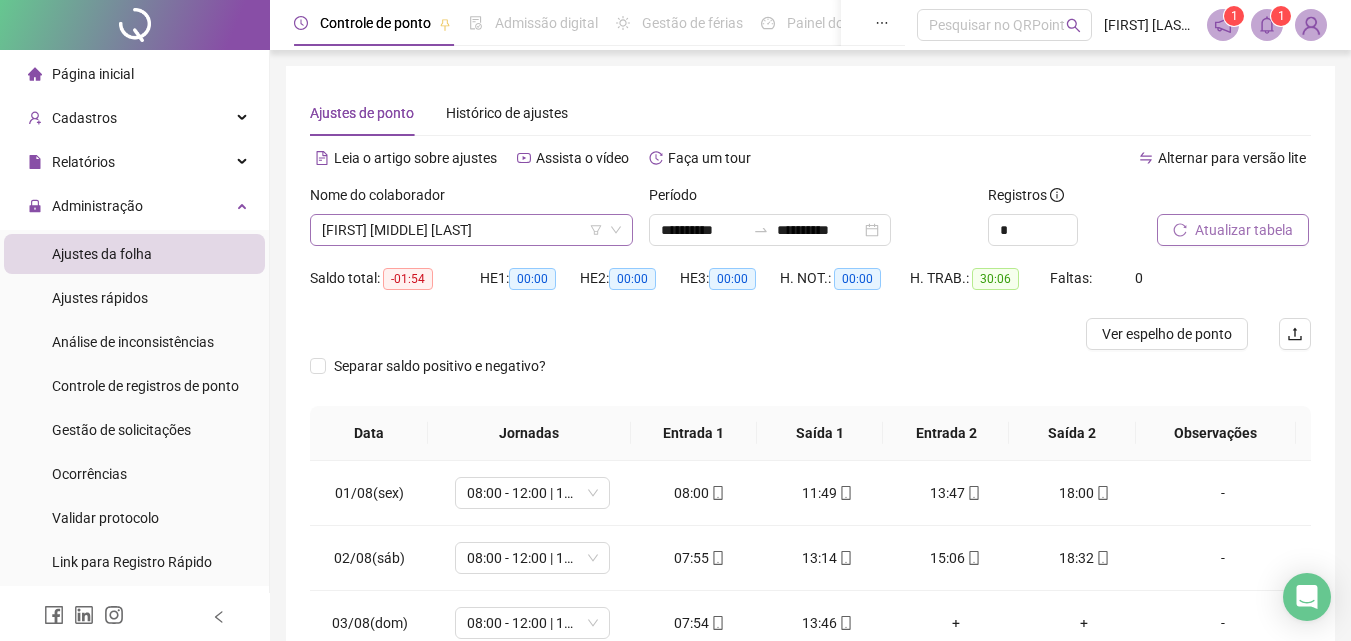 click on "[FIRST] [MIDDLE] [LAST]" at bounding box center (471, 230) 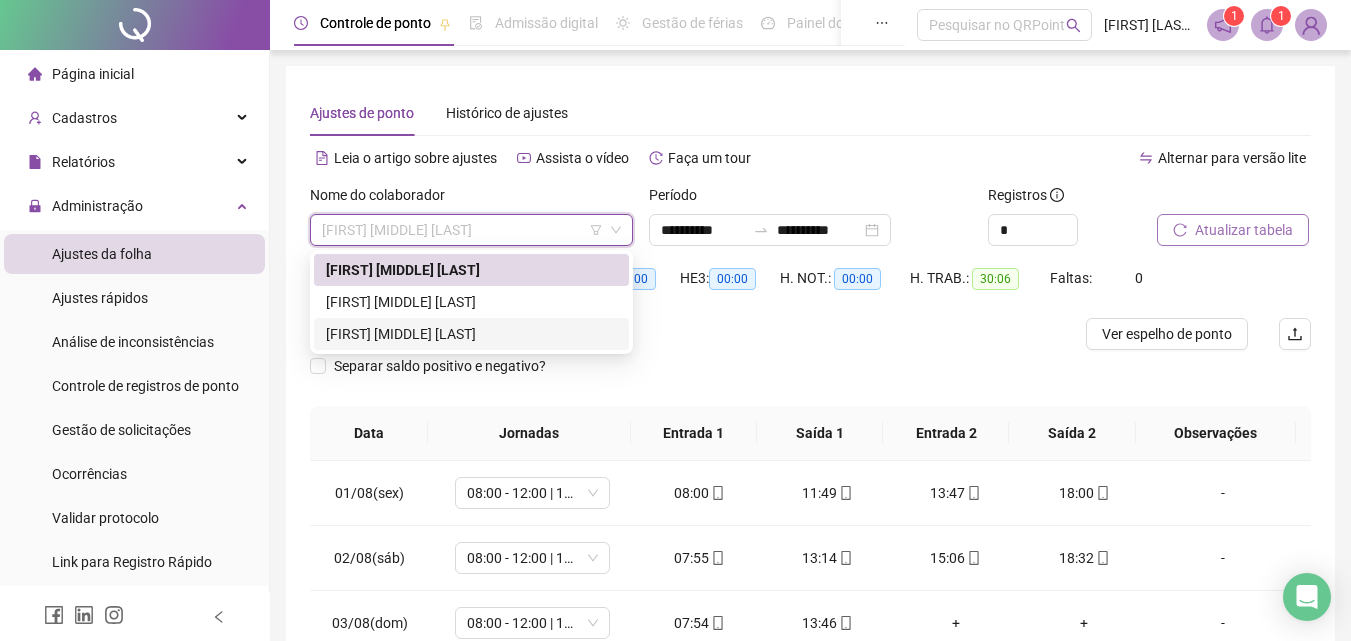 click on "[FIRST] [MIDDLE] [LAST]" at bounding box center [471, 334] 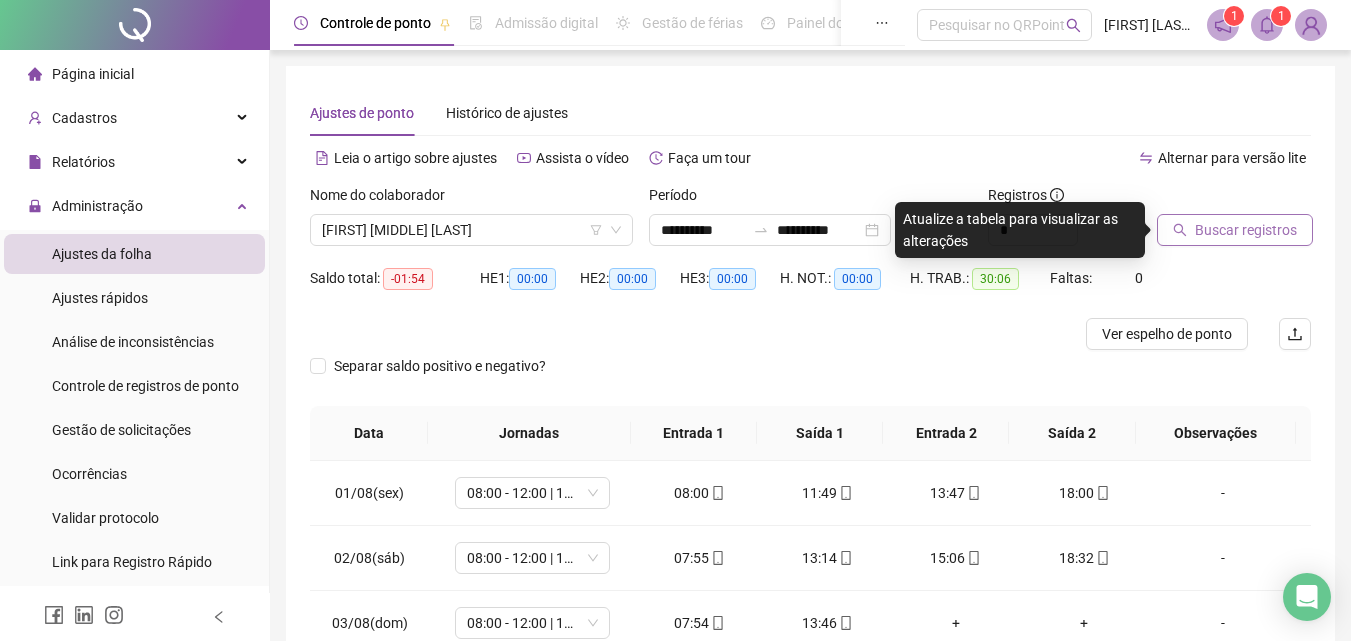 click on "Buscar registros" at bounding box center [1246, 230] 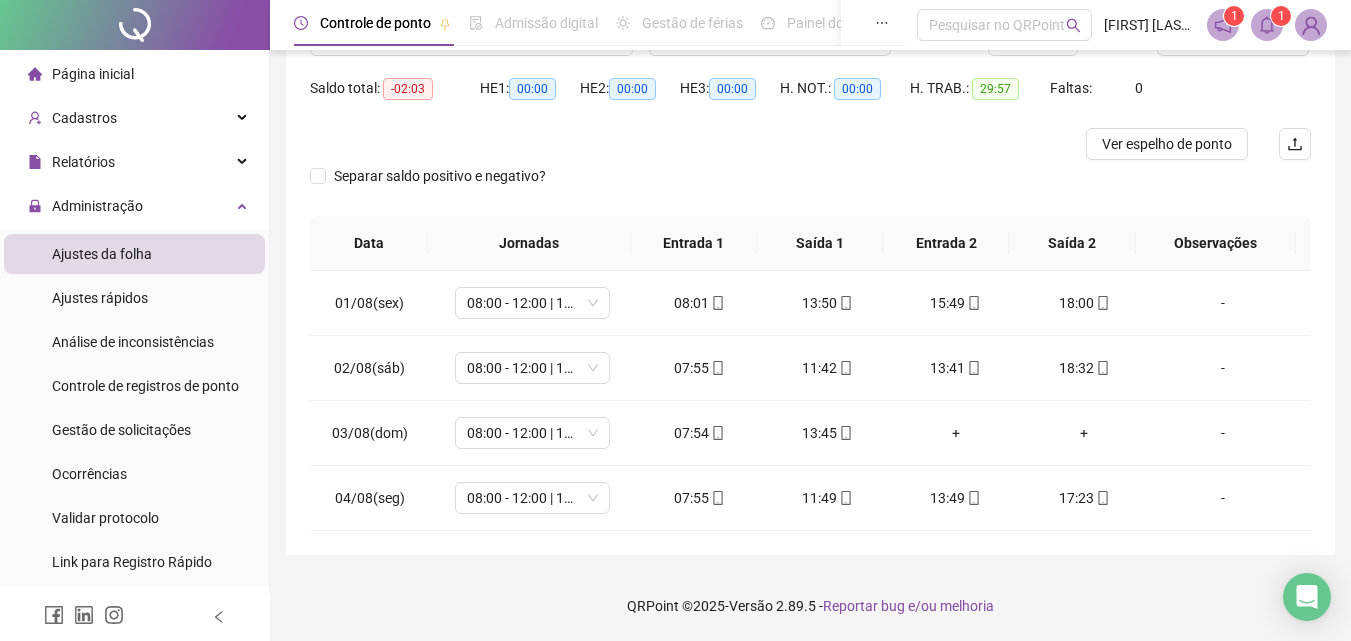 scroll, scrollTop: 0, scrollLeft: 0, axis: both 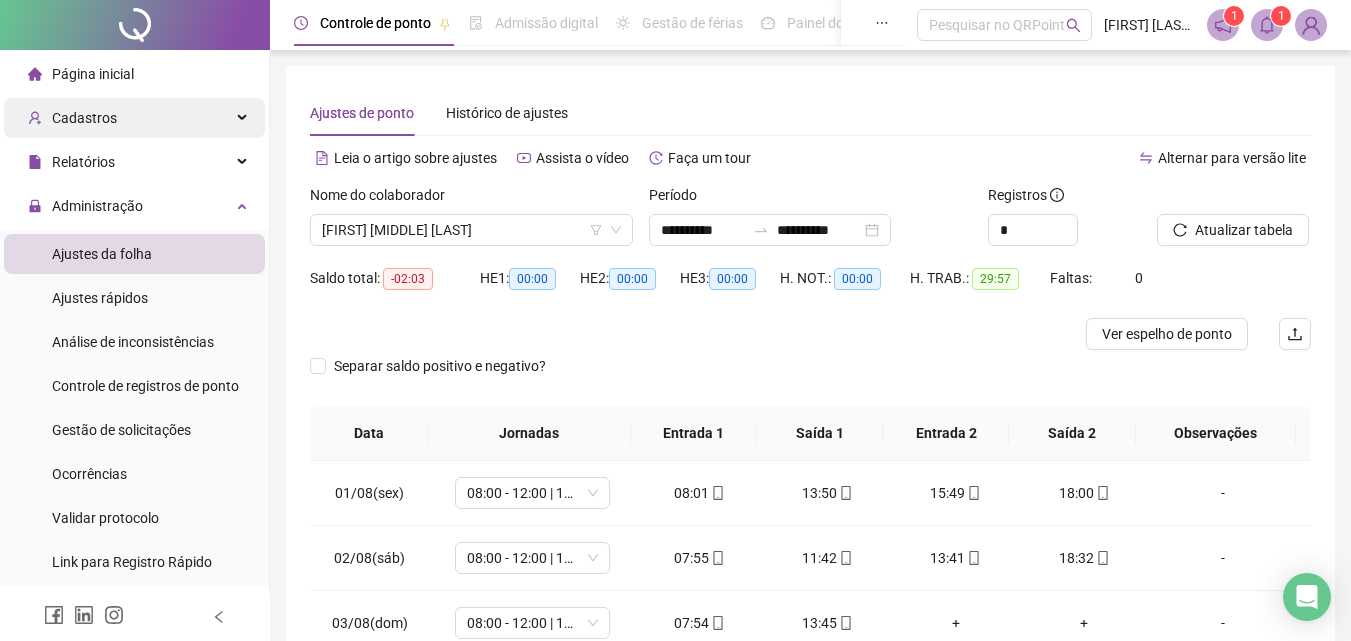 click on "Cadastros" at bounding box center [134, 118] 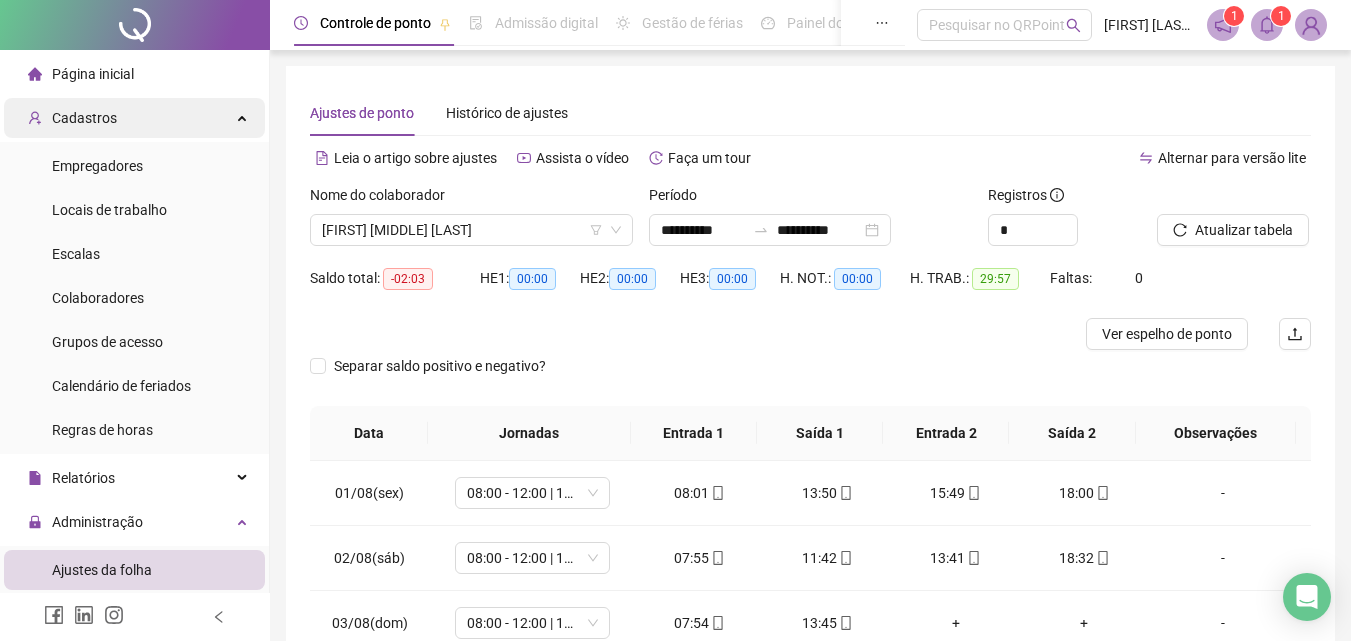 click on "Cadastros" at bounding box center [134, 118] 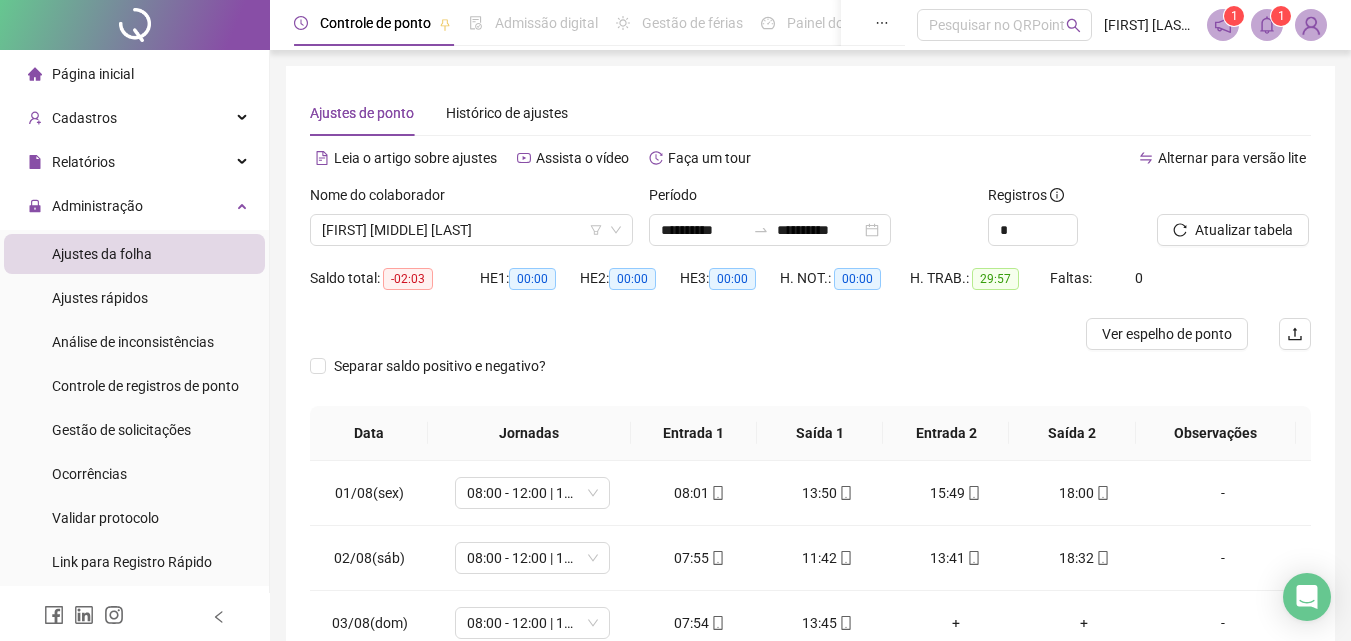 click on "Página inicial" at bounding box center [93, 74] 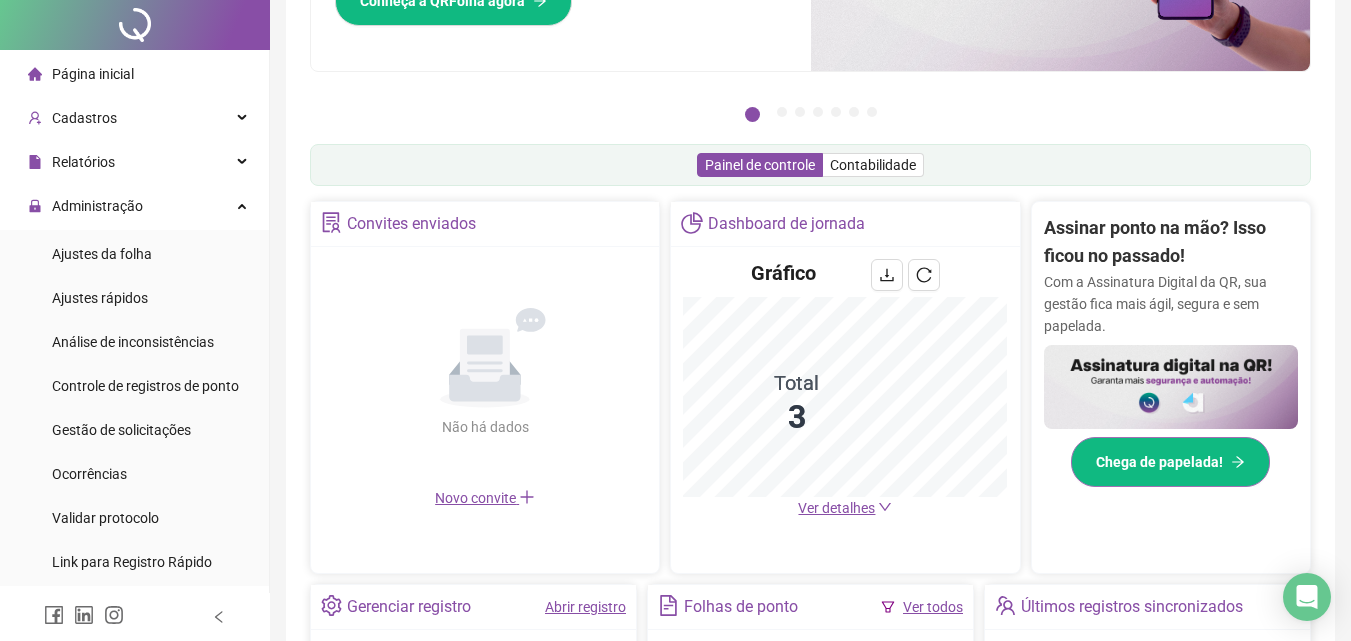 scroll, scrollTop: 0, scrollLeft: 0, axis: both 